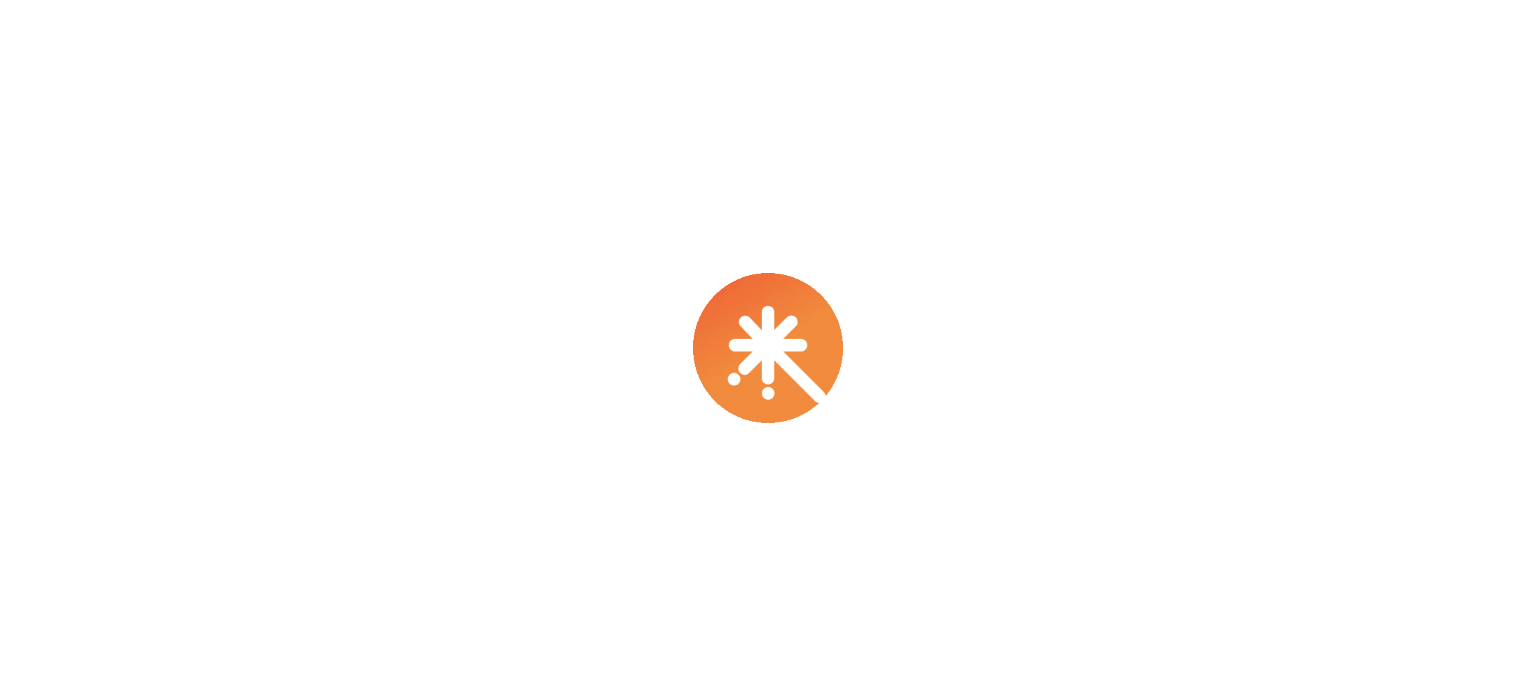 scroll, scrollTop: 0, scrollLeft: 0, axis: both 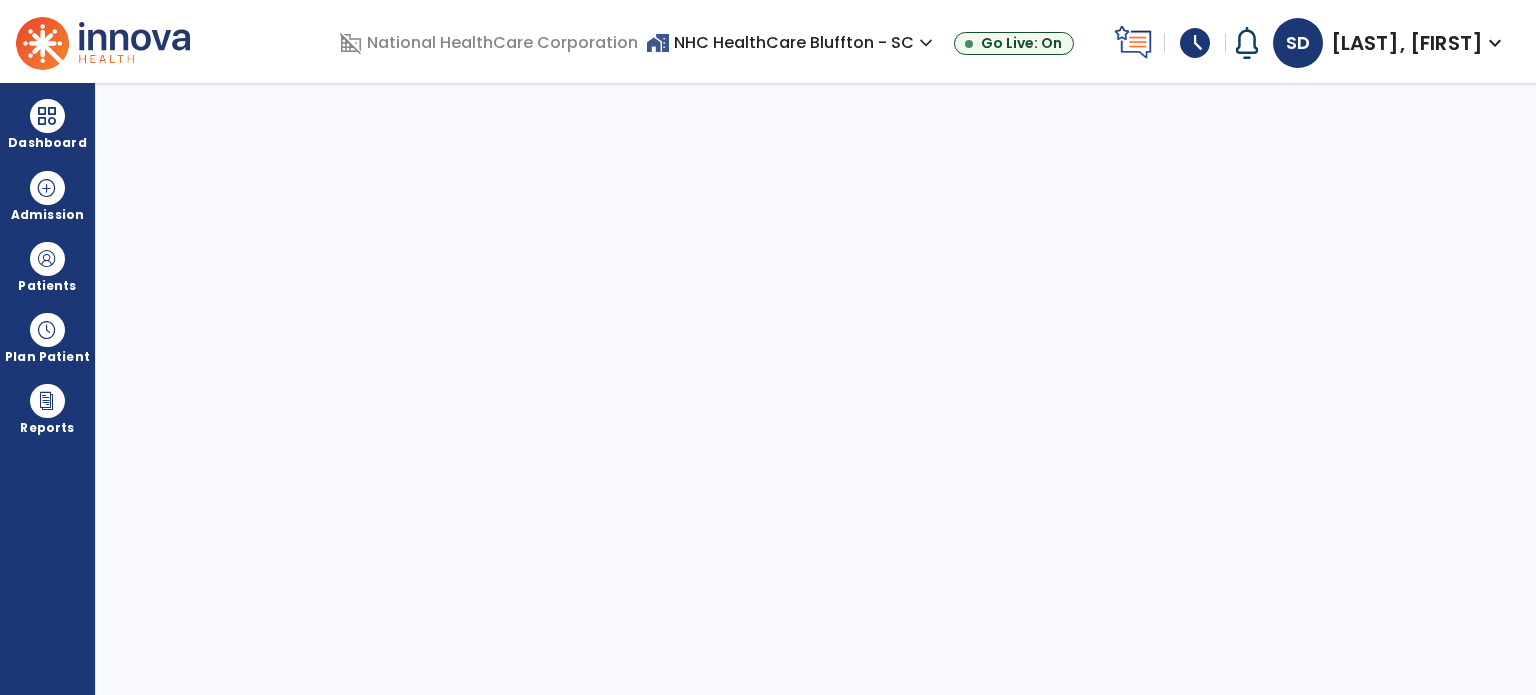 select on "****" 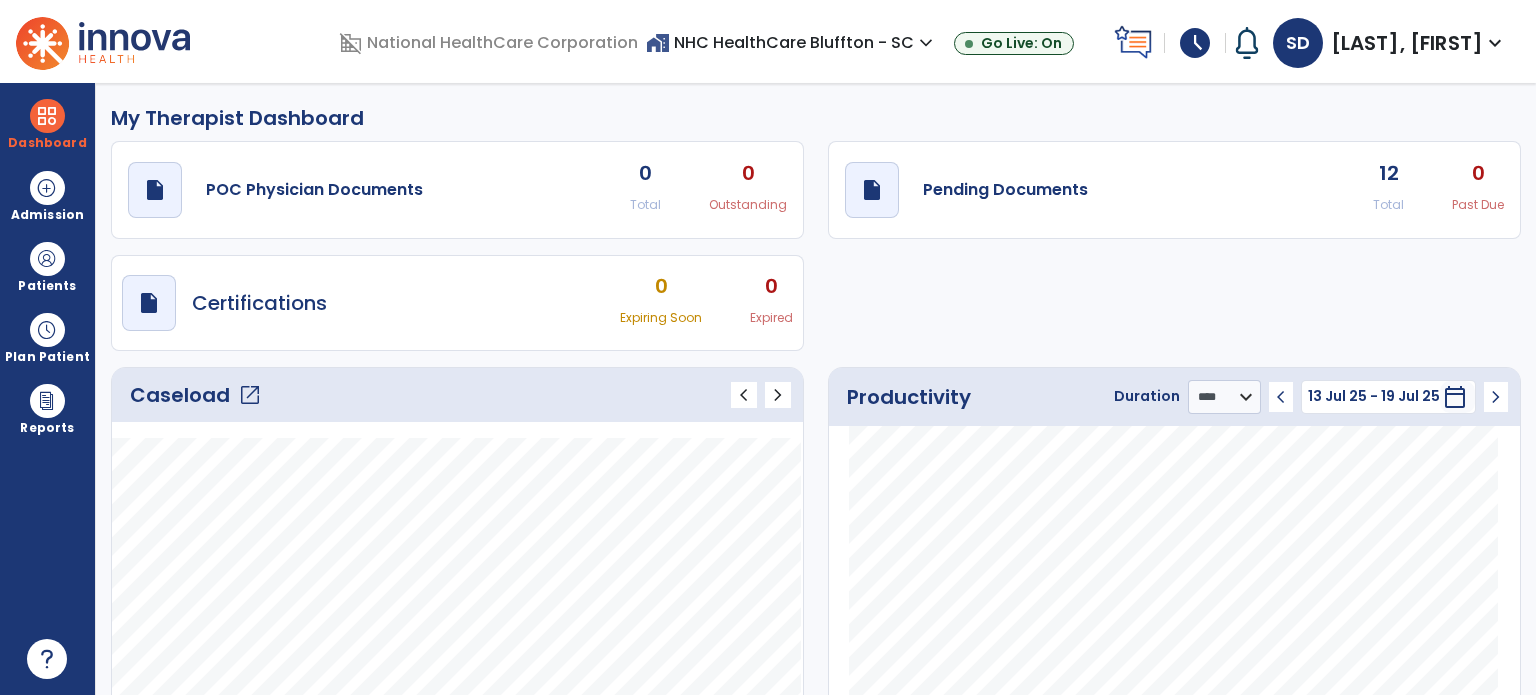 click on "open_in_new" 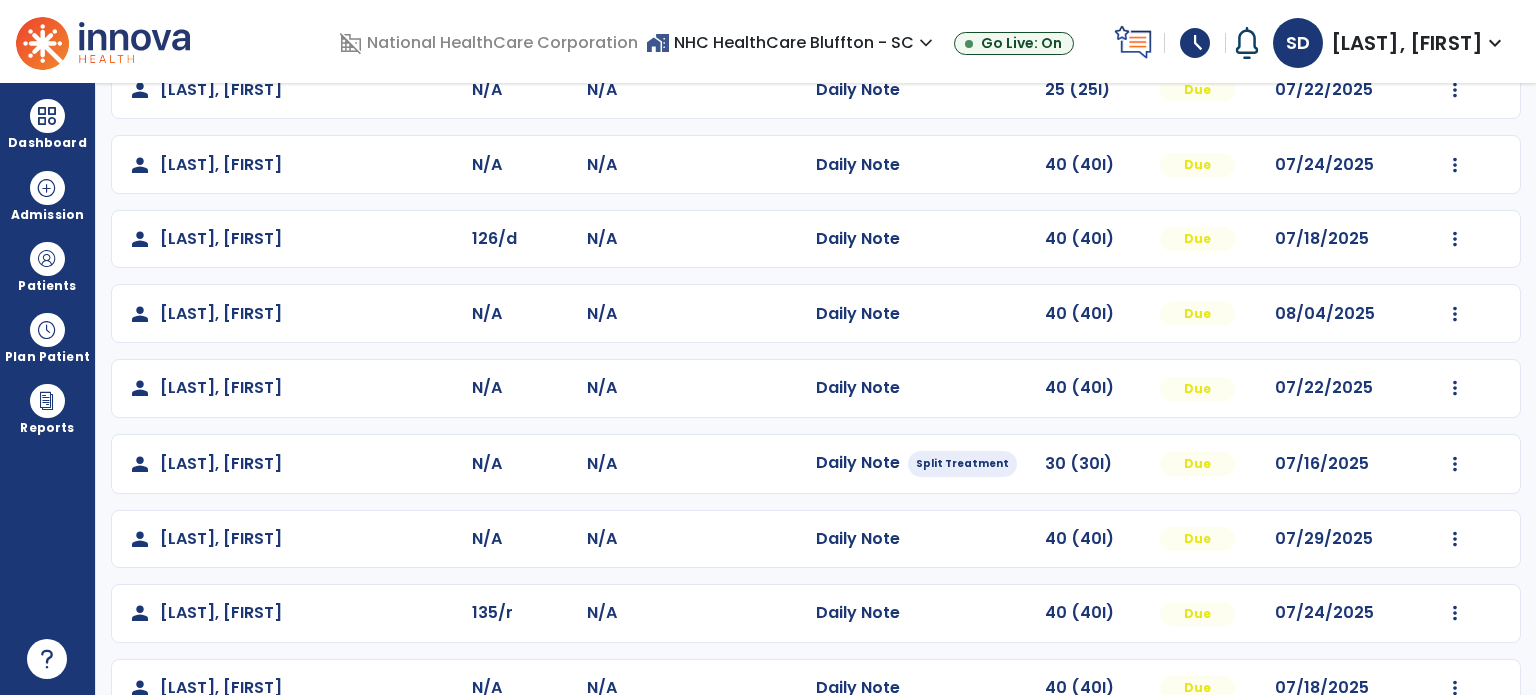 scroll, scrollTop: 0, scrollLeft: 0, axis: both 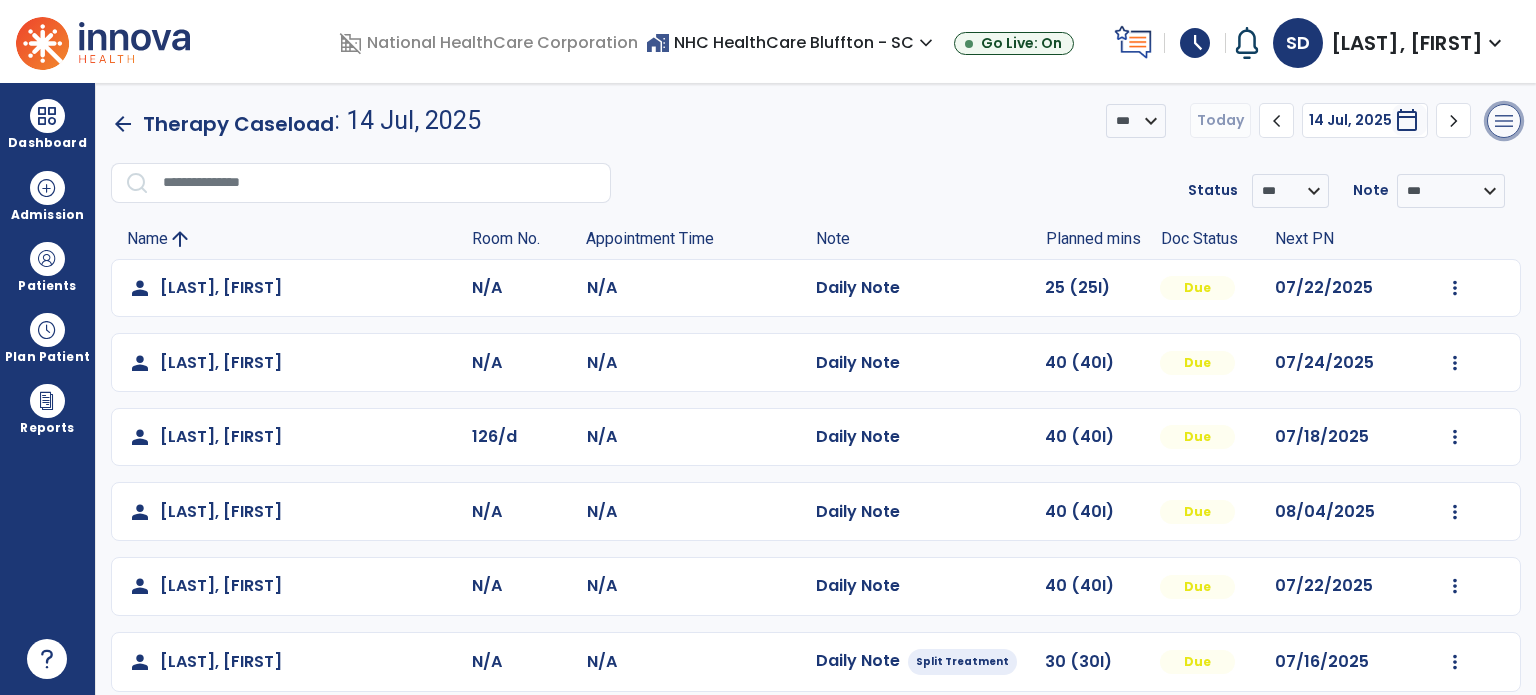 click on "menu" at bounding box center (1504, 121) 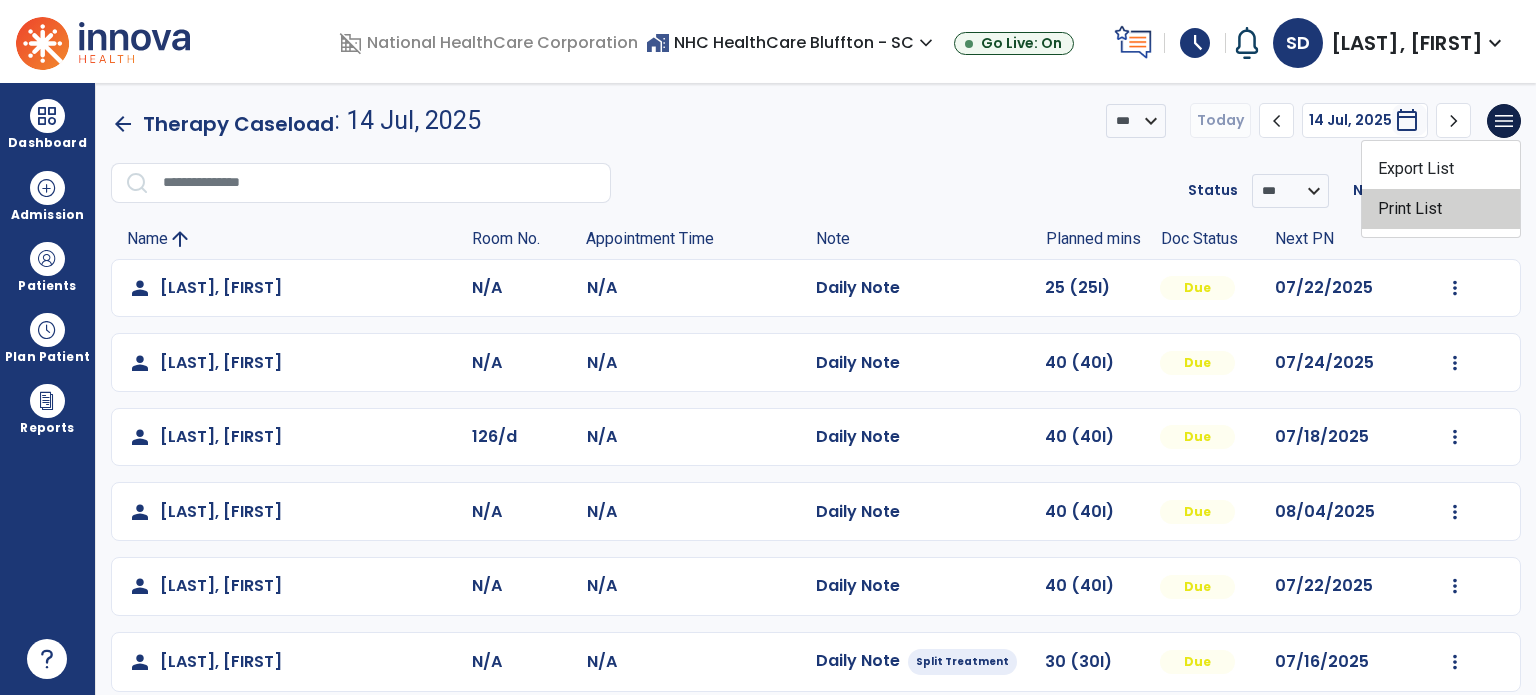 click on "Print List" 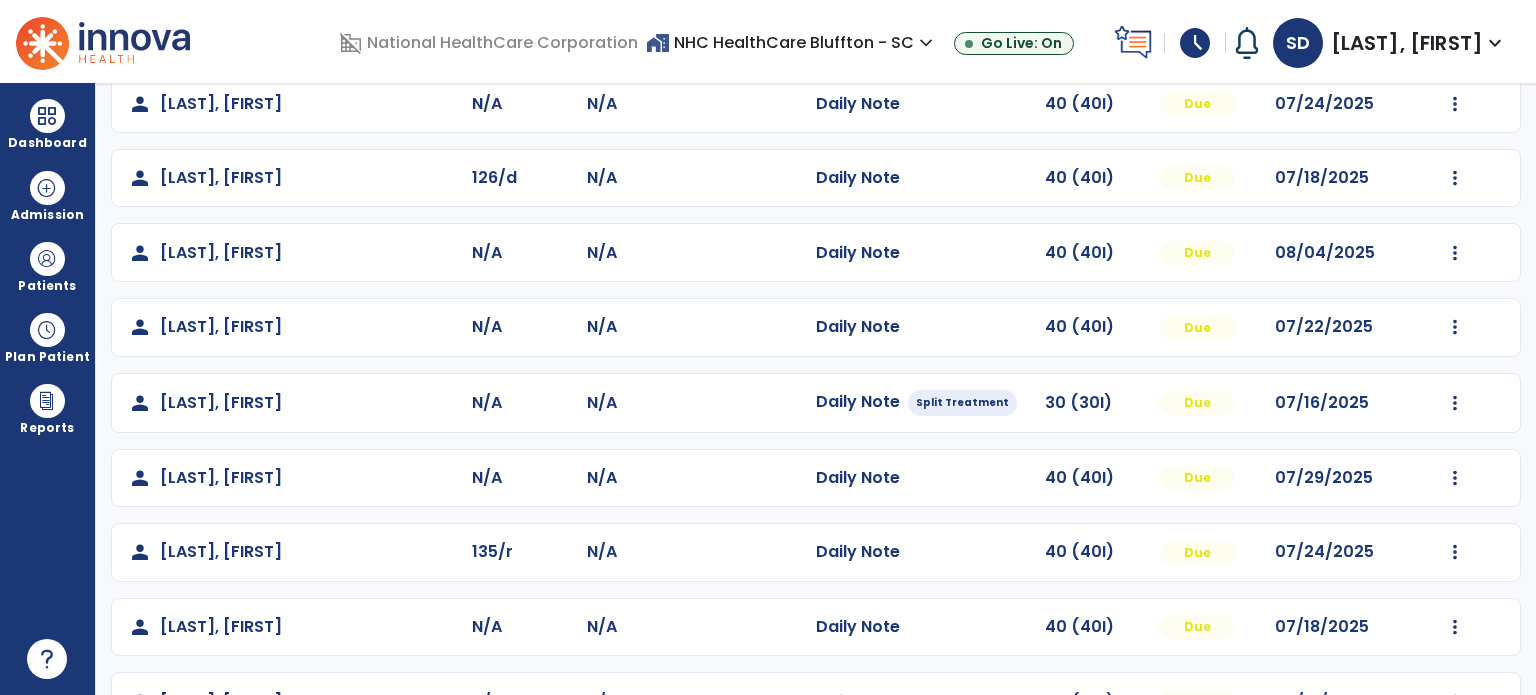 scroll, scrollTop: 0, scrollLeft: 0, axis: both 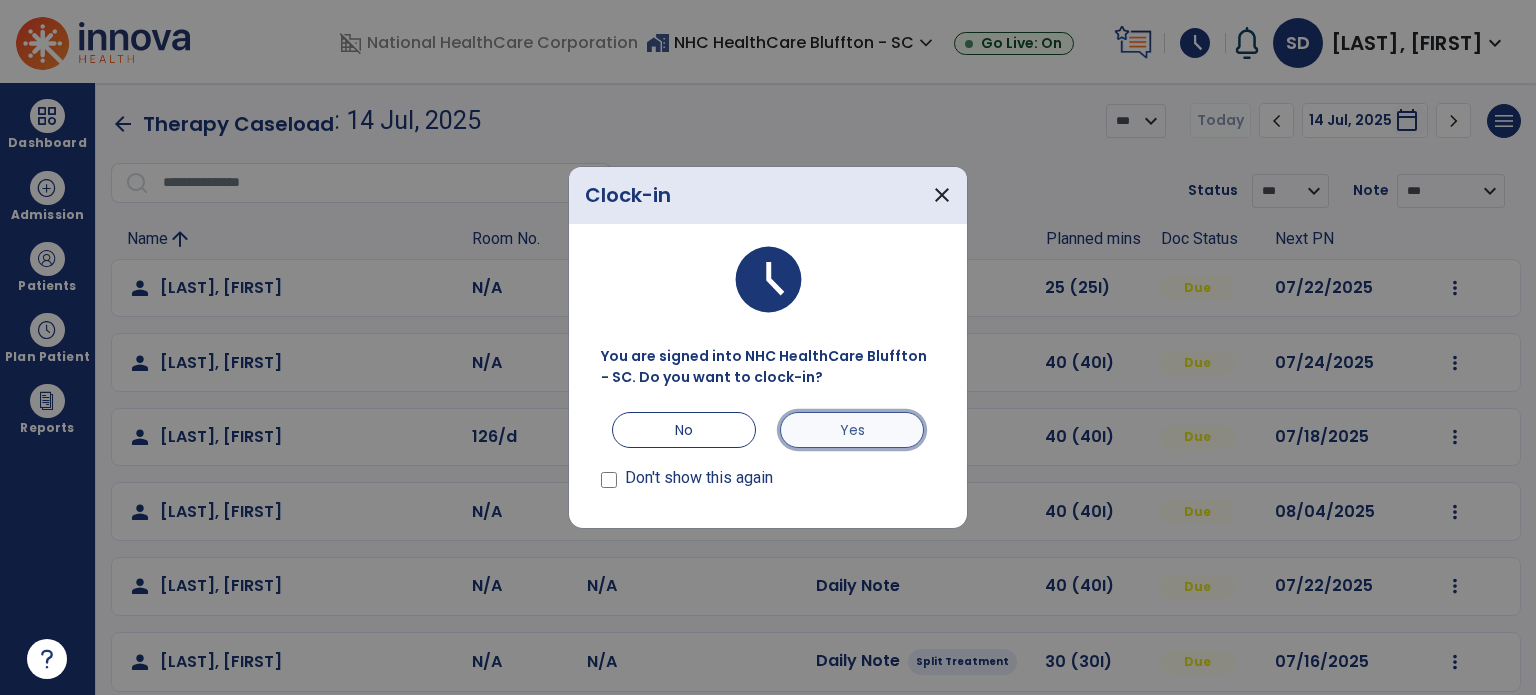 click on "Yes" at bounding box center (852, 430) 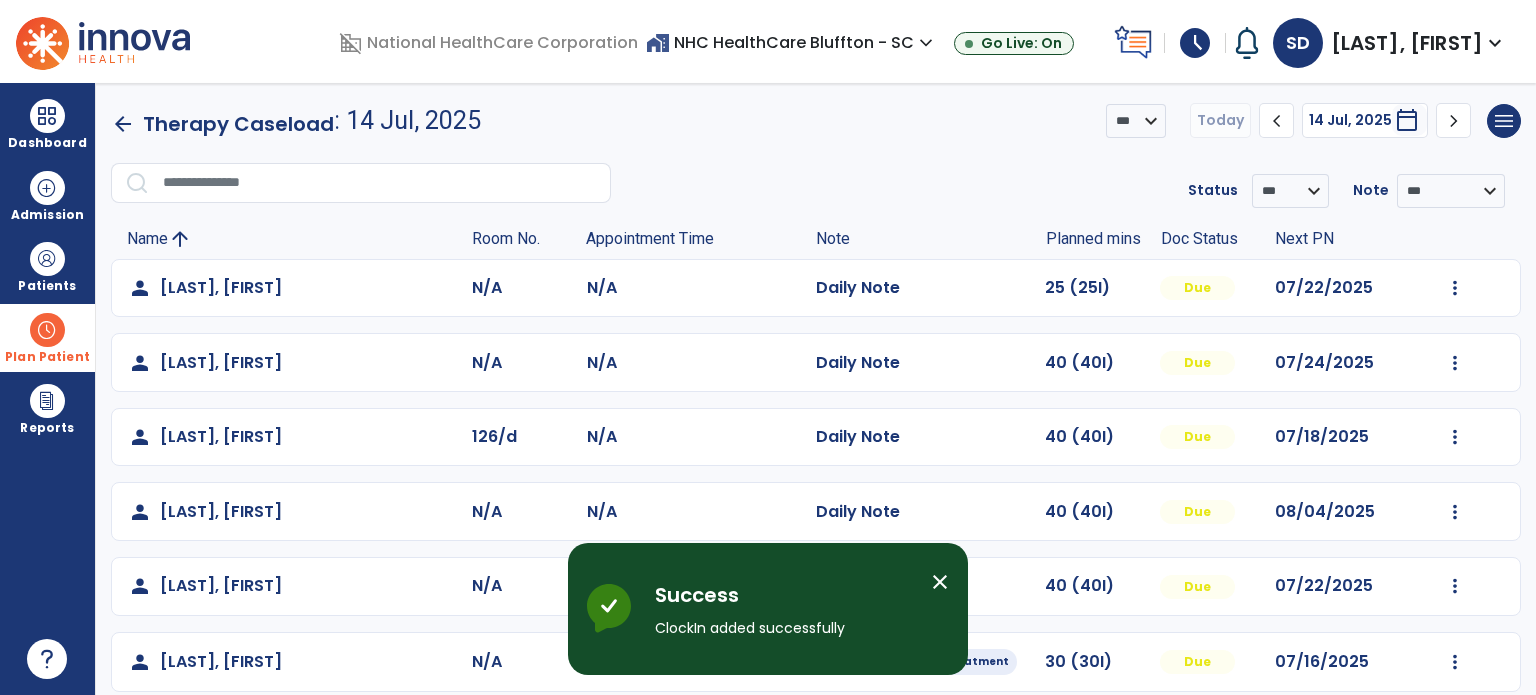 click on "Plan Patient" at bounding box center [47, 266] 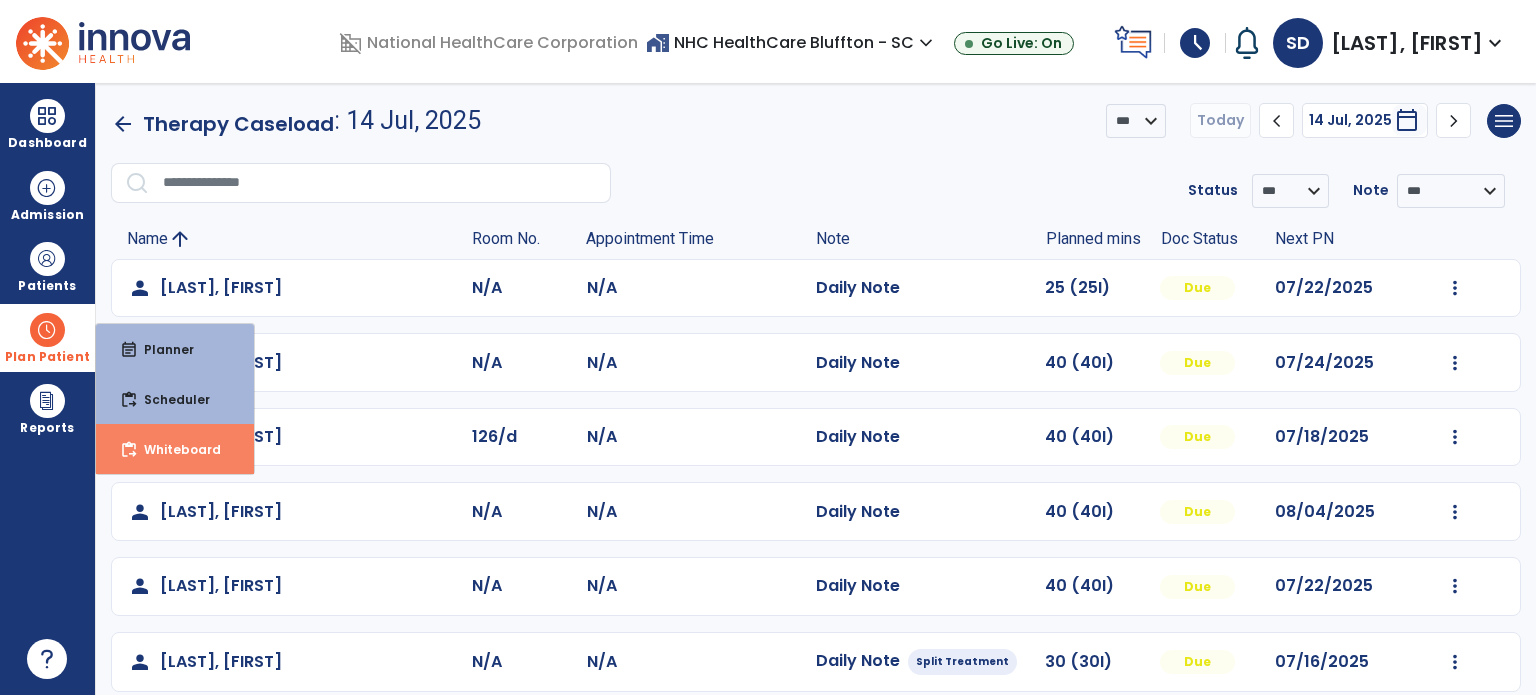 click on "Whiteboard" at bounding box center (174, 449) 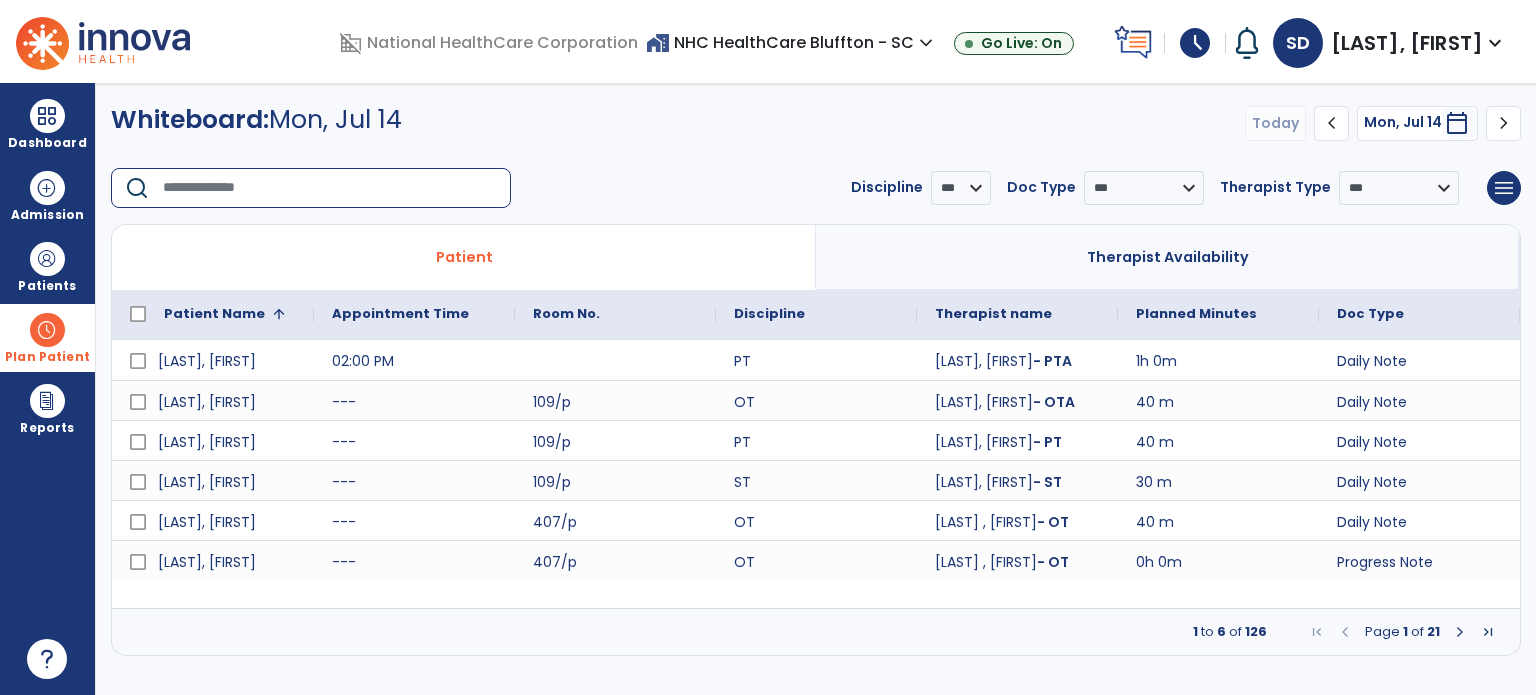 click 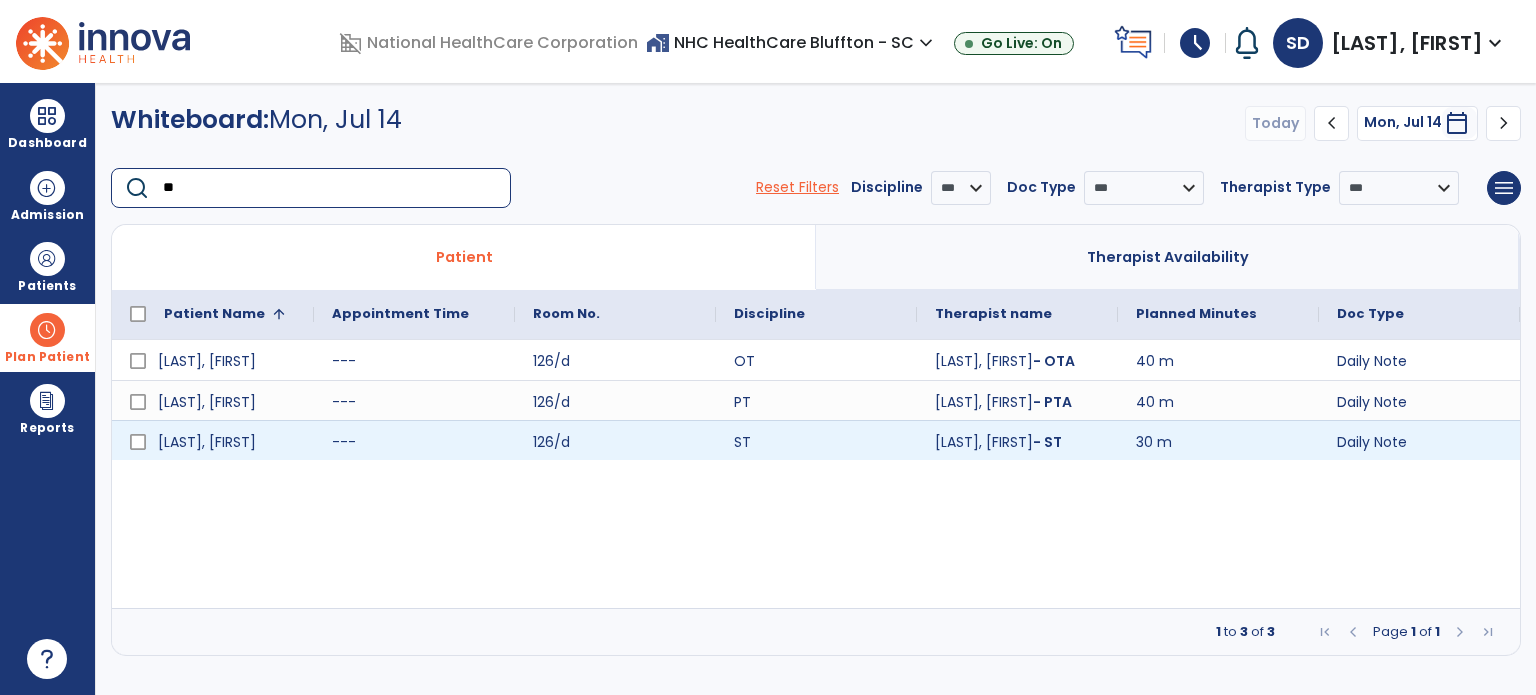 type on "*" 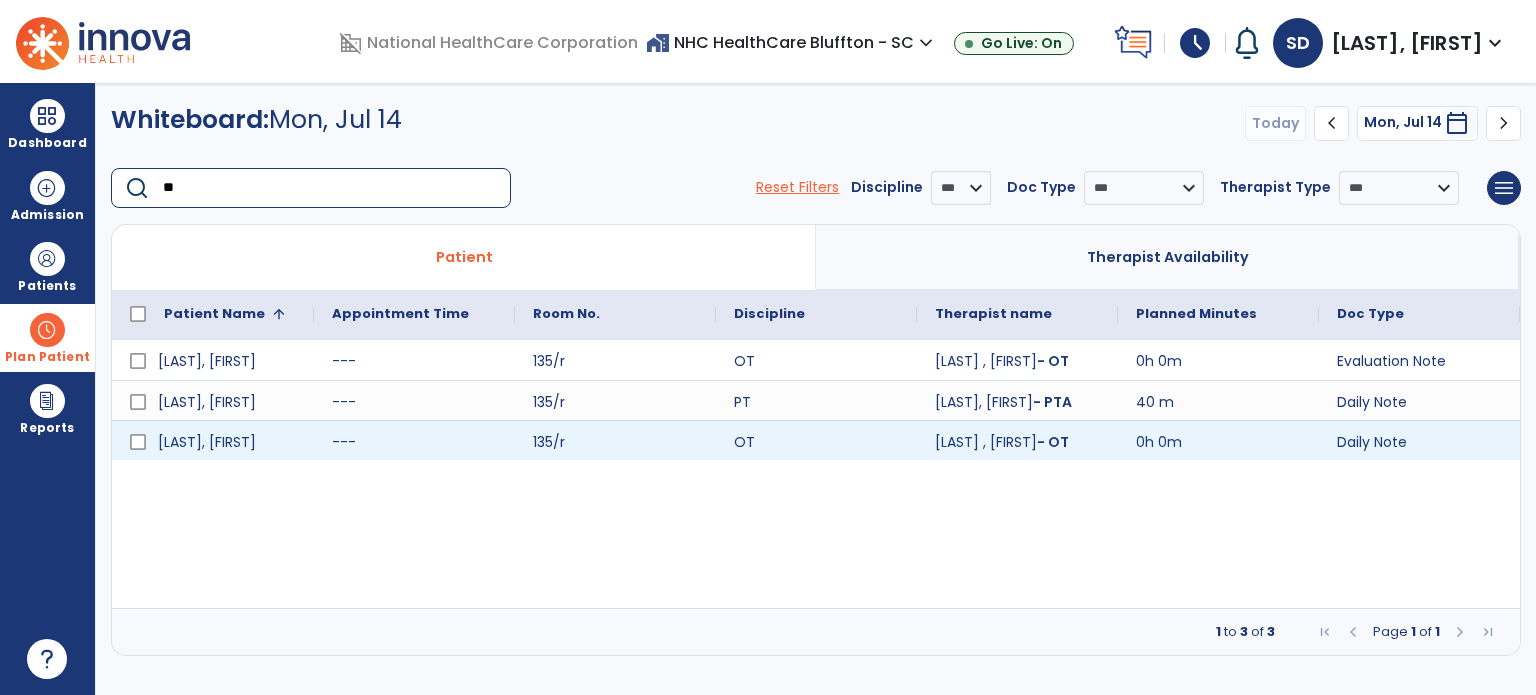 type on "*" 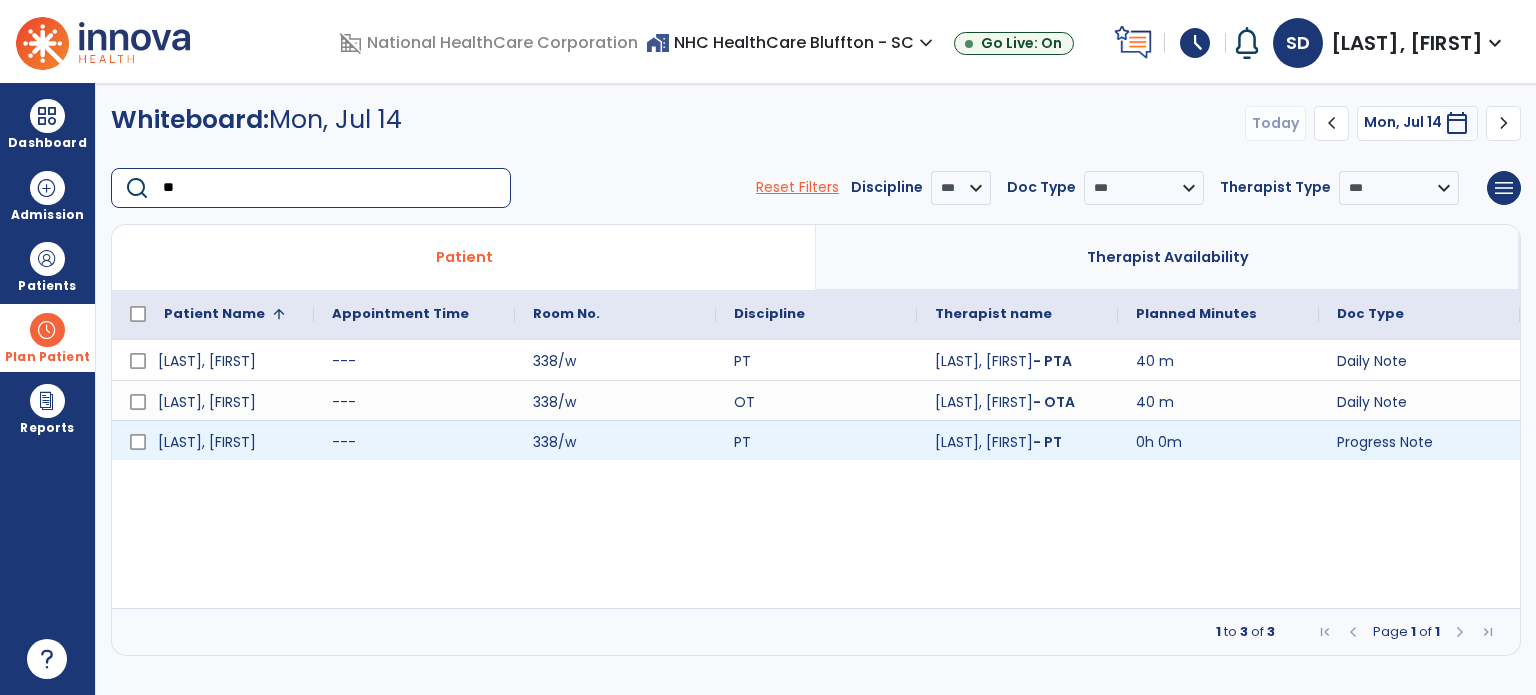 type on "*" 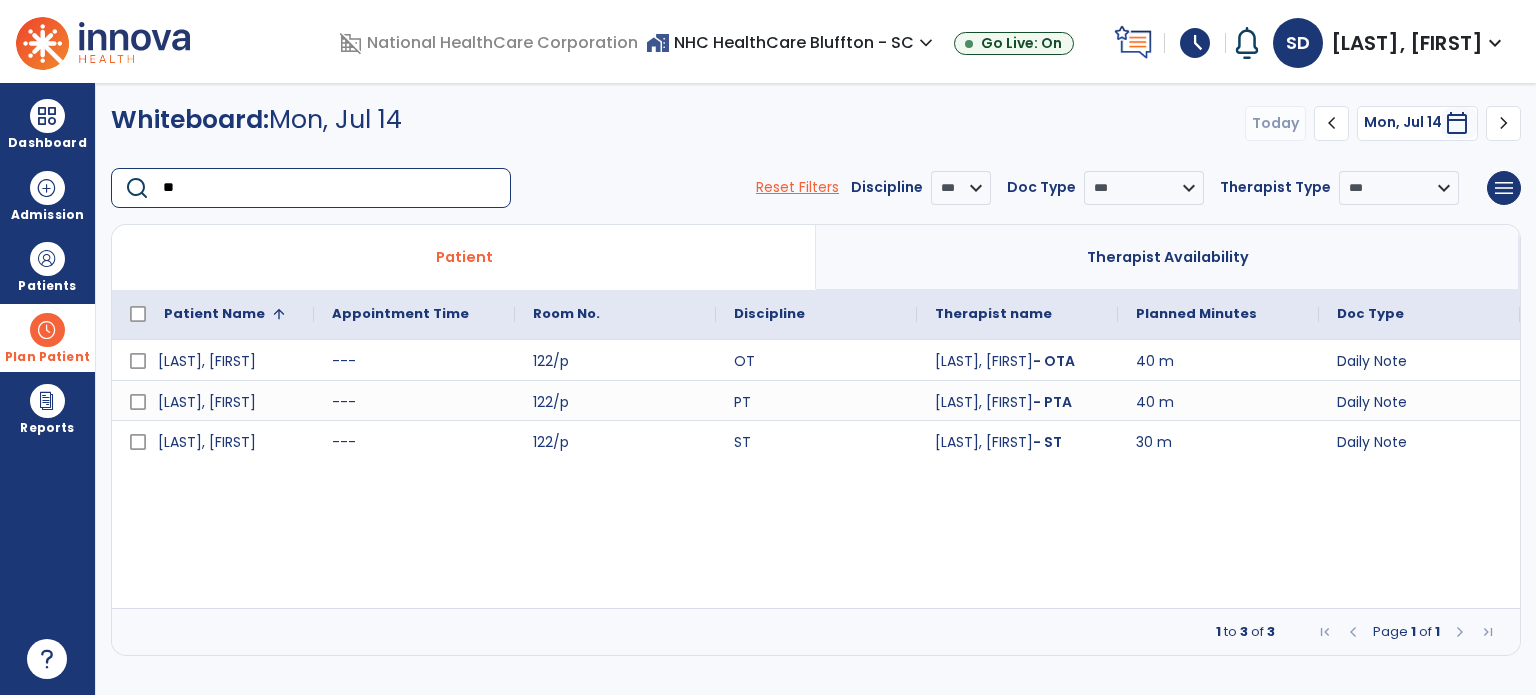 type on "*" 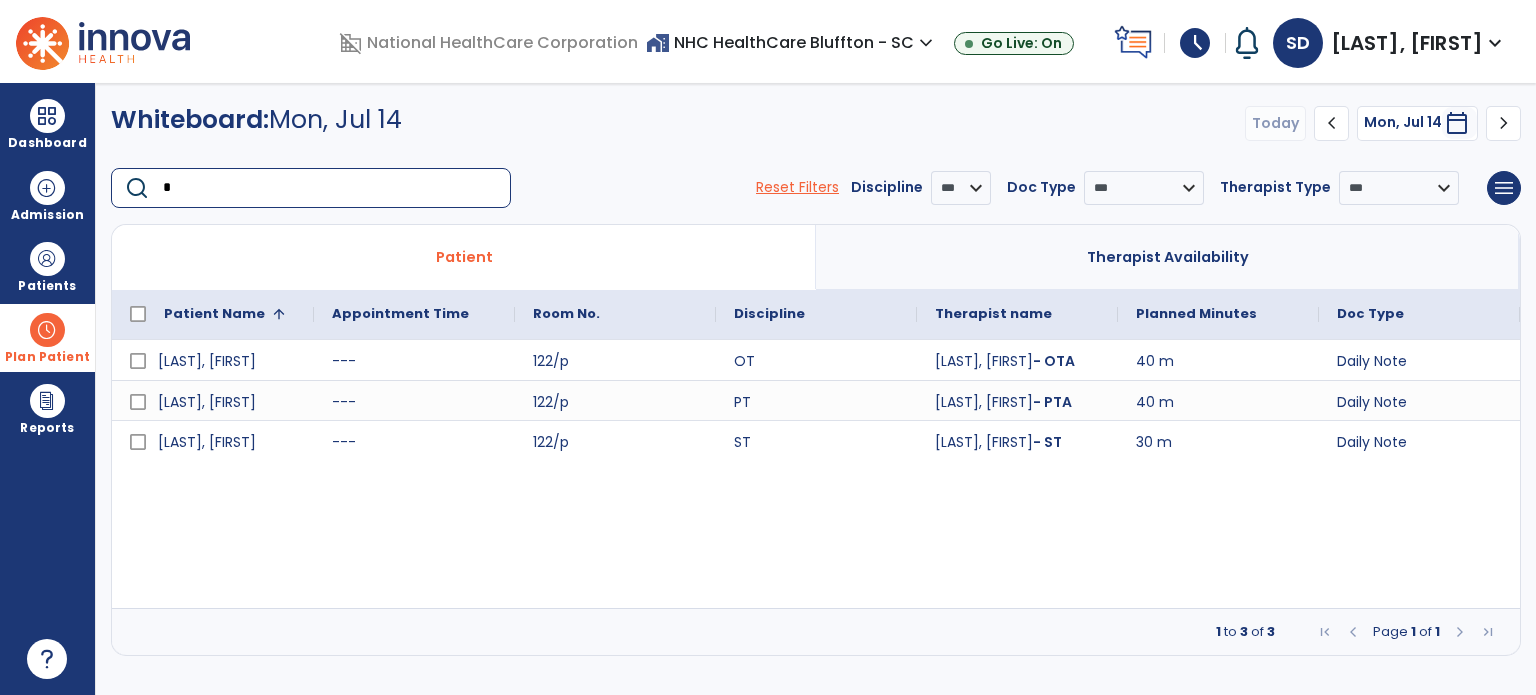 type 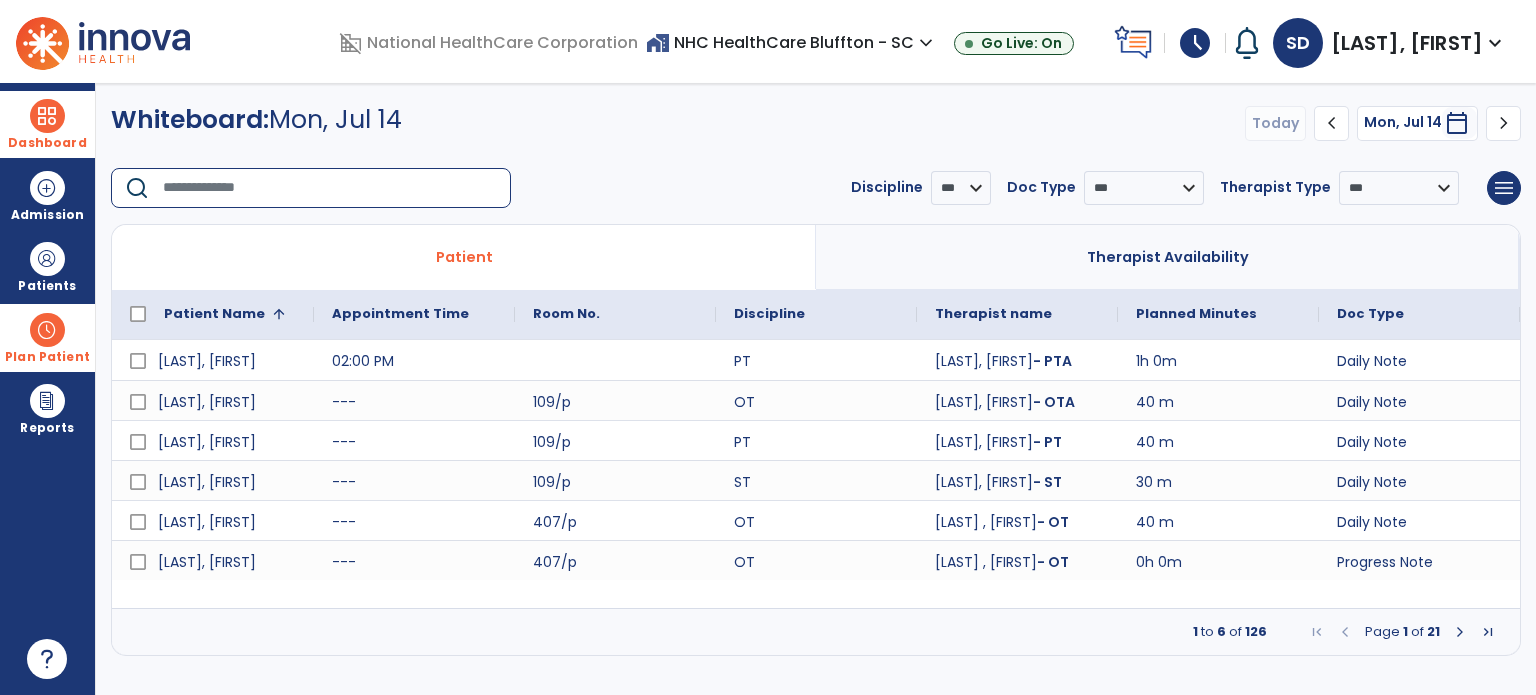 click on "Dashboard" at bounding box center (47, 124) 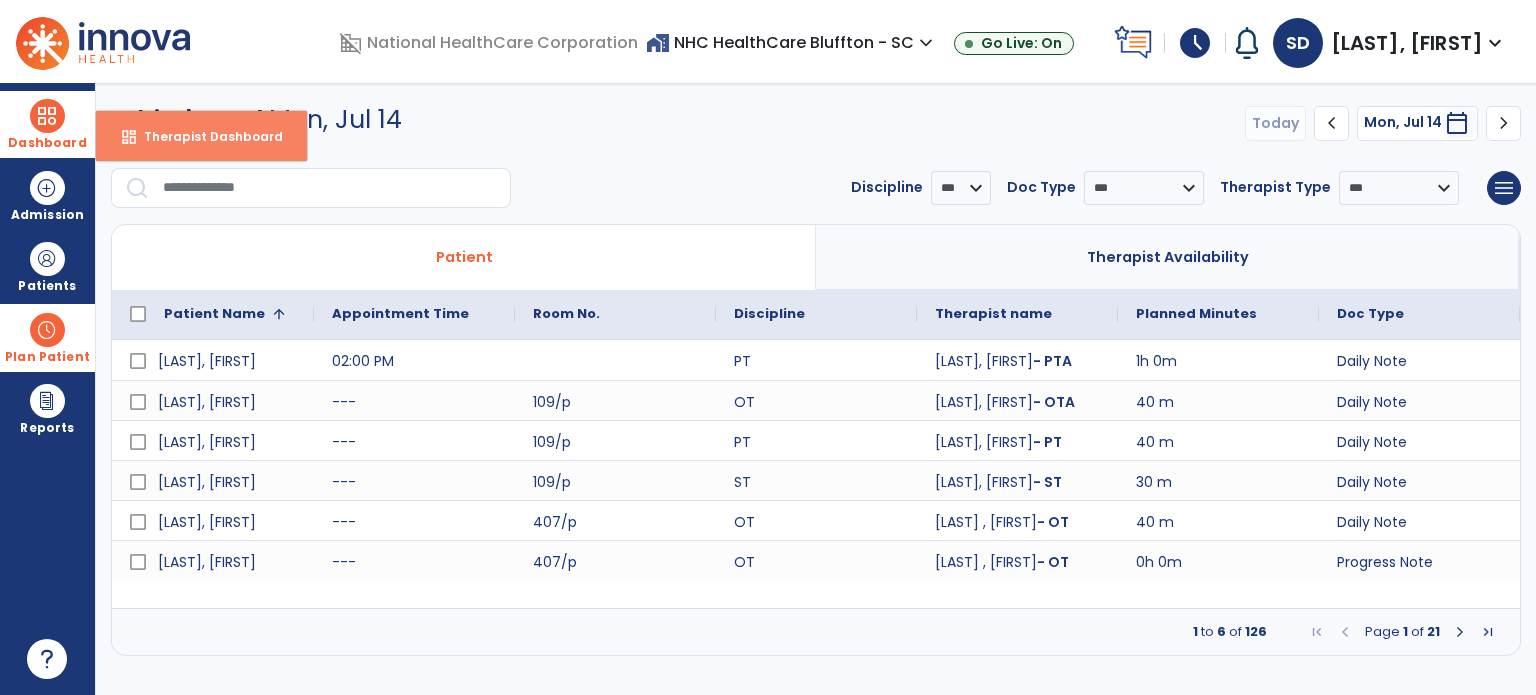 click on "Therapist Dashboard" at bounding box center (205, 136) 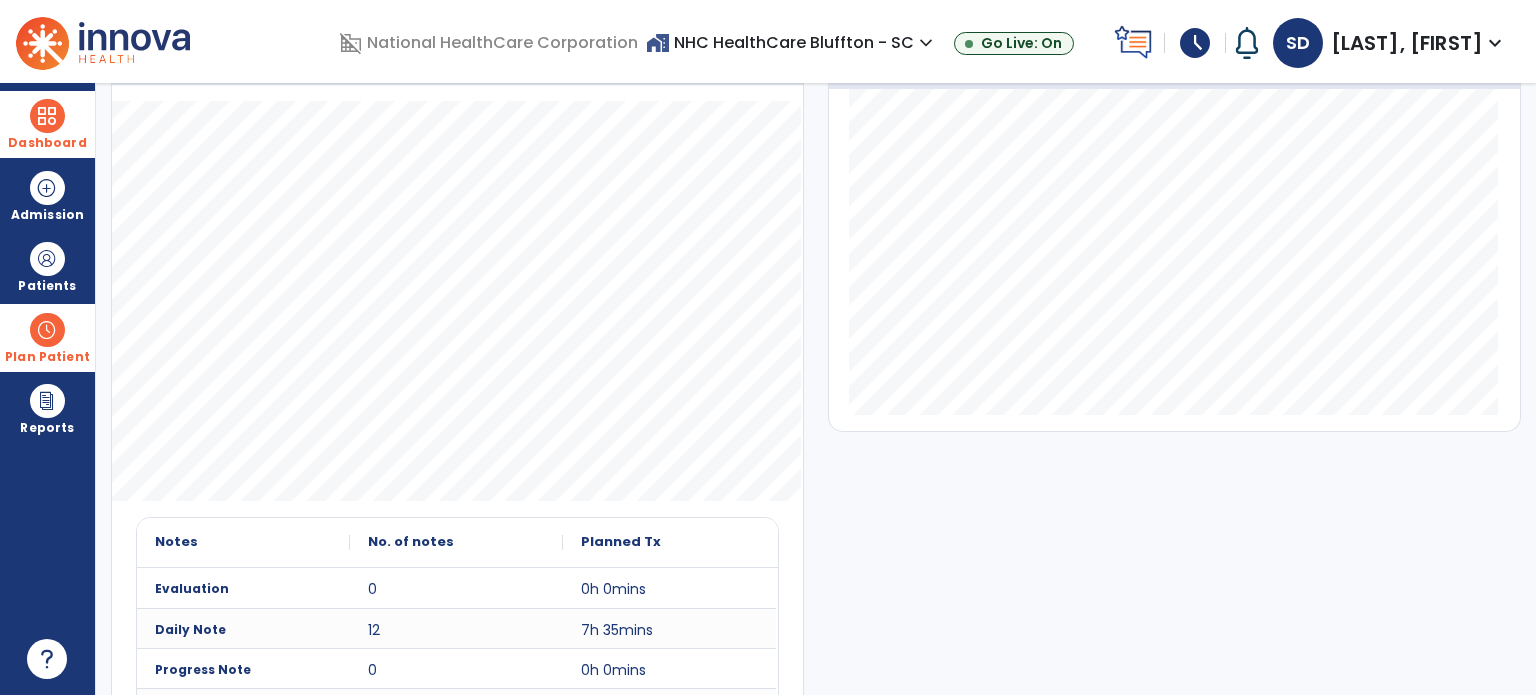 scroll, scrollTop: 0, scrollLeft: 0, axis: both 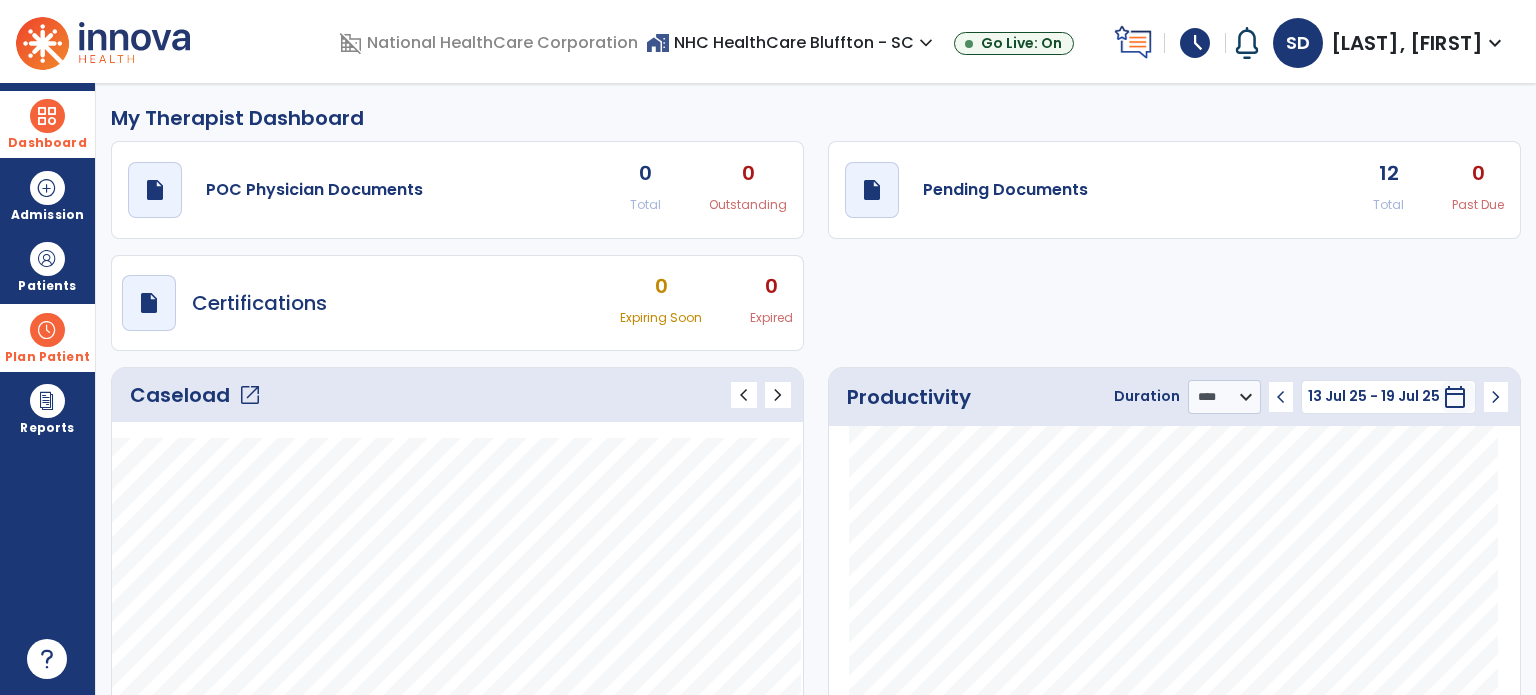 click on "open_in_new" 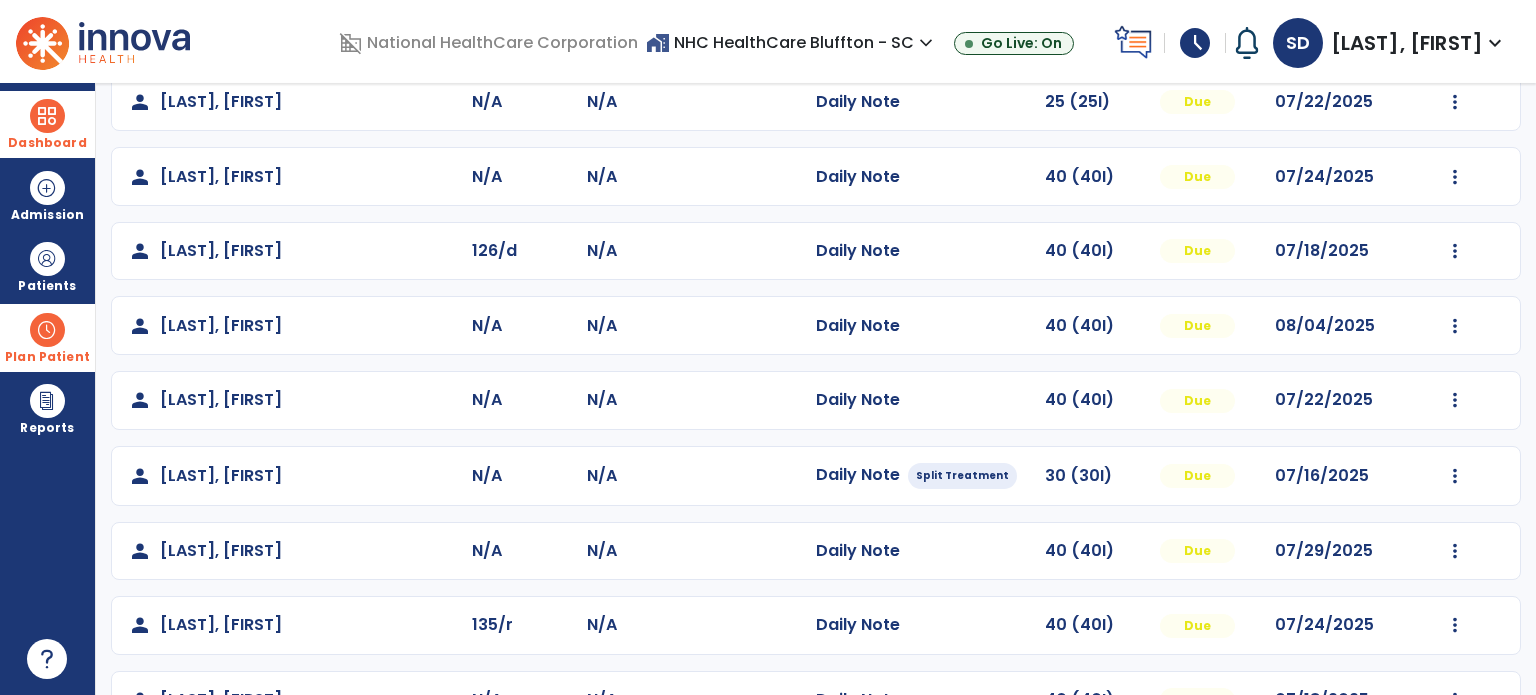 scroll, scrollTop: 400, scrollLeft: 0, axis: vertical 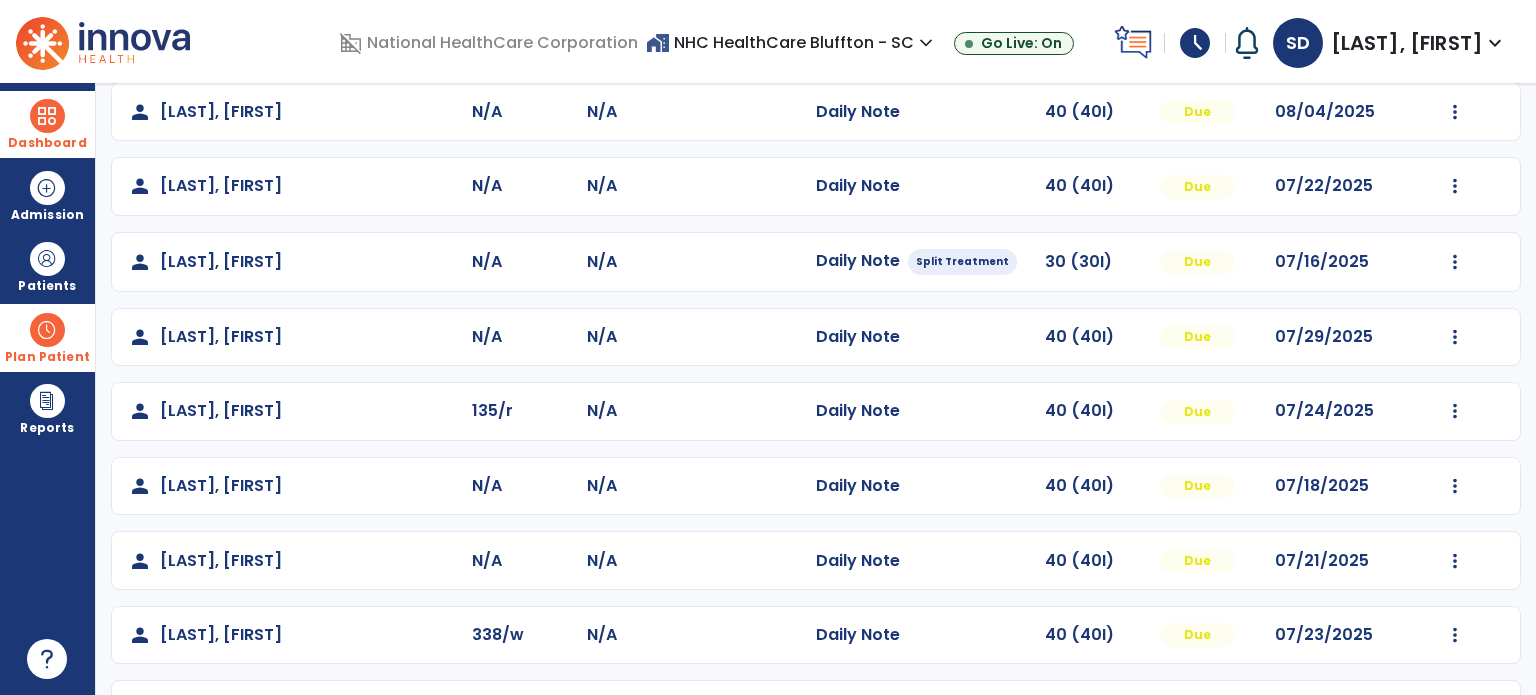 click on "N/A" 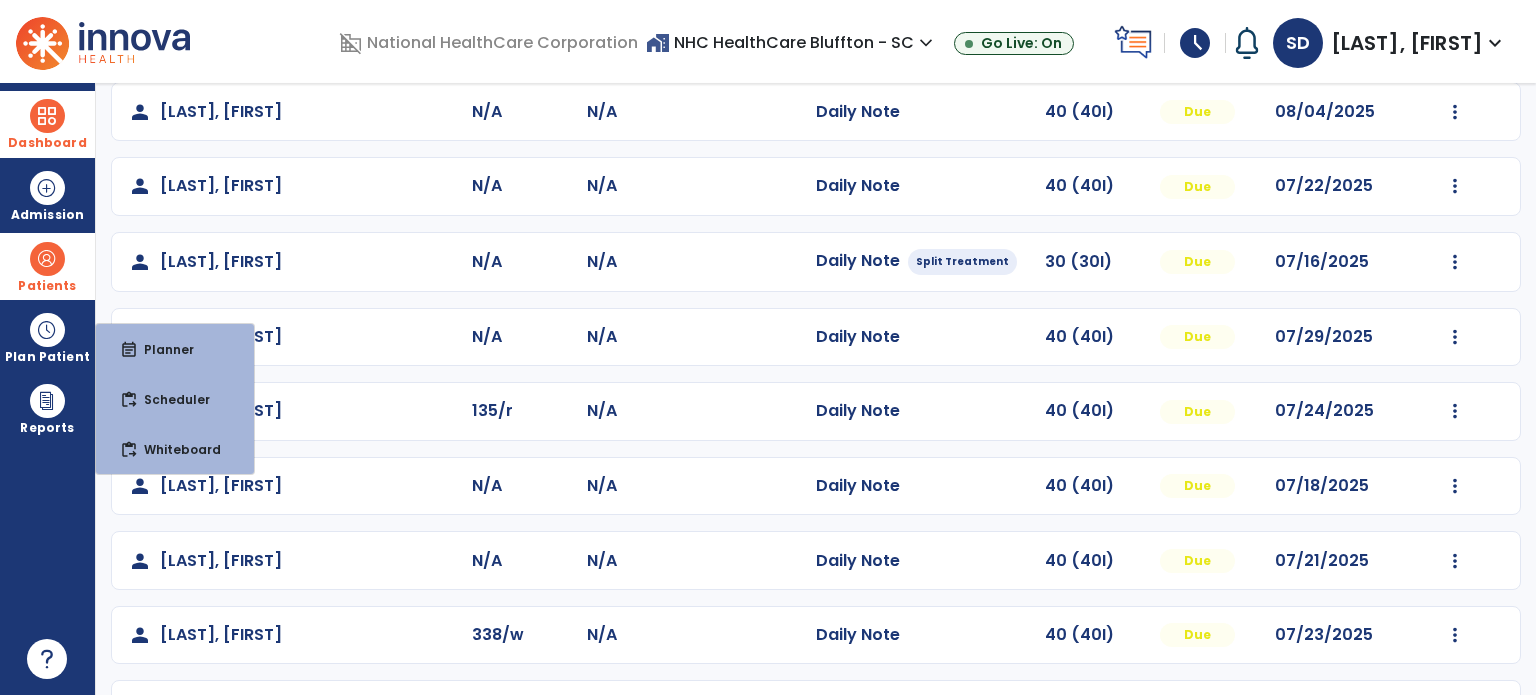click on "Patients" at bounding box center [47, 266] 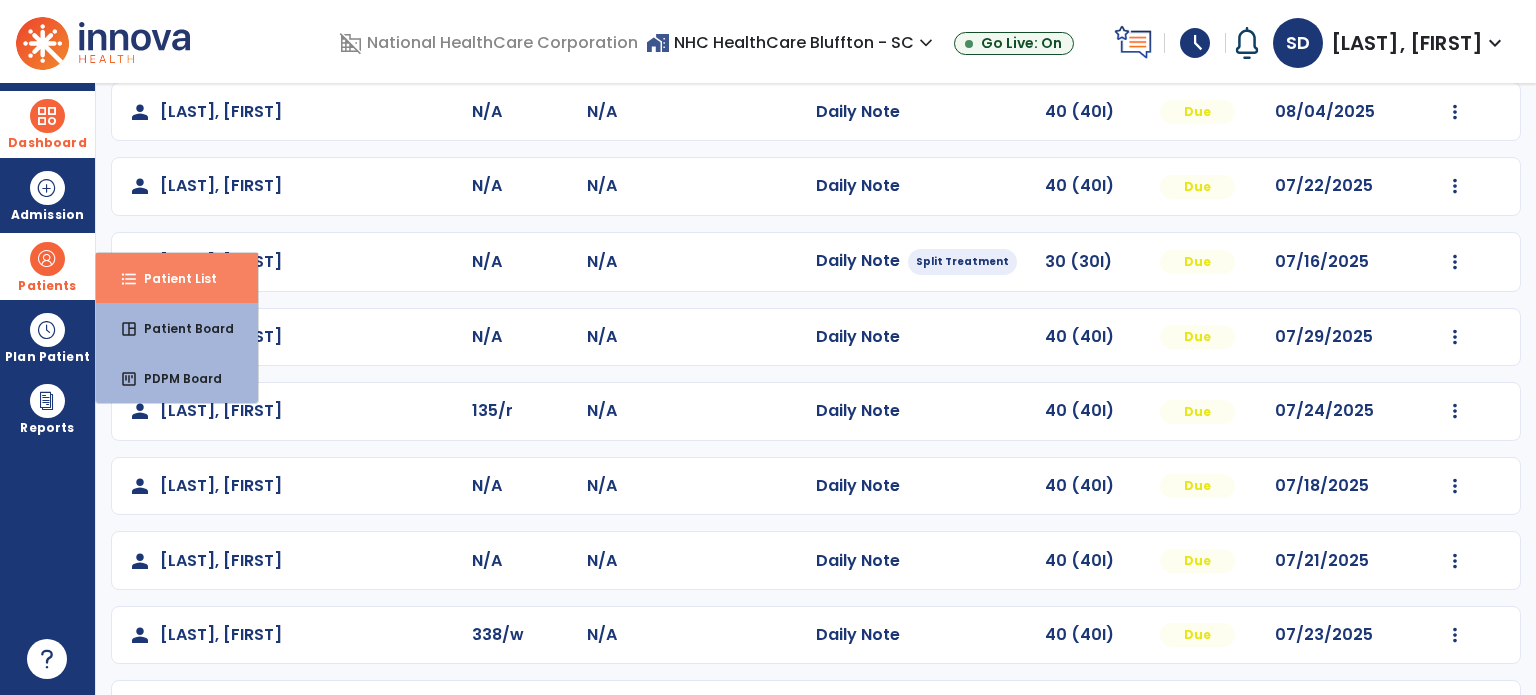 click on "Patient List" at bounding box center [172, 278] 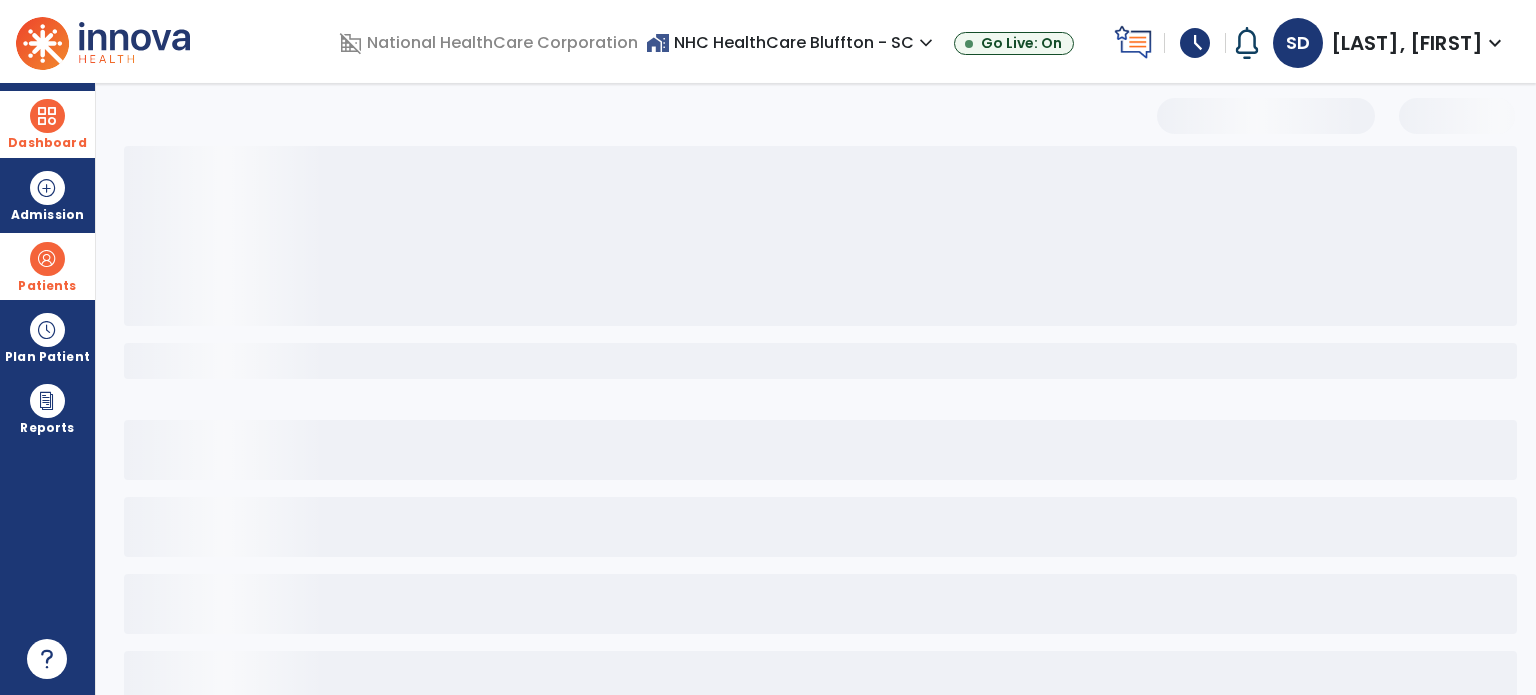 scroll, scrollTop: 46, scrollLeft: 0, axis: vertical 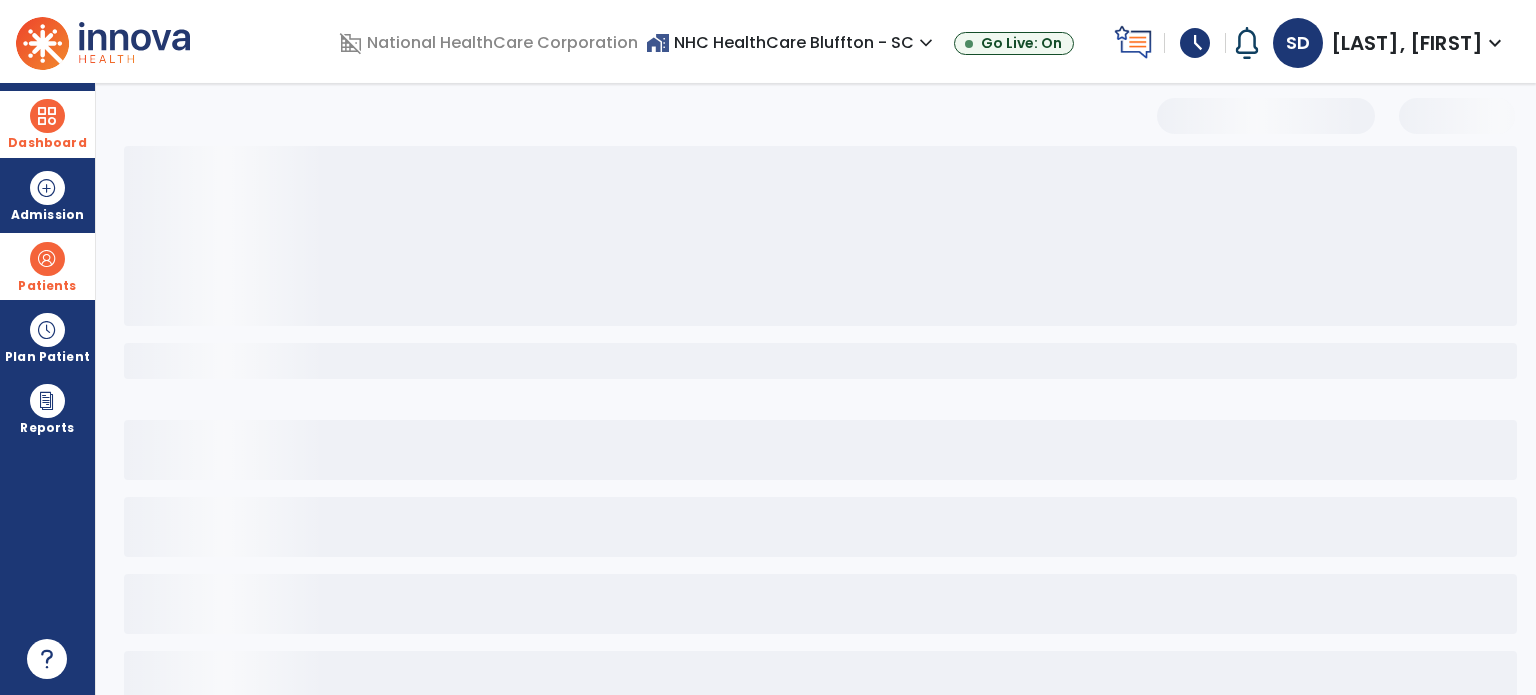 select on "***" 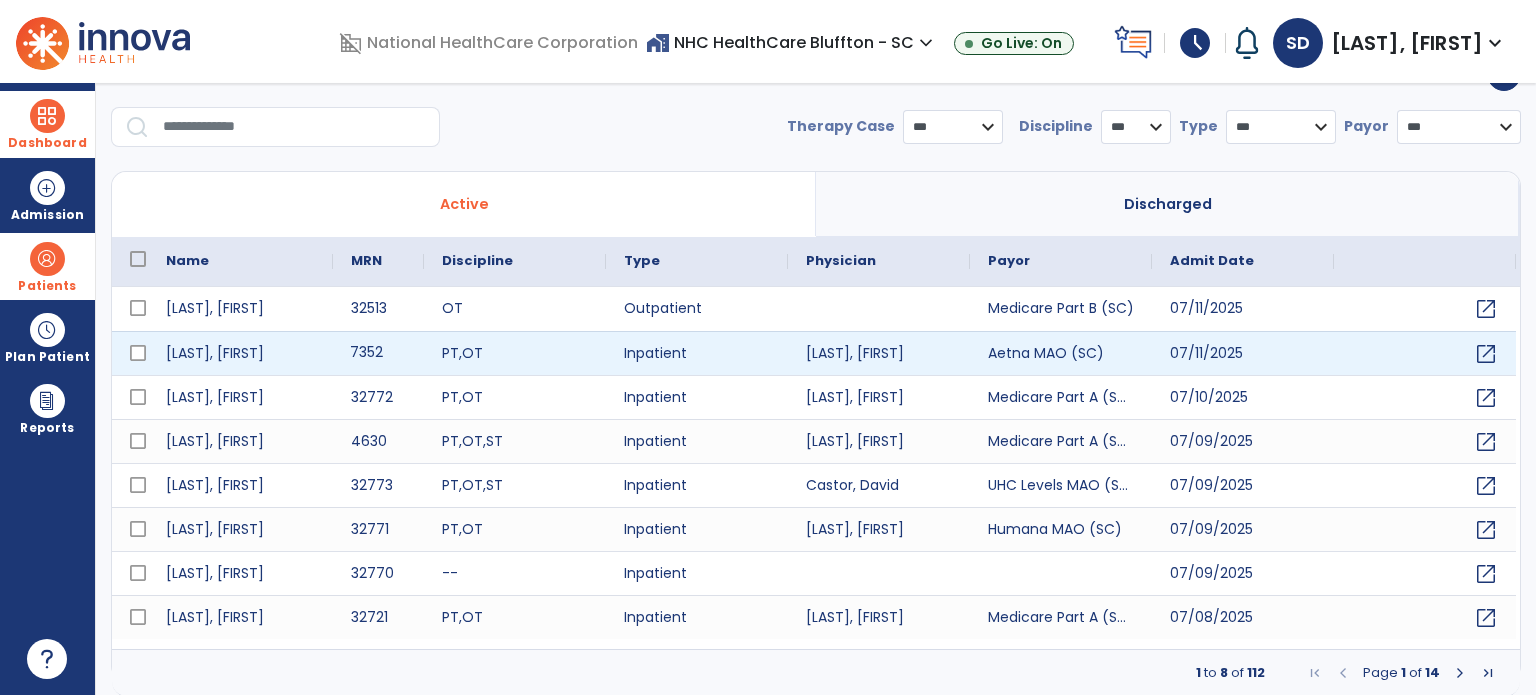 click on "7352" at bounding box center (378, 353) 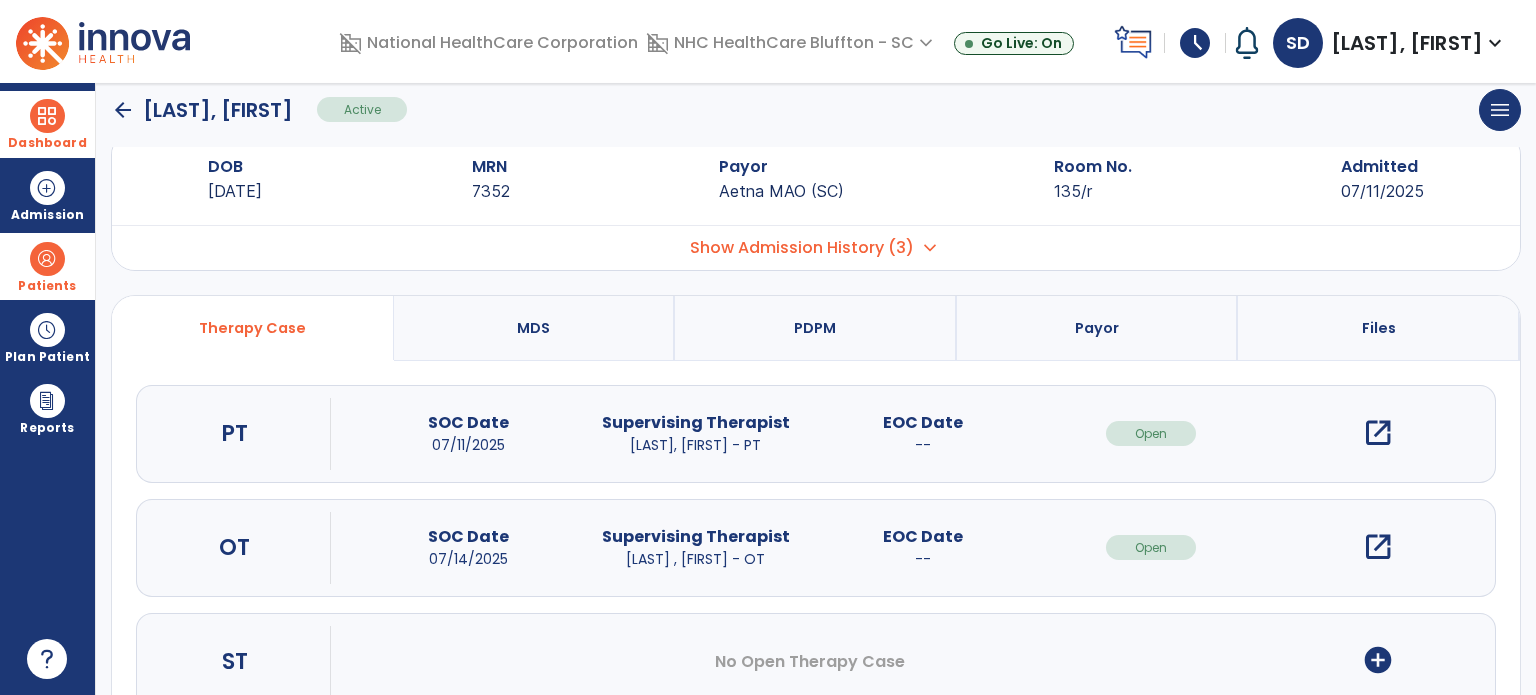 scroll, scrollTop: 0, scrollLeft: 0, axis: both 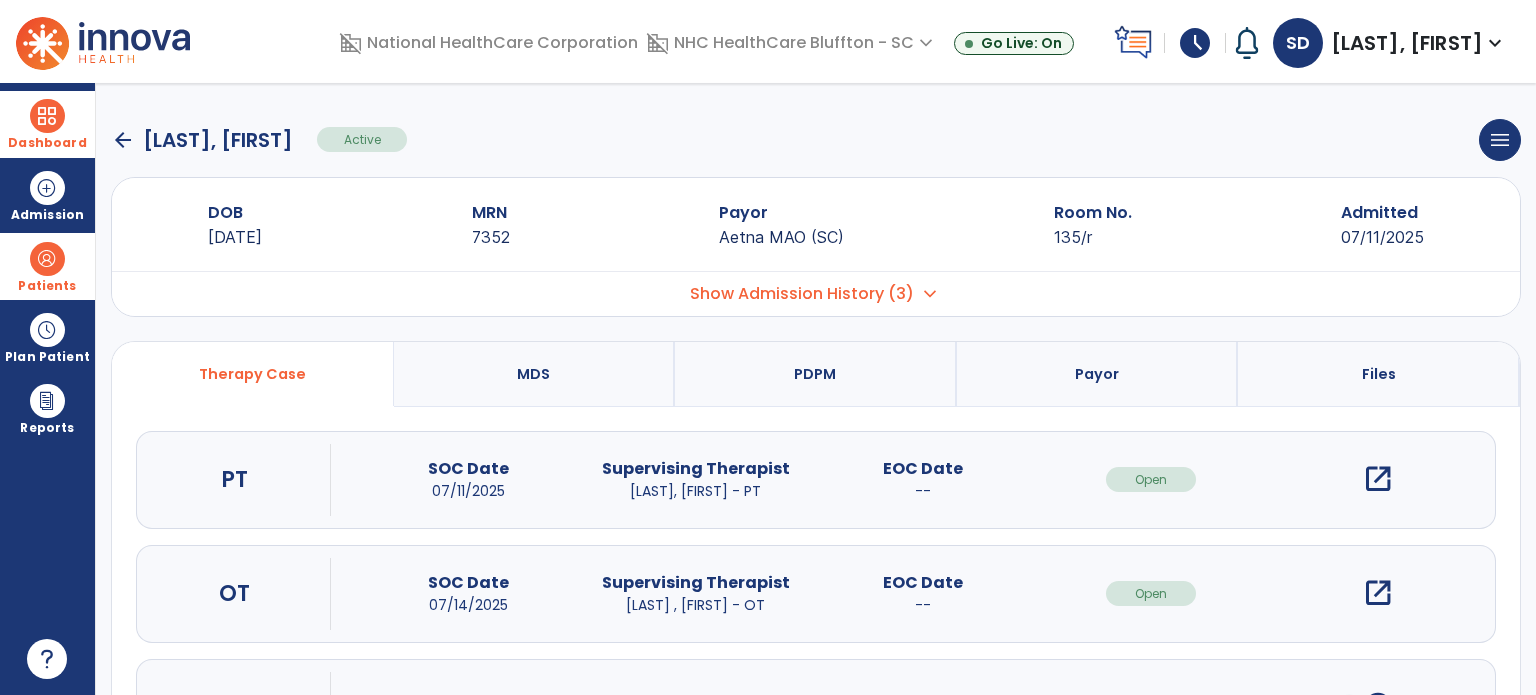 click on "arrow_back" 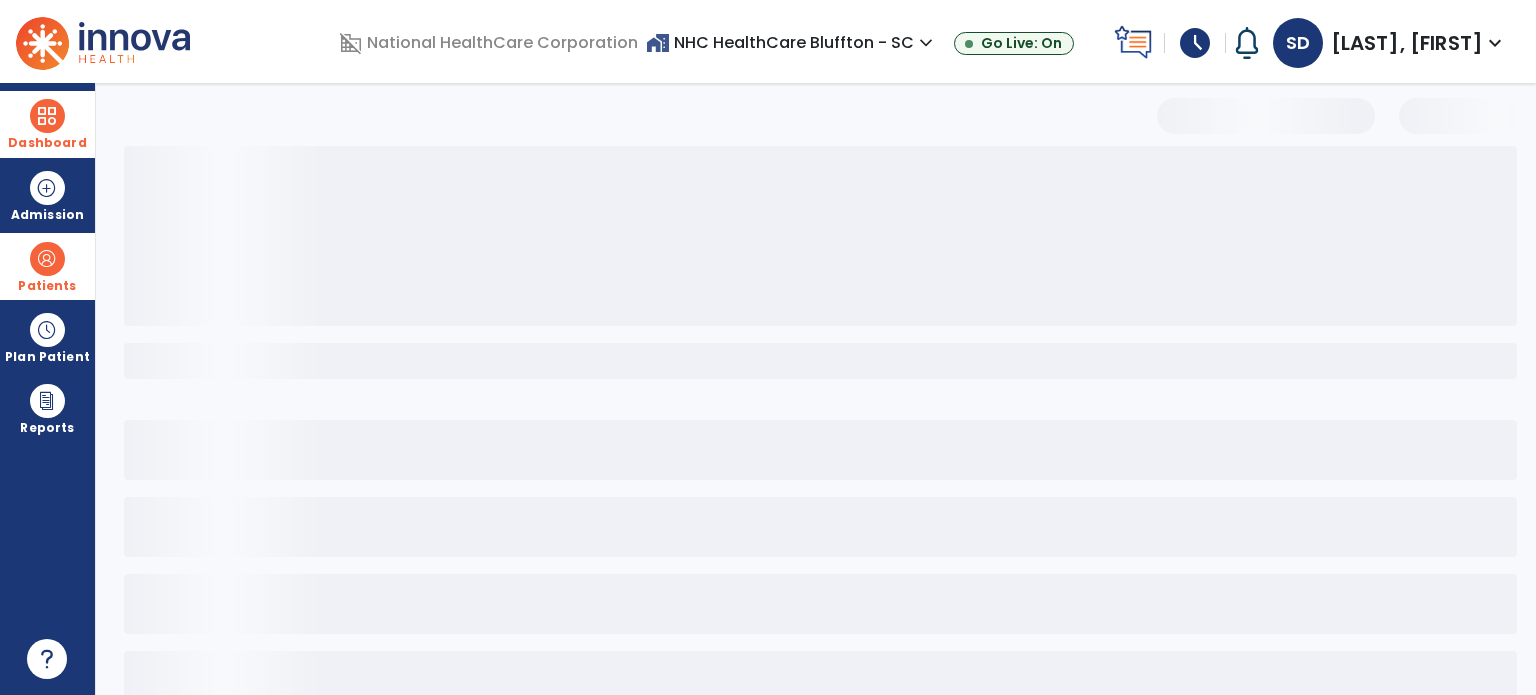 select on "***" 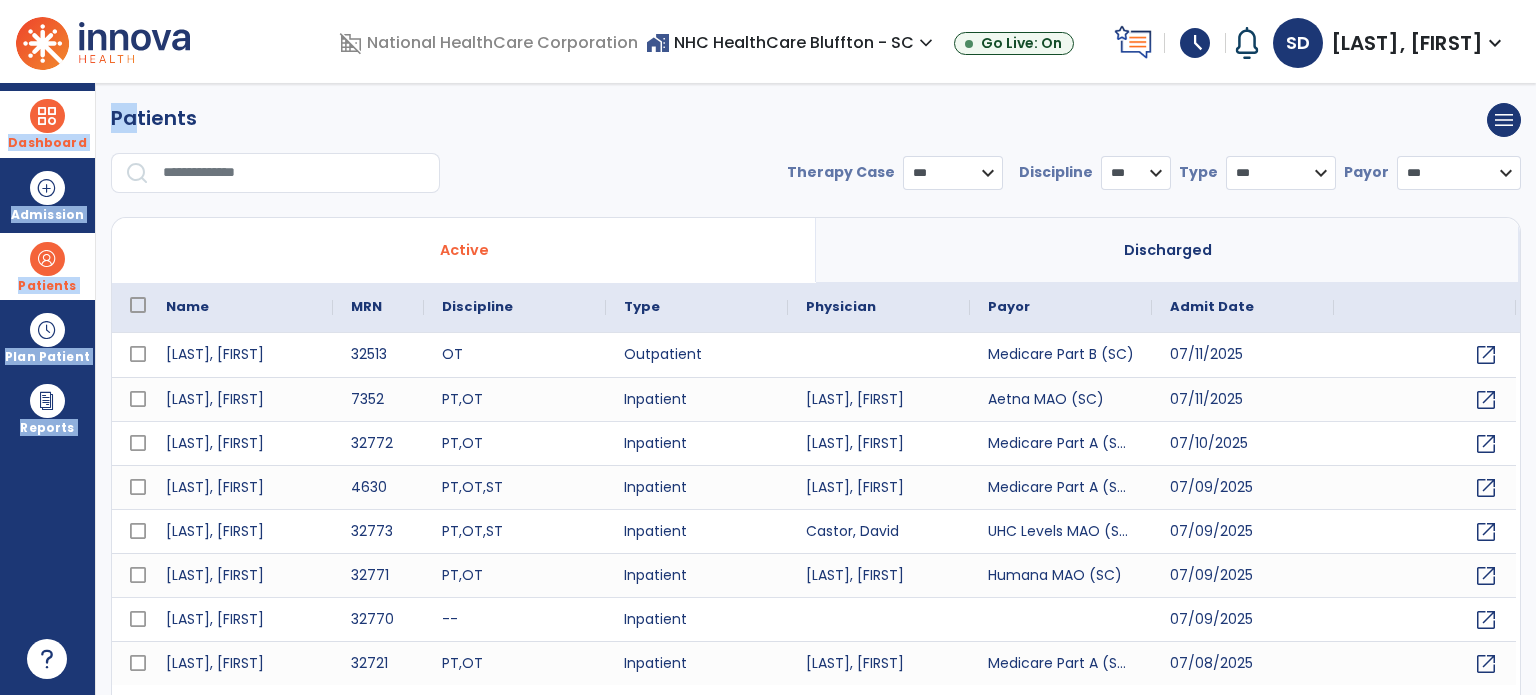 drag, startPoint x: 121, startPoint y: 137, endPoint x: 60, endPoint y: 113, distance: 65.551506 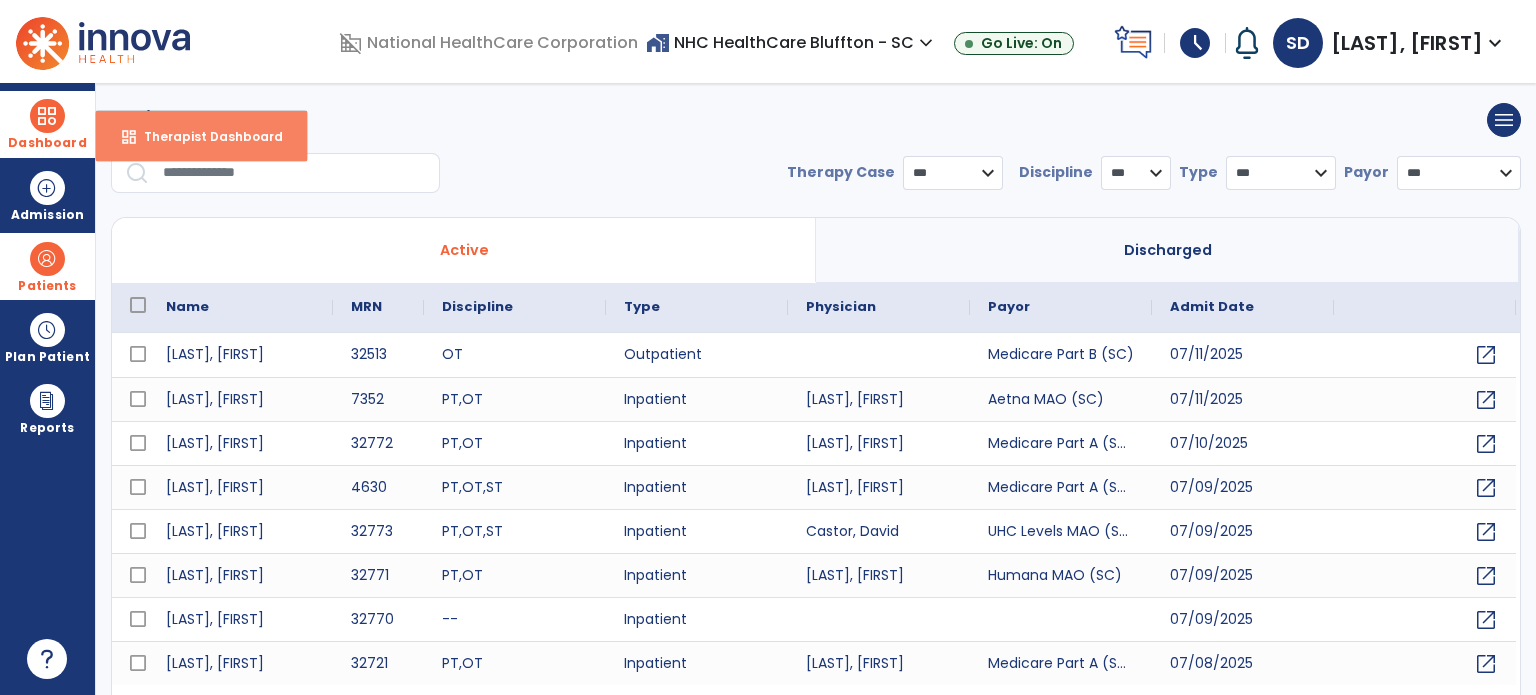 click on "dashboard  Therapist Dashboard" at bounding box center [201, 136] 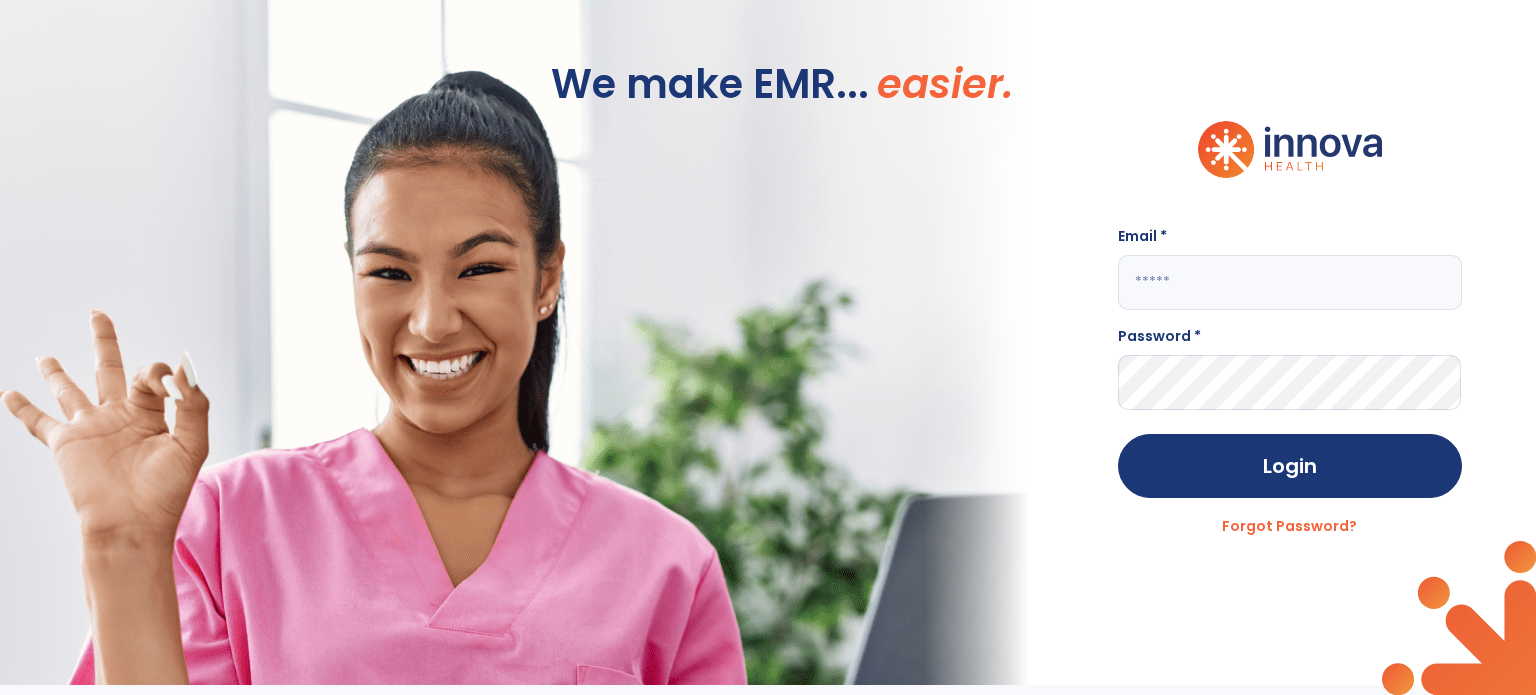 type on "**********" 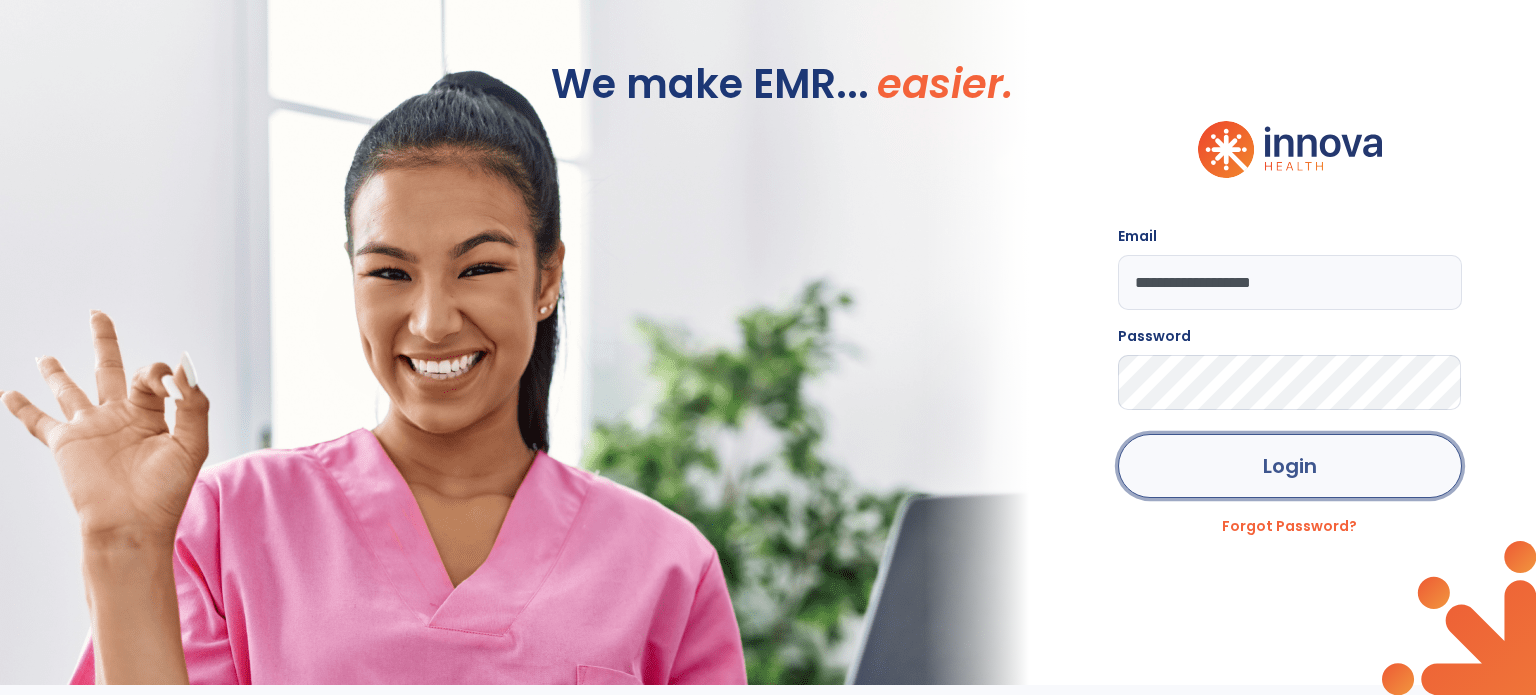 click on "Login" 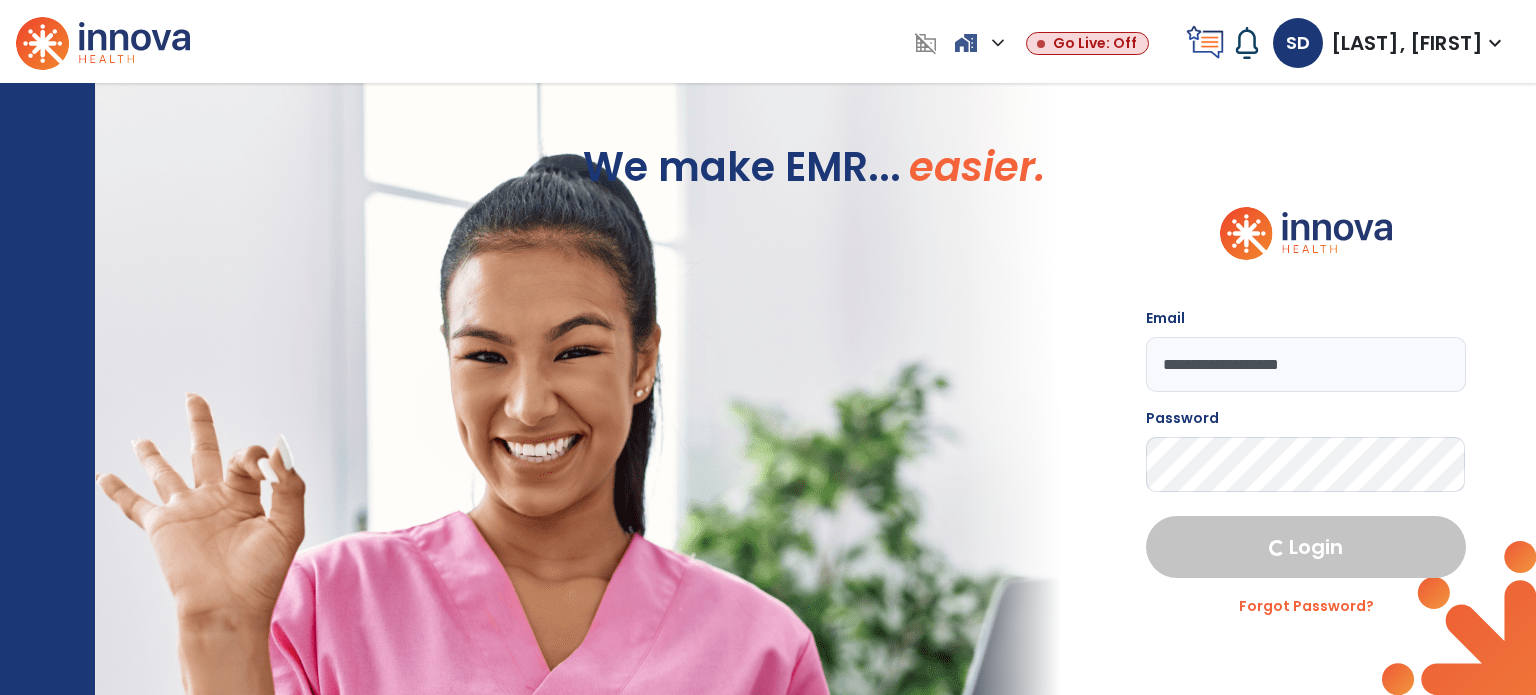select on "****" 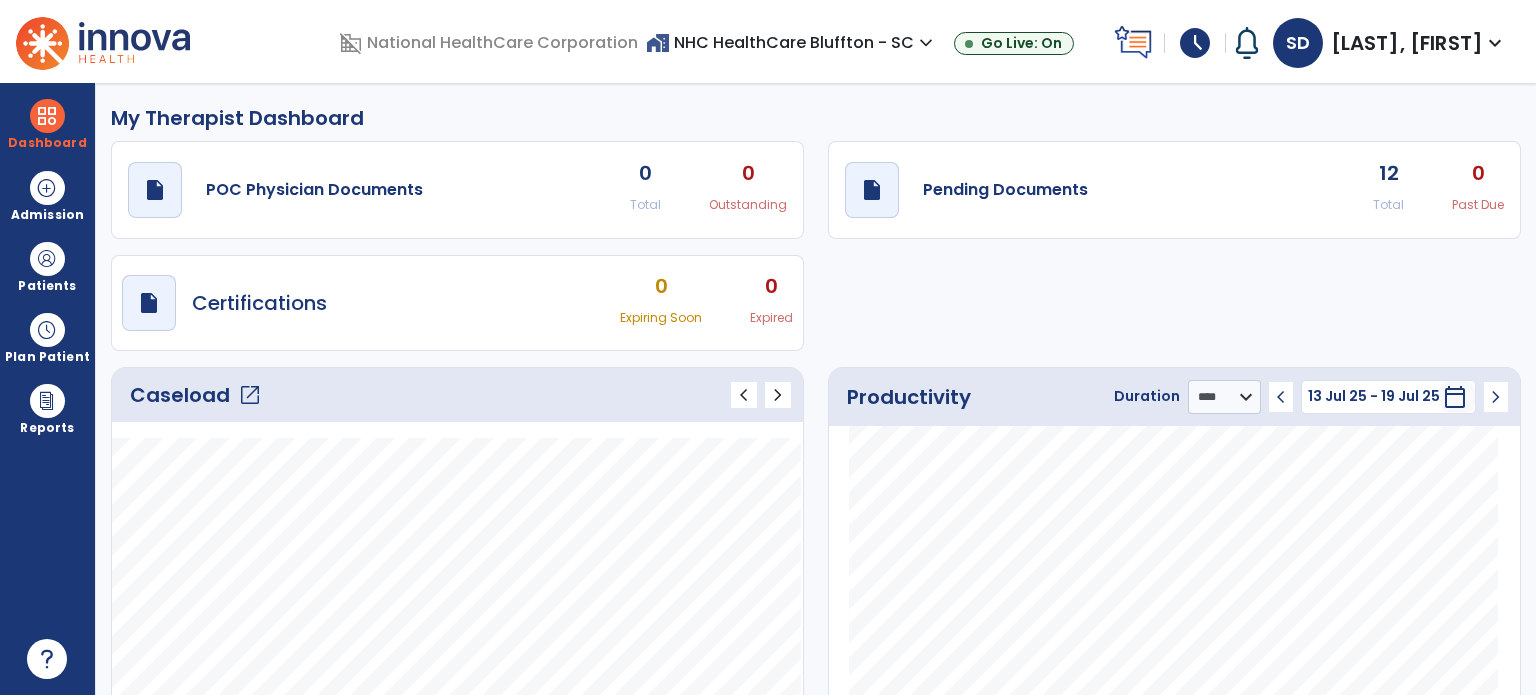 click on "open_in_new" 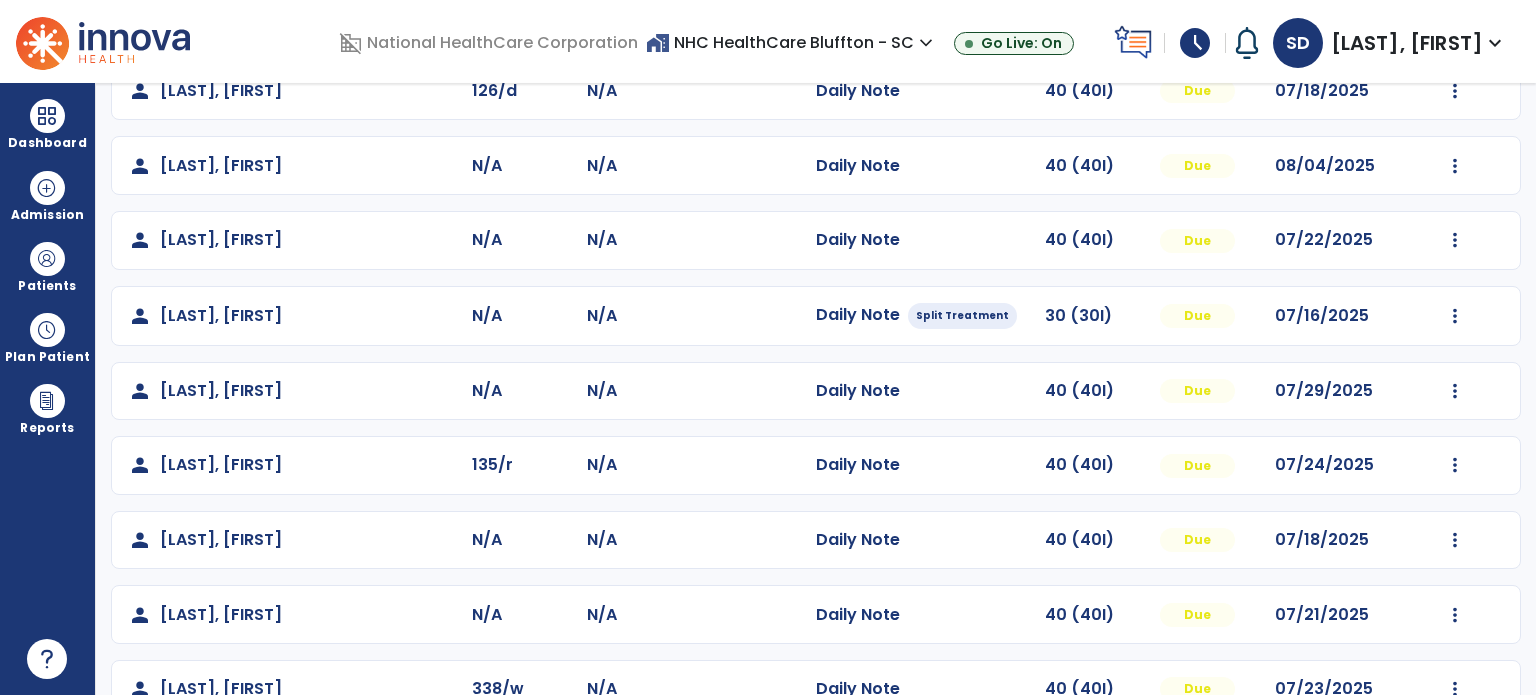 scroll, scrollTop: 400, scrollLeft: 0, axis: vertical 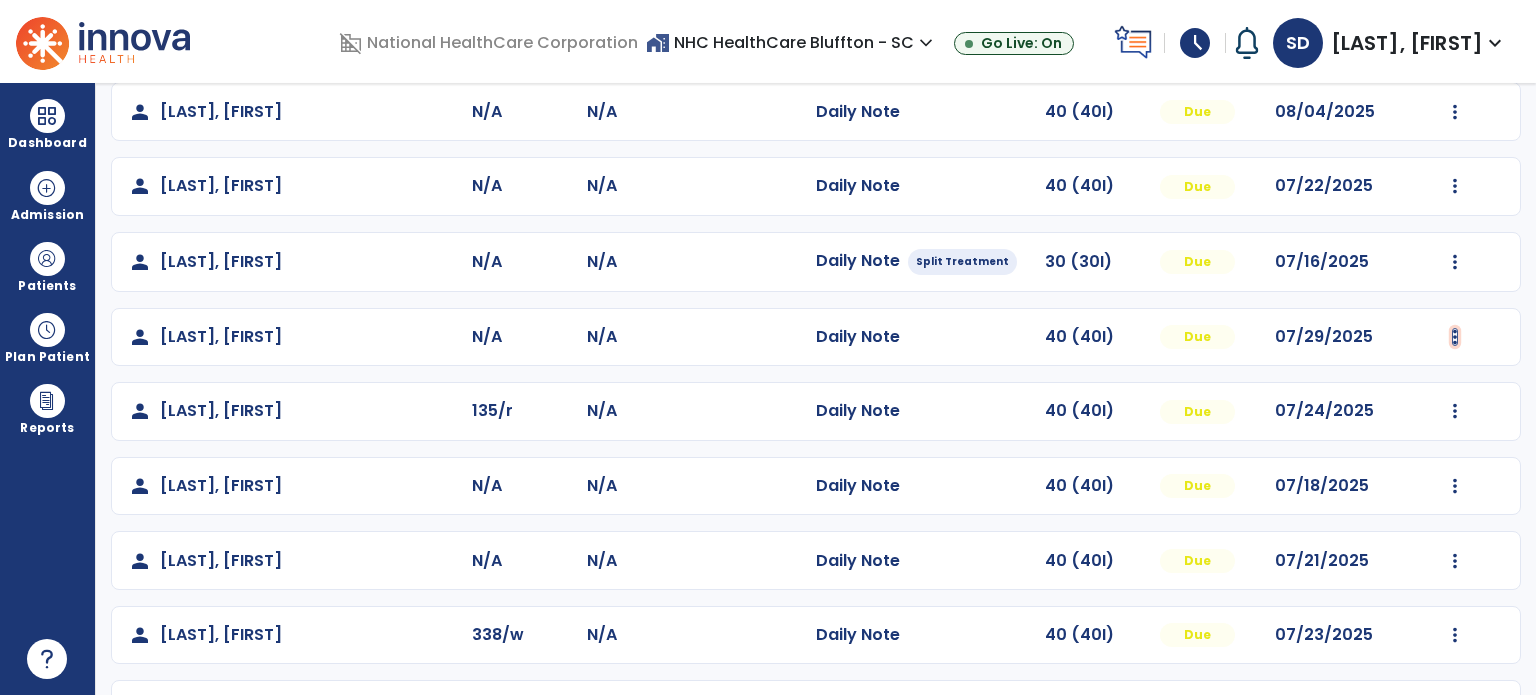 click at bounding box center [1455, -112] 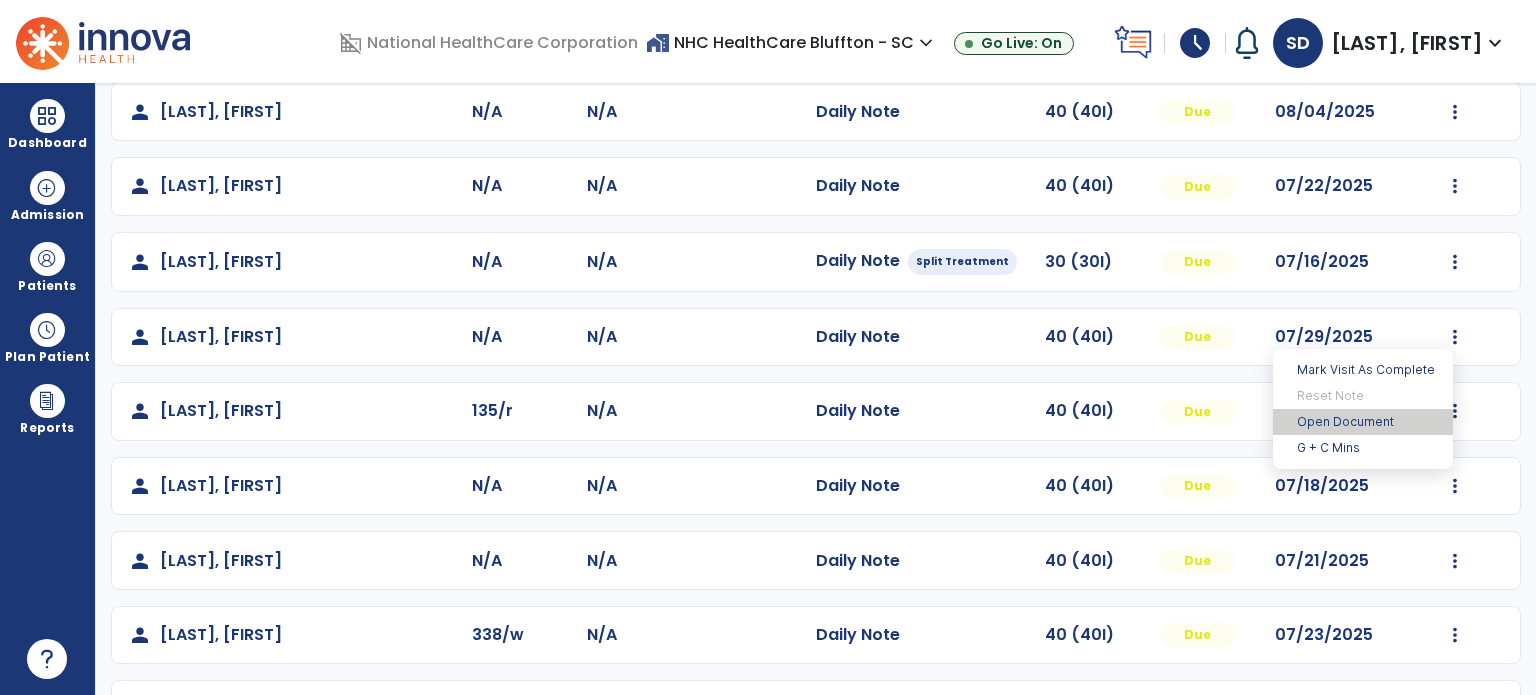 click on "Open Document" at bounding box center (1363, 422) 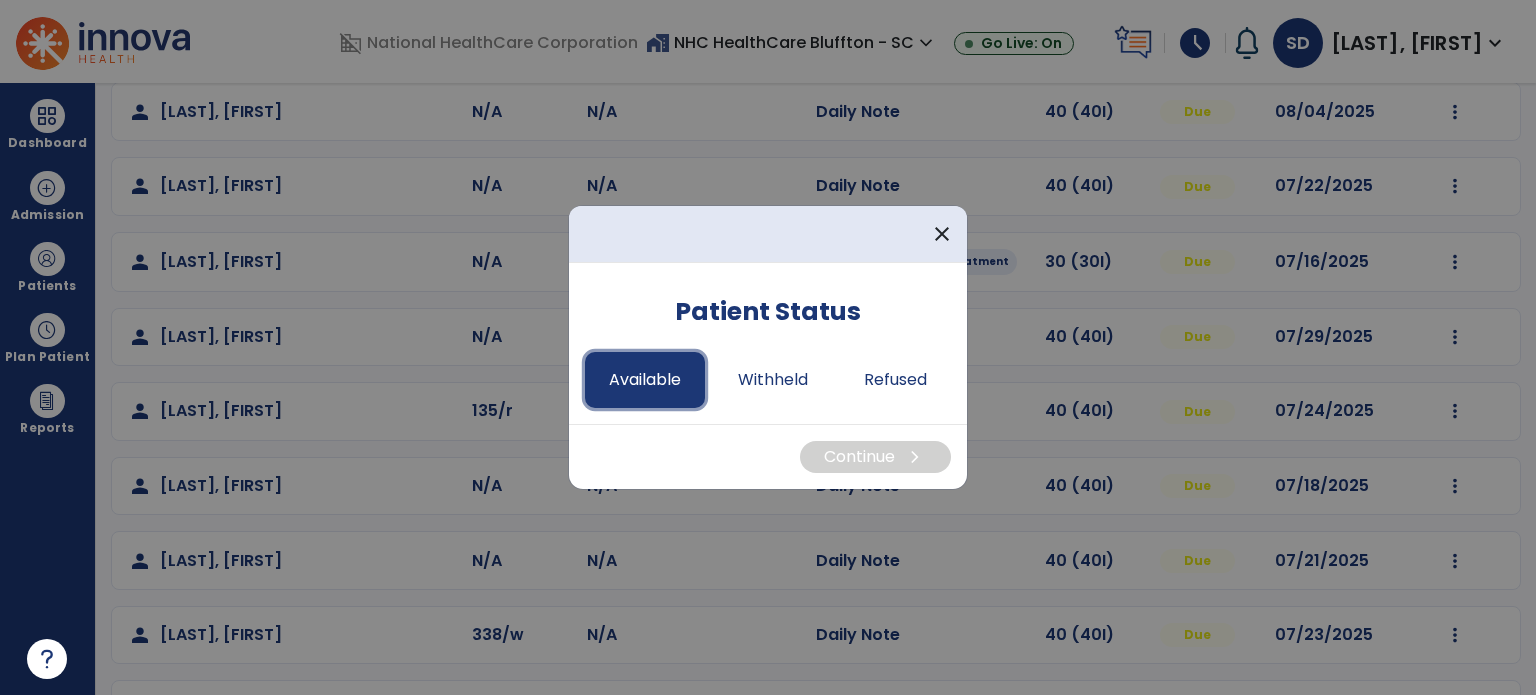 click on "Available" at bounding box center (645, 380) 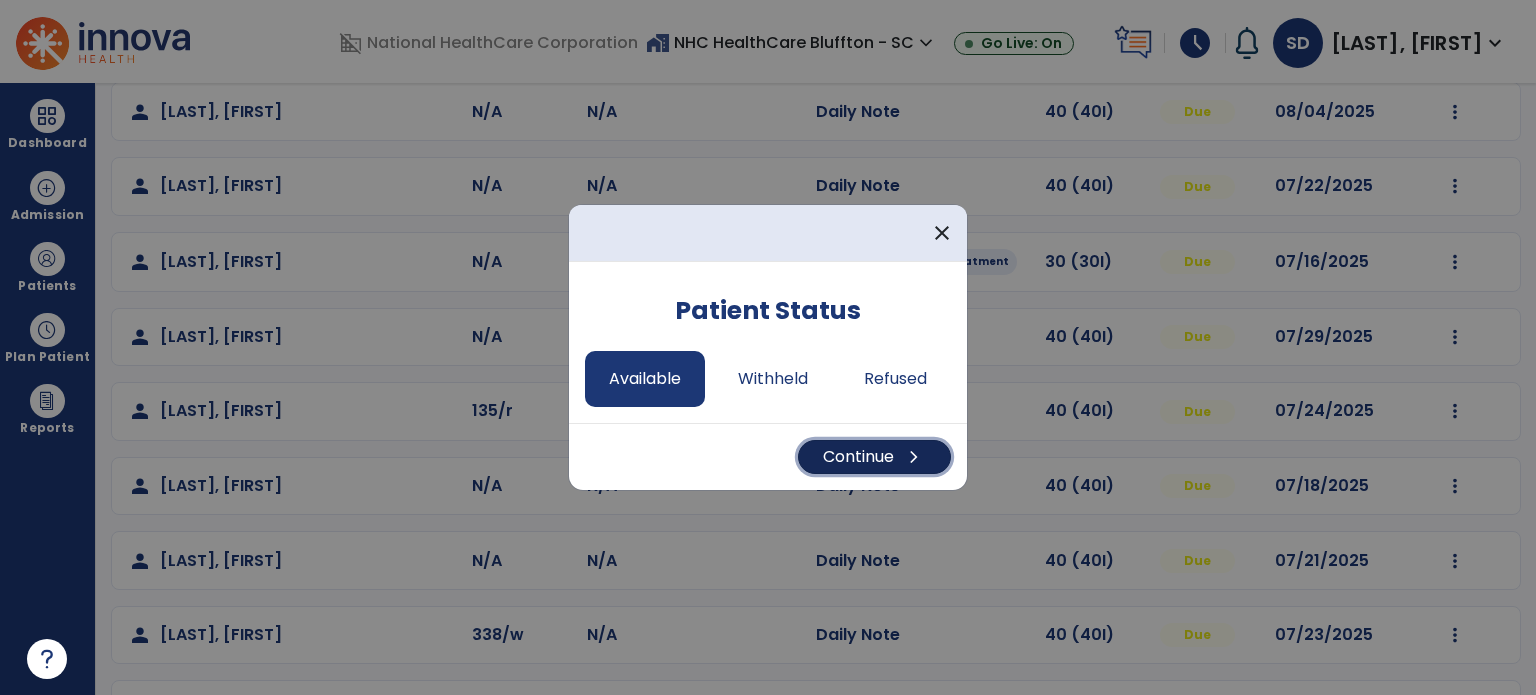 click on "Continue   chevron_right" at bounding box center (874, 457) 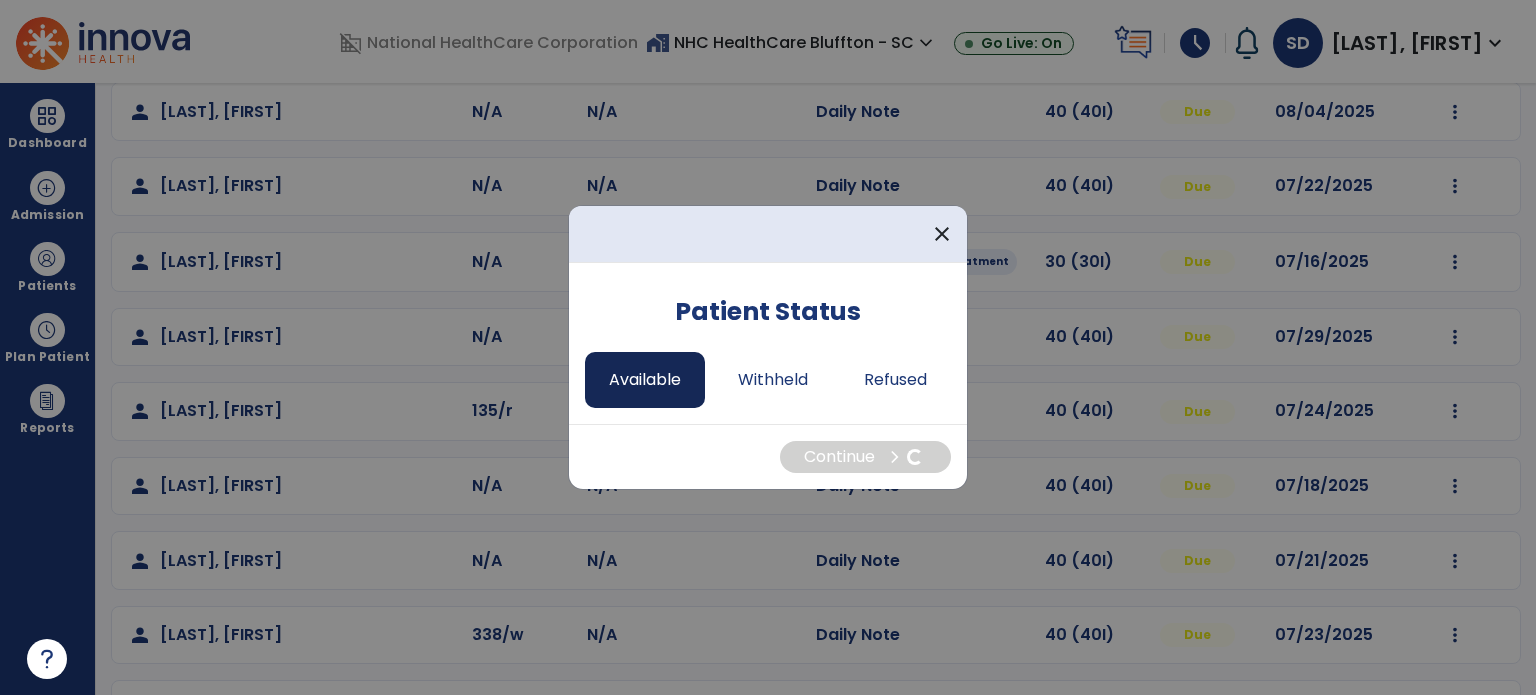 select on "*" 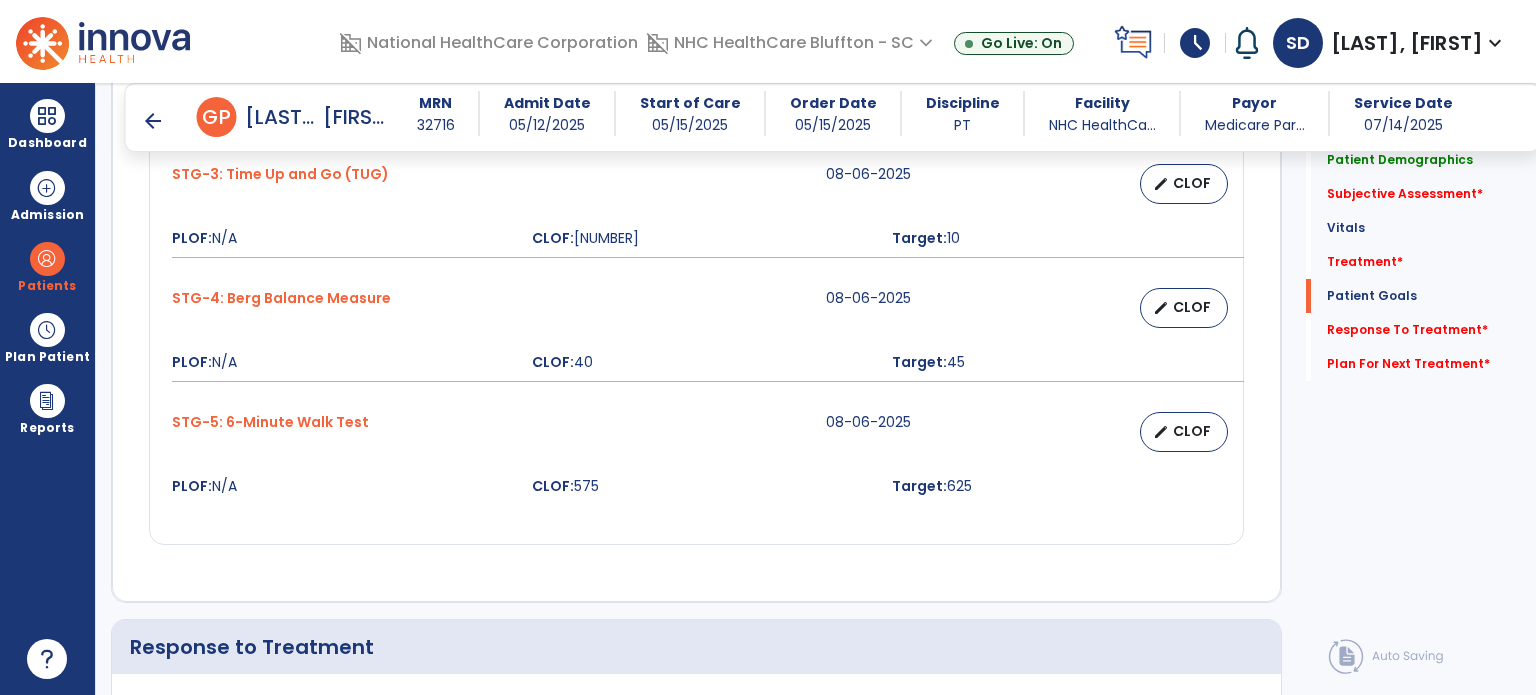 scroll, scrollTop: 2200, scrollLeft: 0, axis: vertical 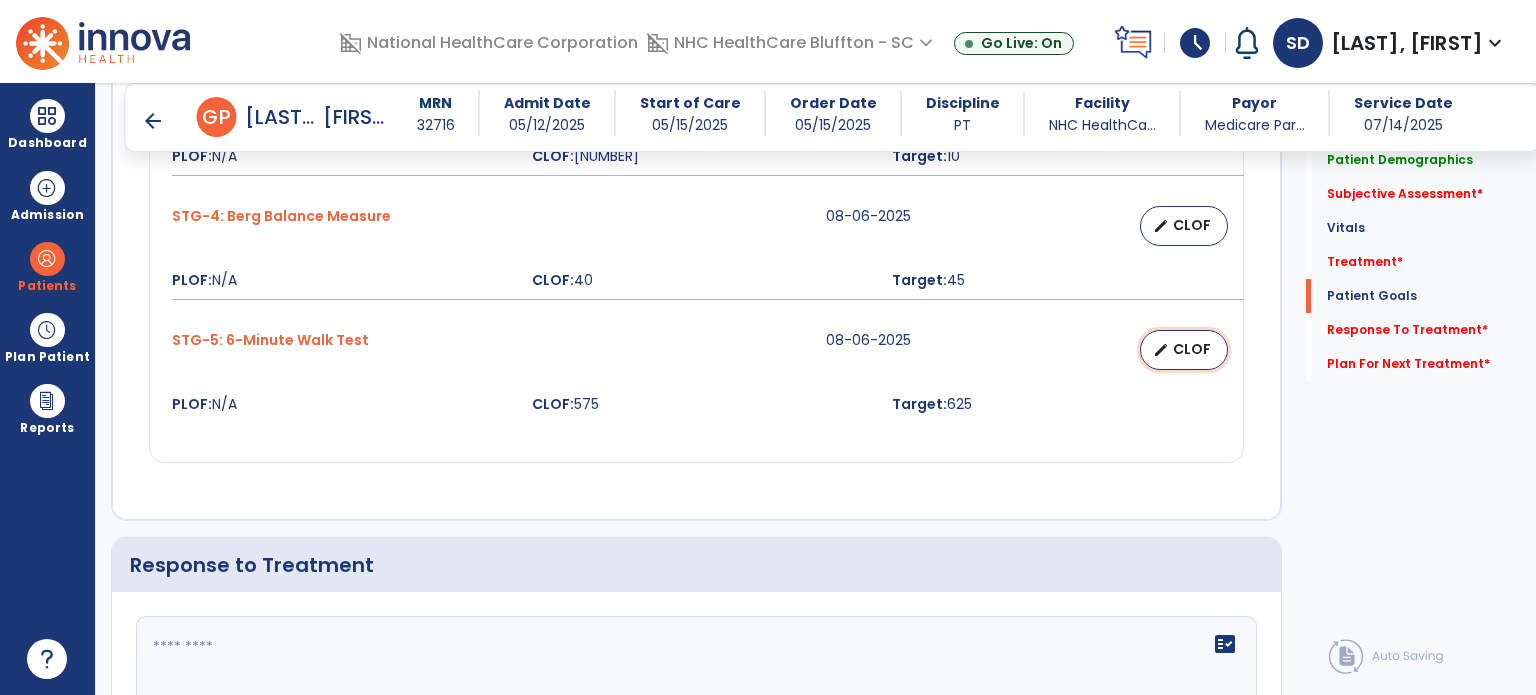 click on "CLOF" at bounding box center (1192, 349) 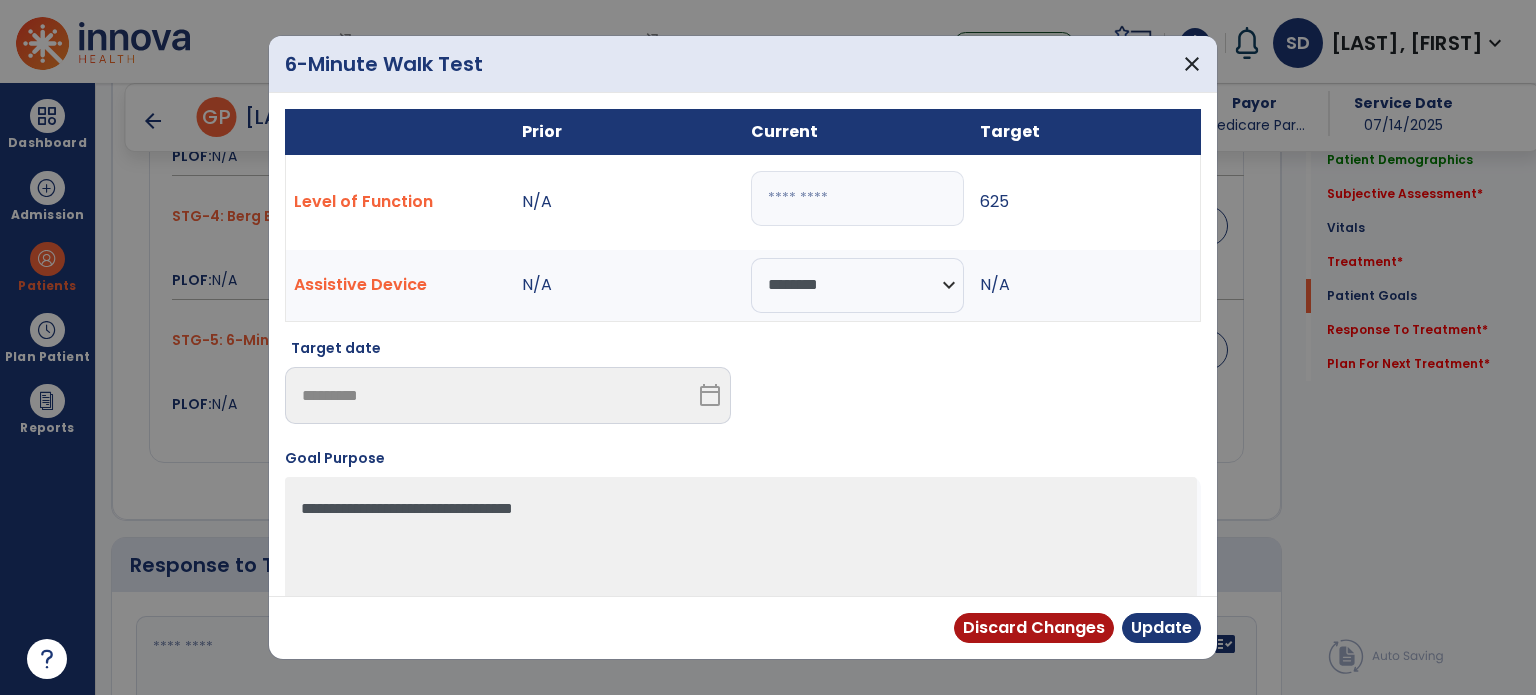 drag, startPoint x: 809, startPoint y: 188, endPoint x: 749, endPoint y: 185, distance: 60.074955 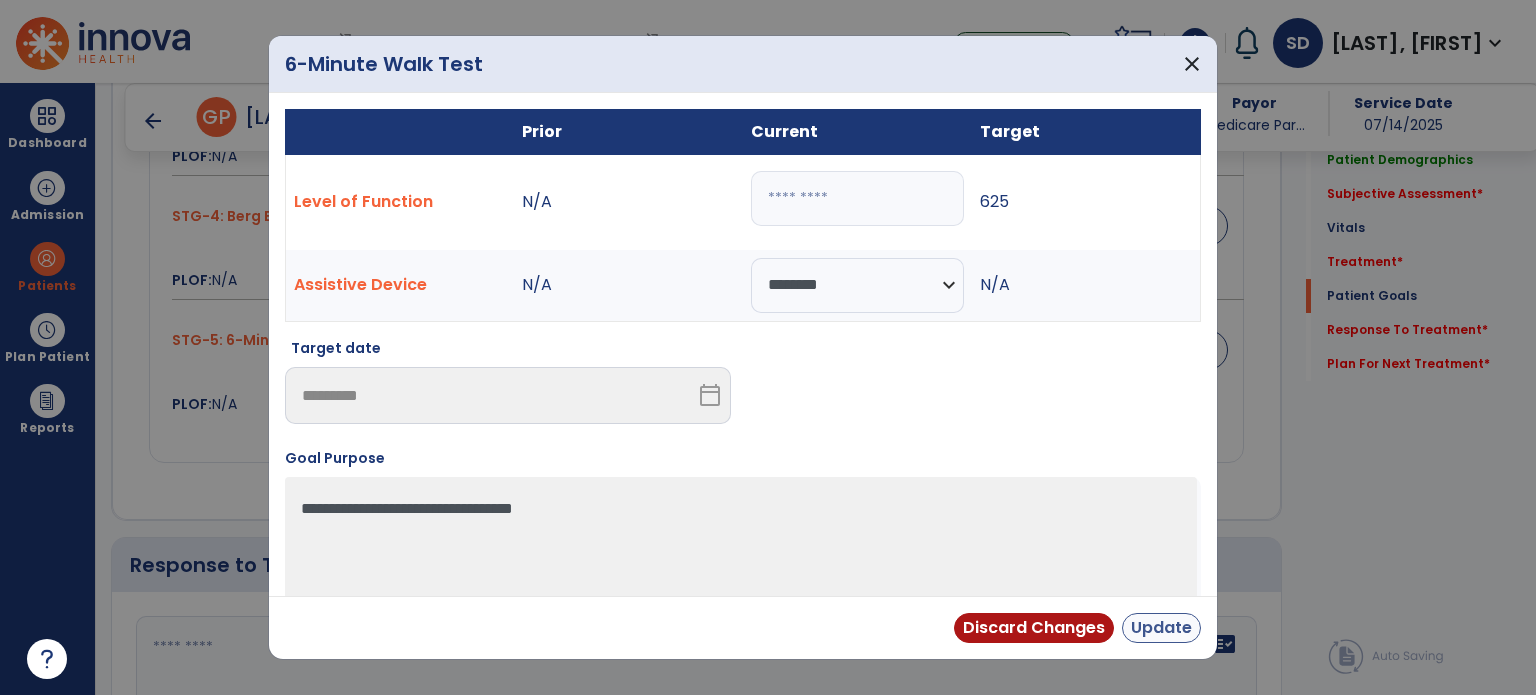 type on "***" 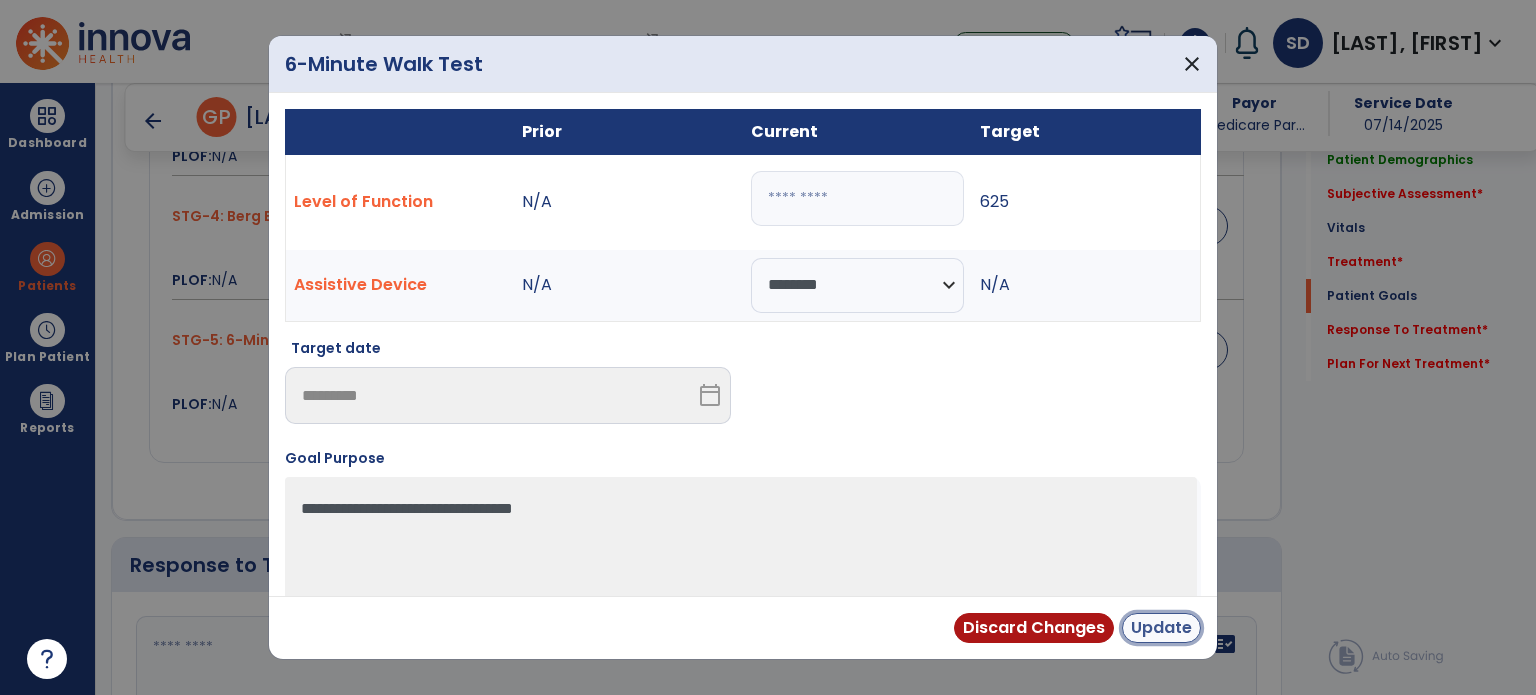 click on "Update" at bounding box center [1161, 628] 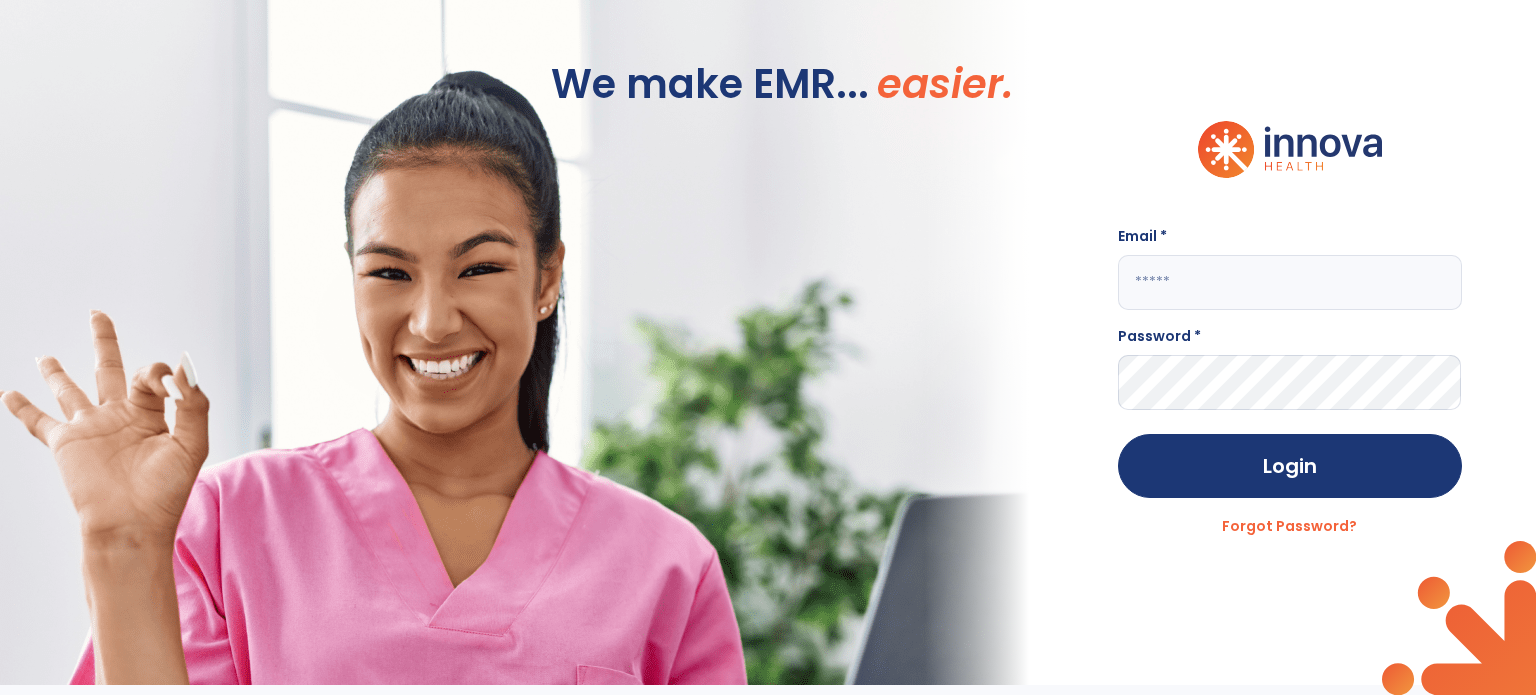 scroll, scrollTop: 0, scrollLeft: 0, axis: both 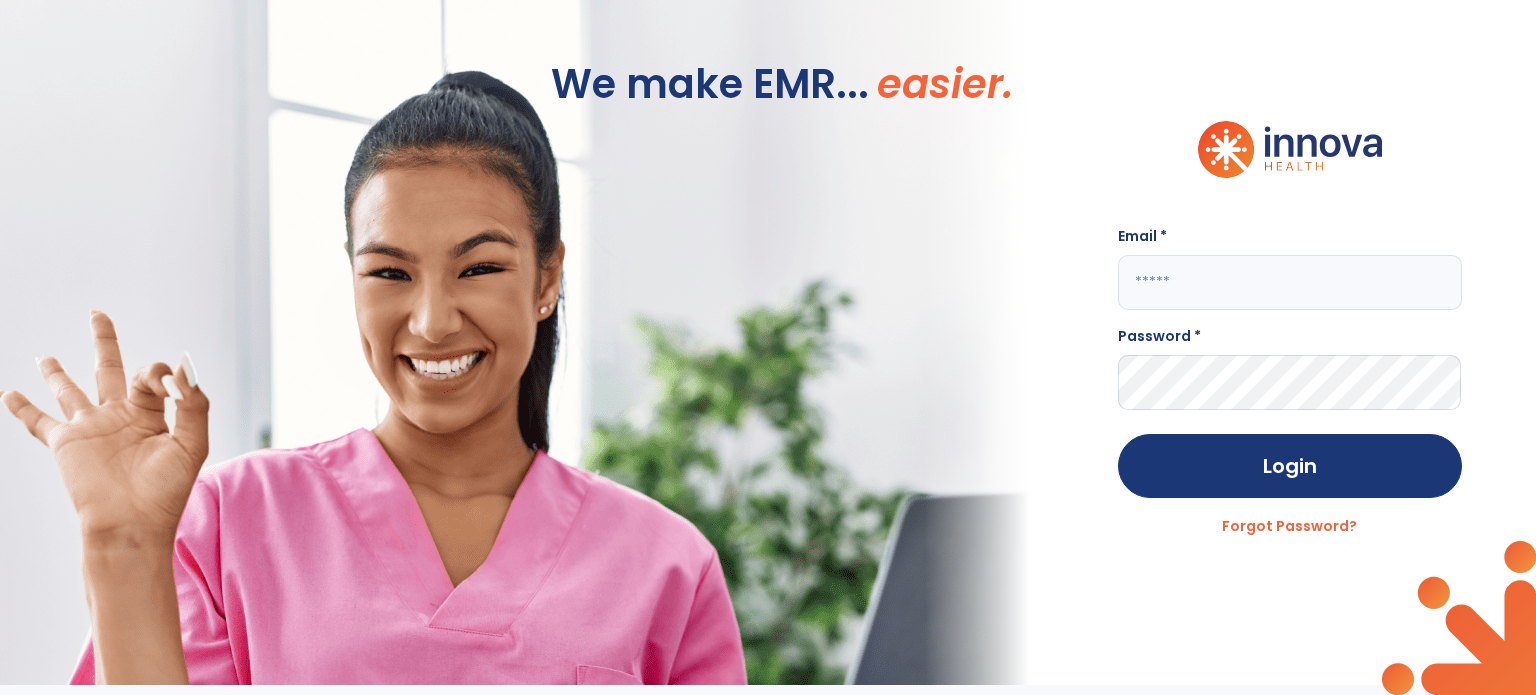 type on "**********" 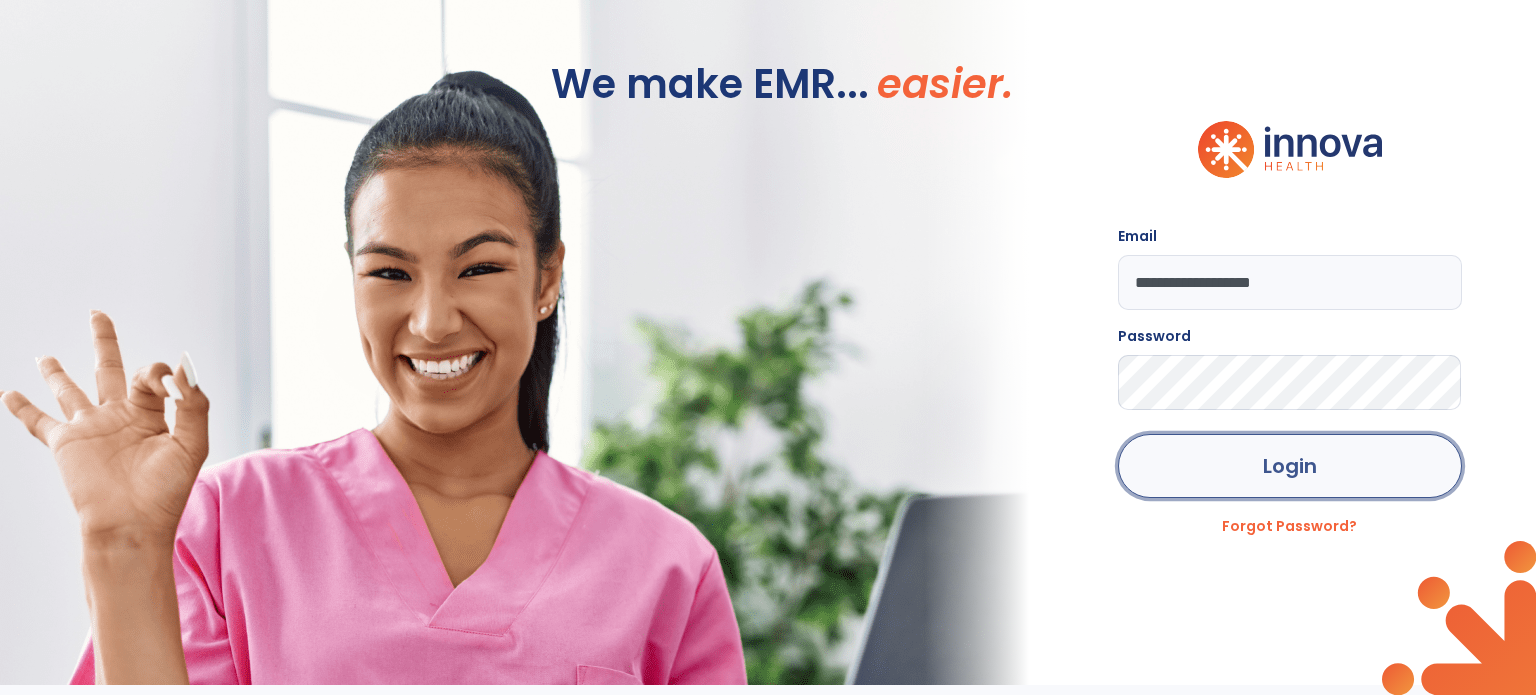 click on "Login" 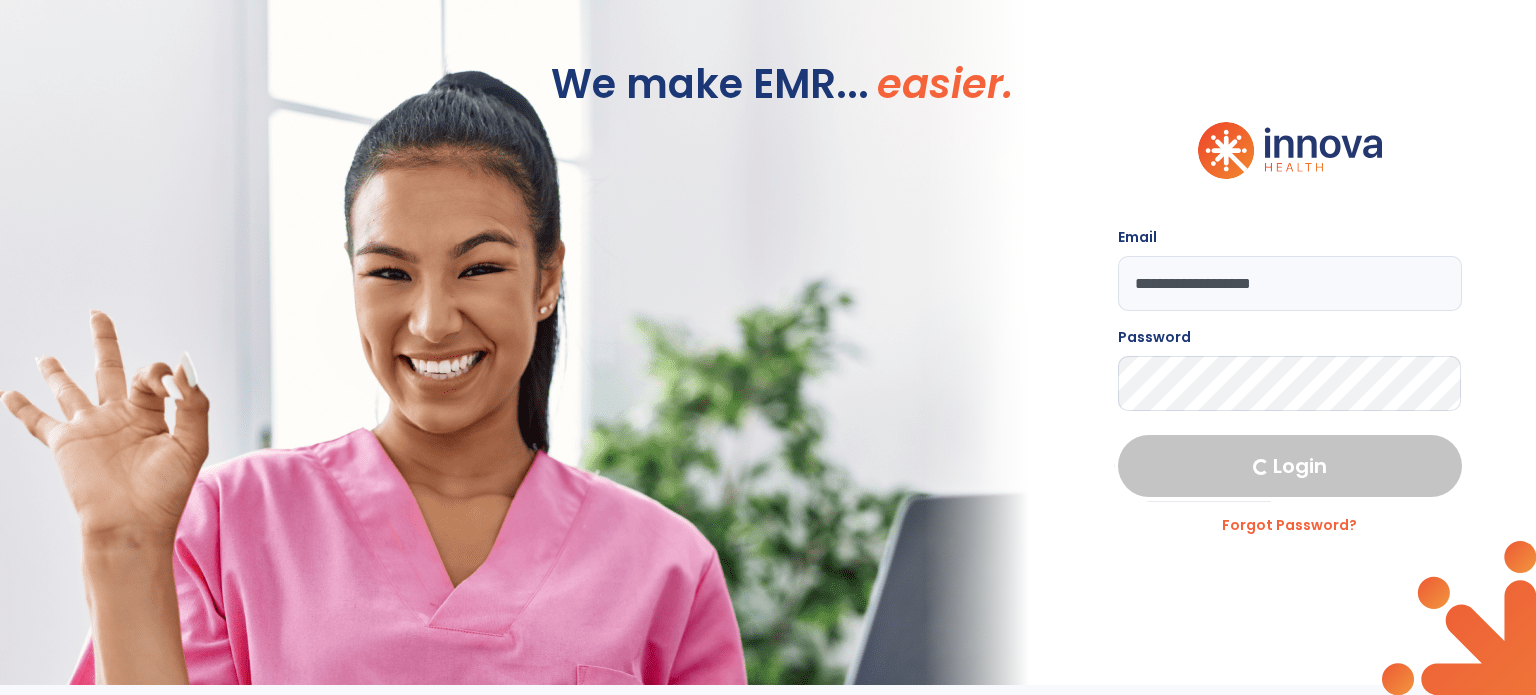 select on "****" 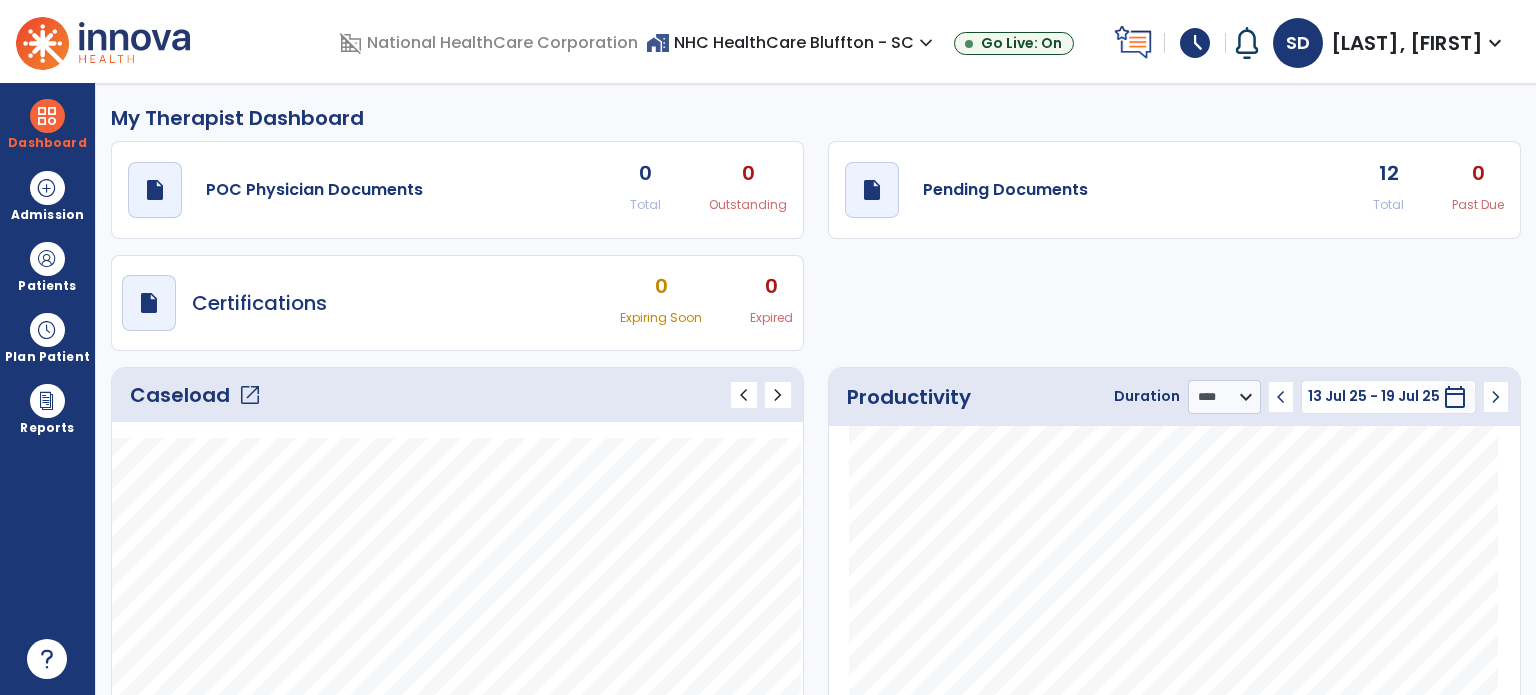 click on "open_in_new" 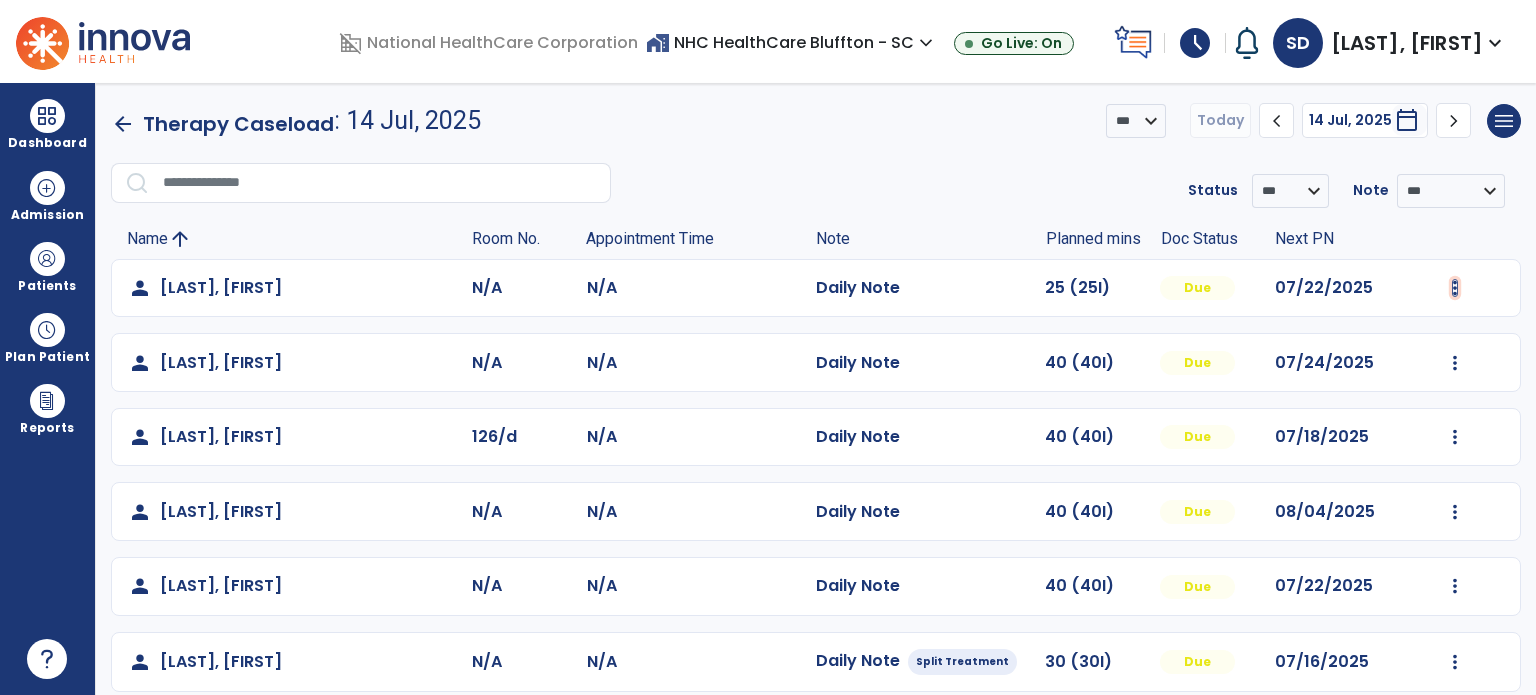 click at bounding box center (1455, 288) 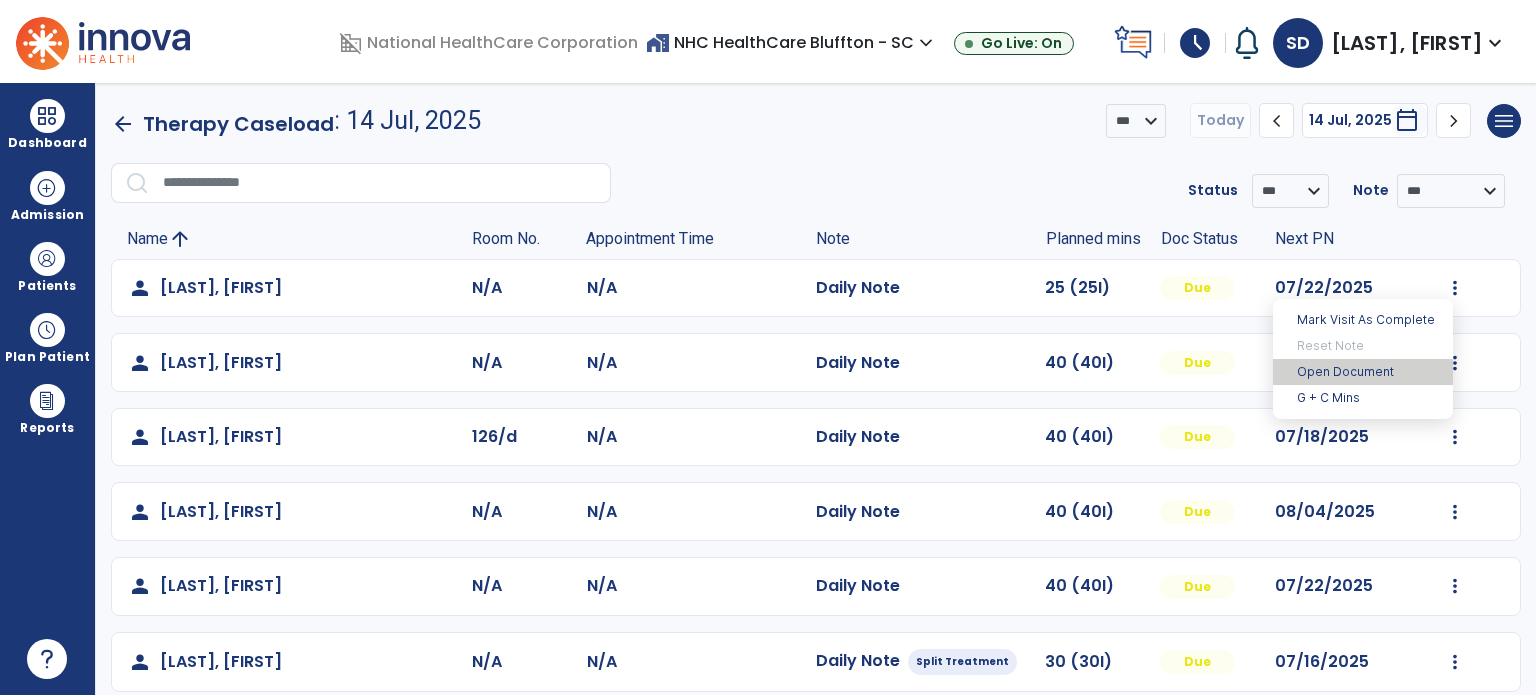 click on "Open Document" at bounding box center [1363, 372] 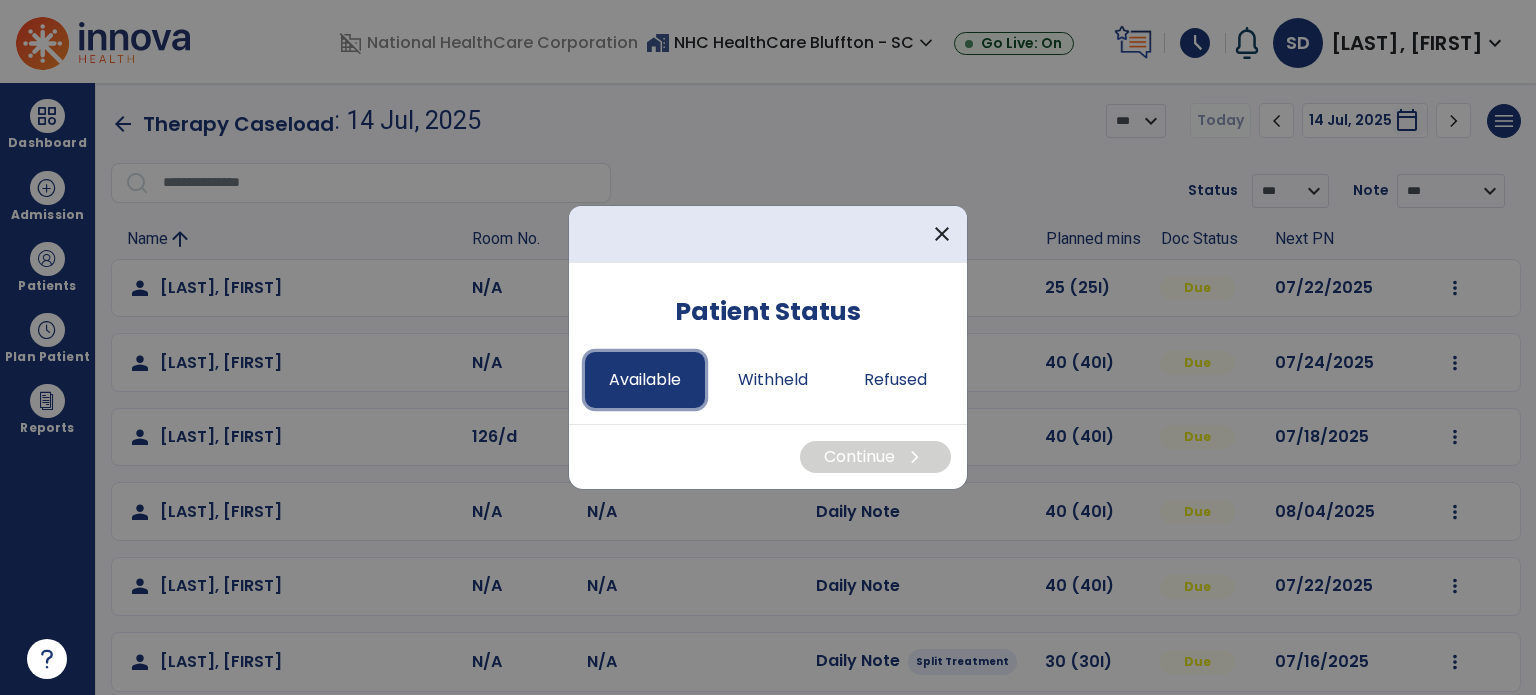 click on "Available" at bounding box center (645, 380) 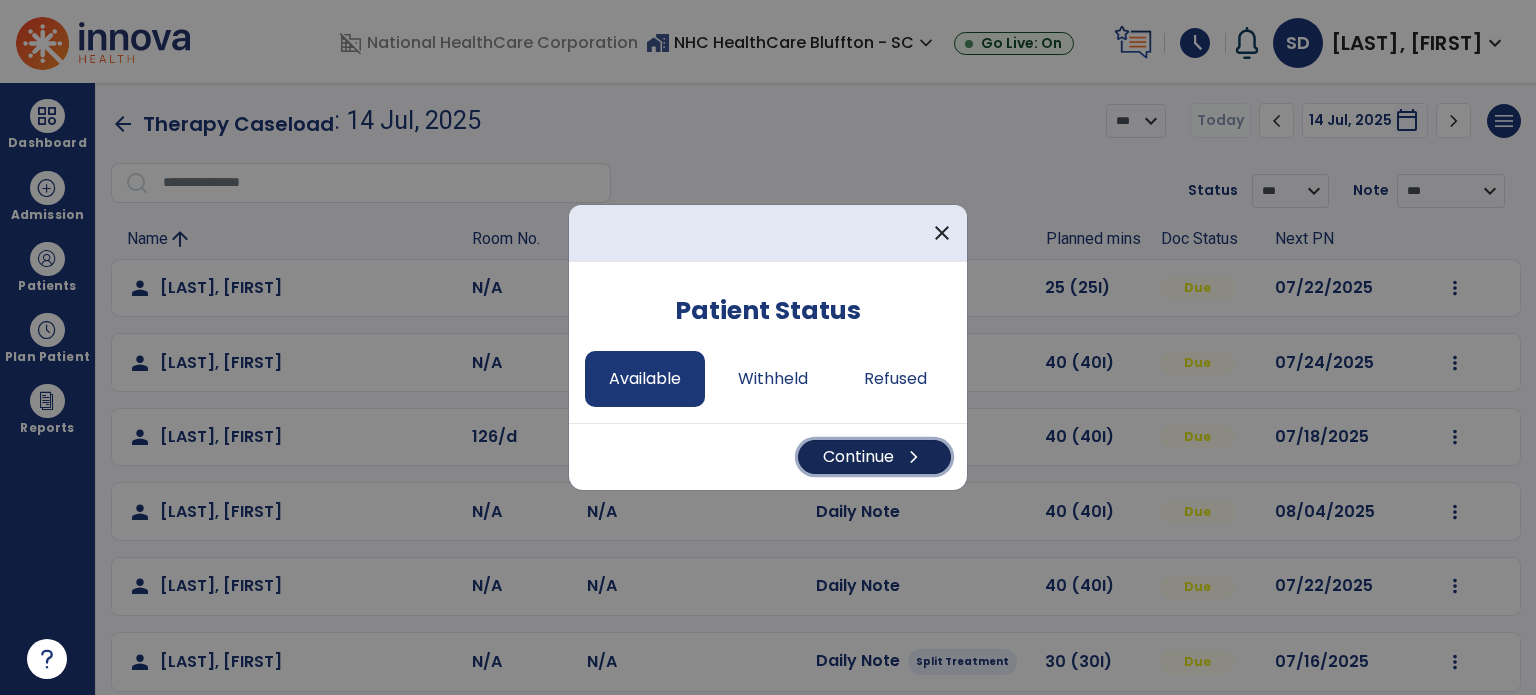 click on "Continue   chevron_right" at bounding box center [874, 457] 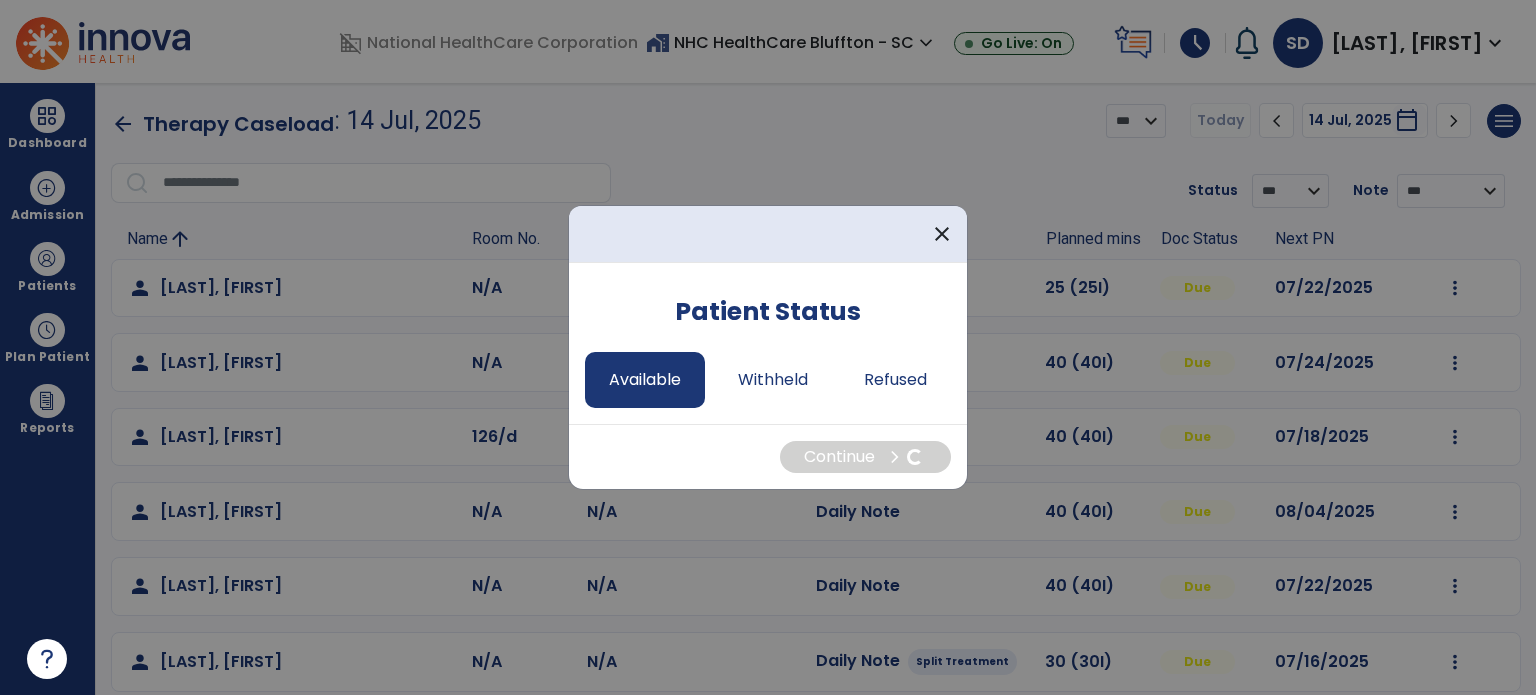 select on "*" 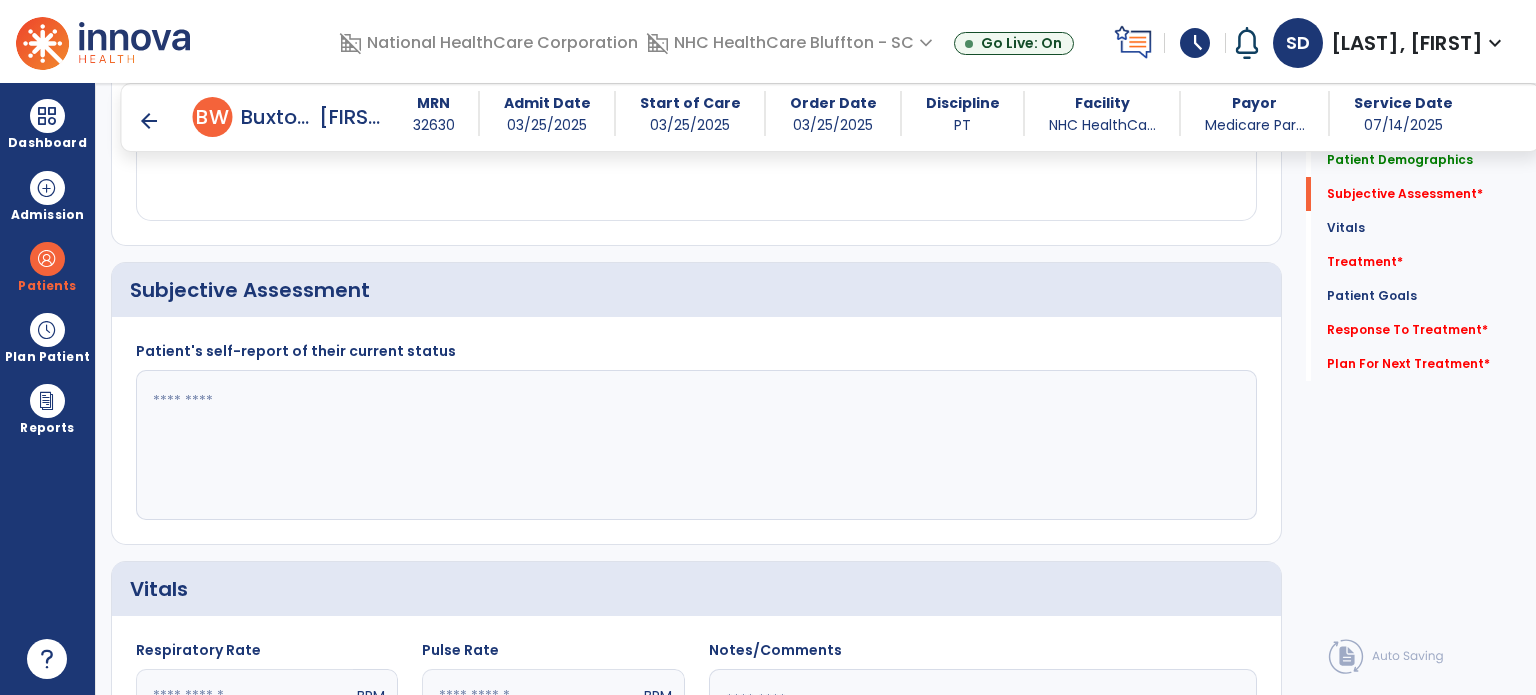 scroll, scrollTop: 400, scrollLeft: 0, axis: vertical 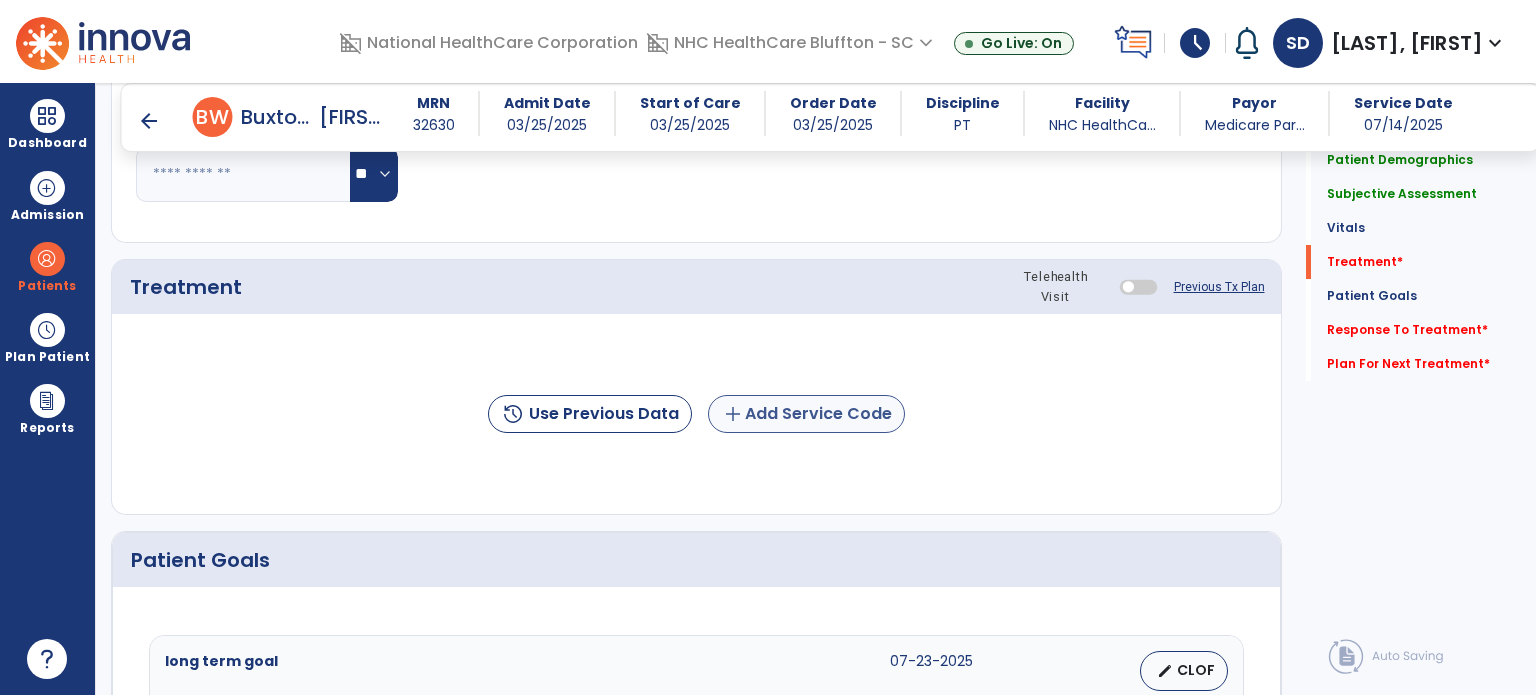 type on "**********" 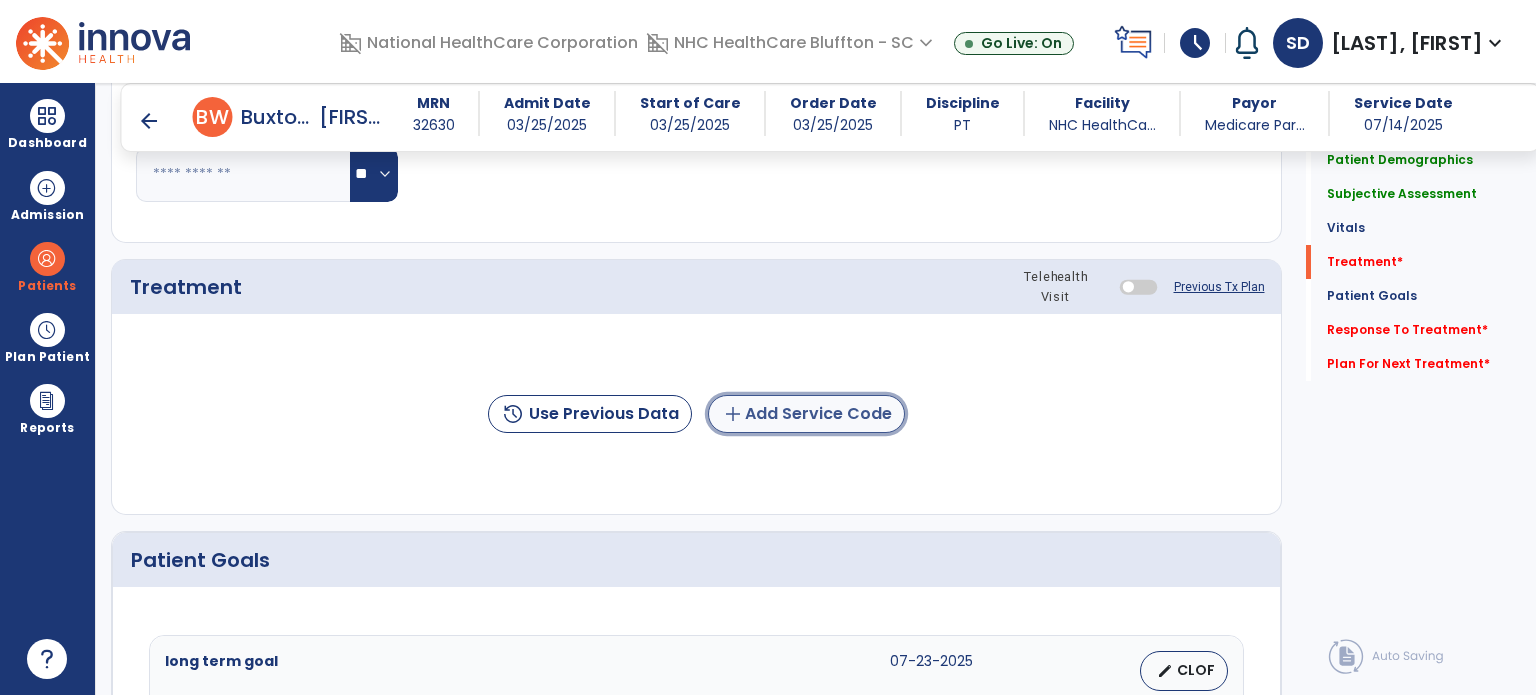 click on "add  Add Service Code" 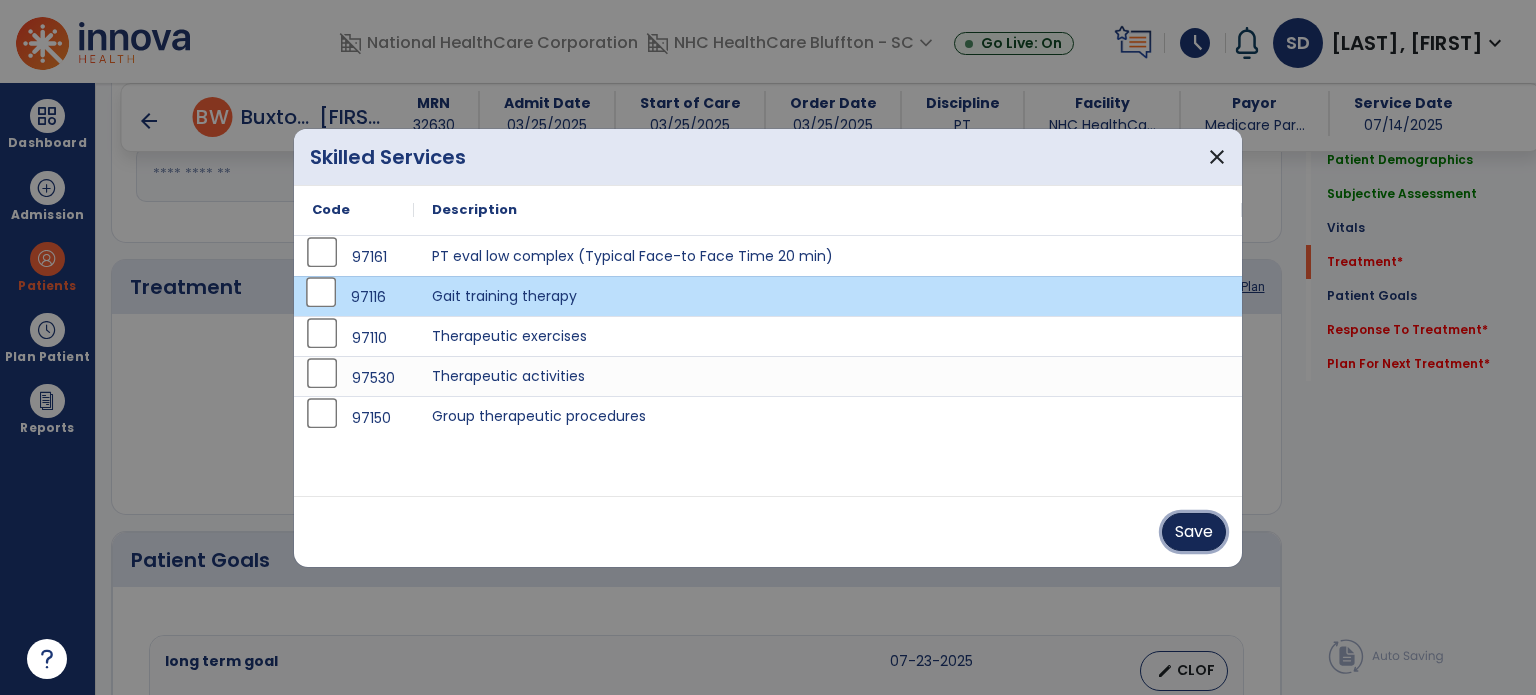click on "Save" at bounding box center (1194, 532) 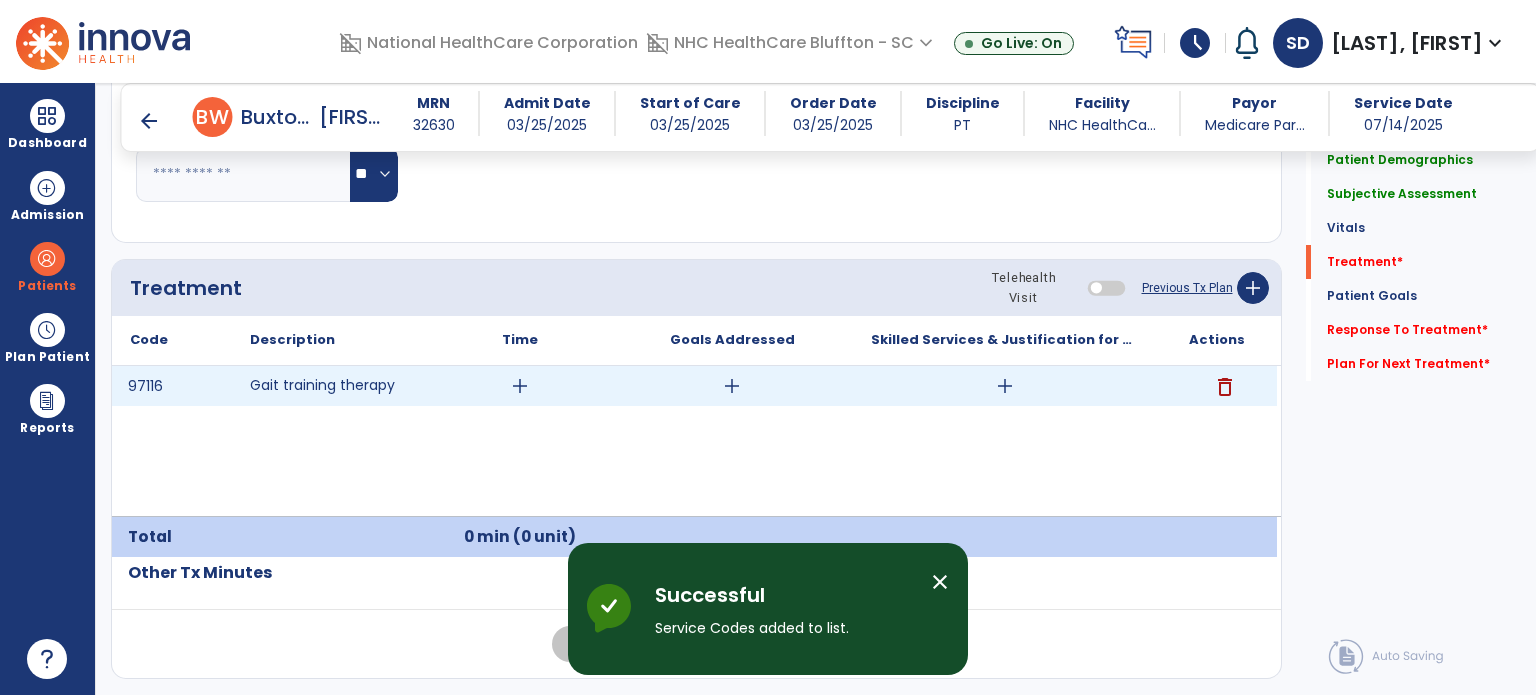 click on "add" at bounding box center (520, 386) 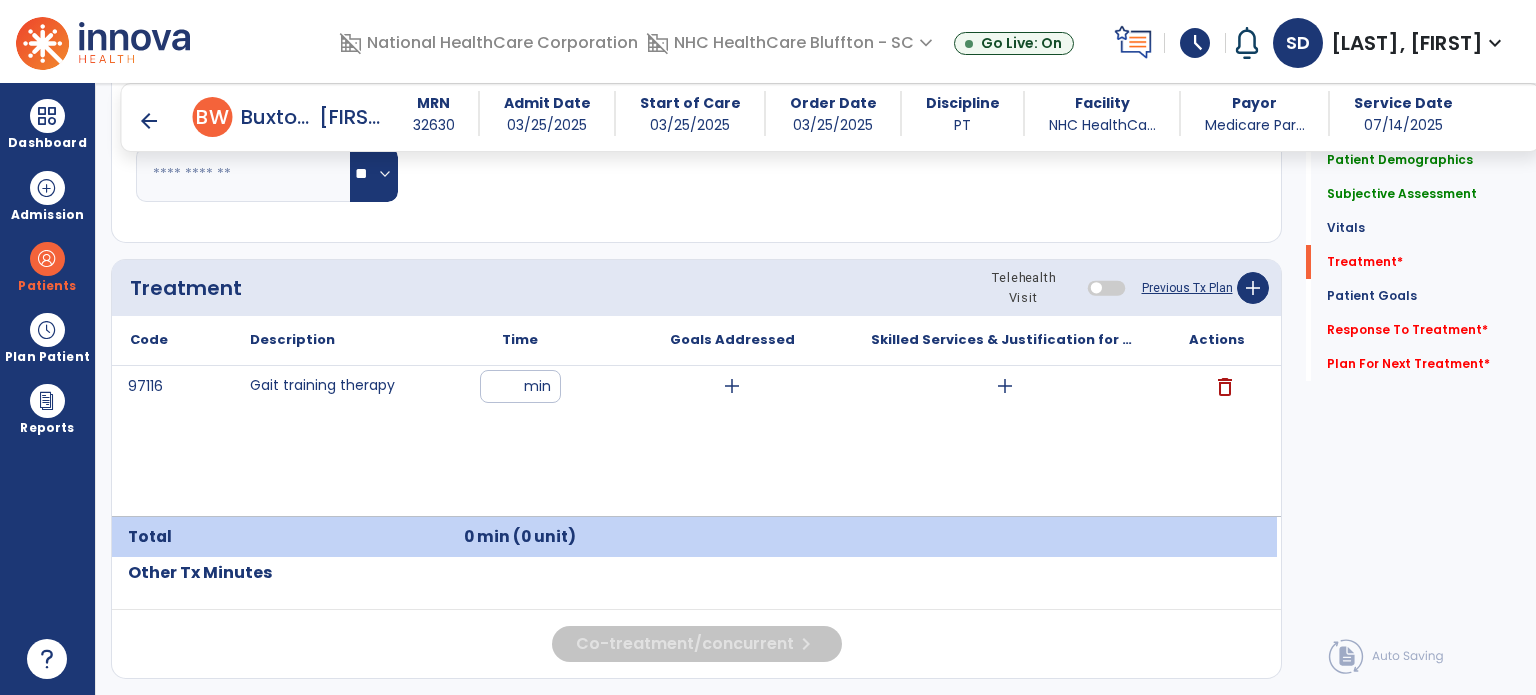 type on "**" 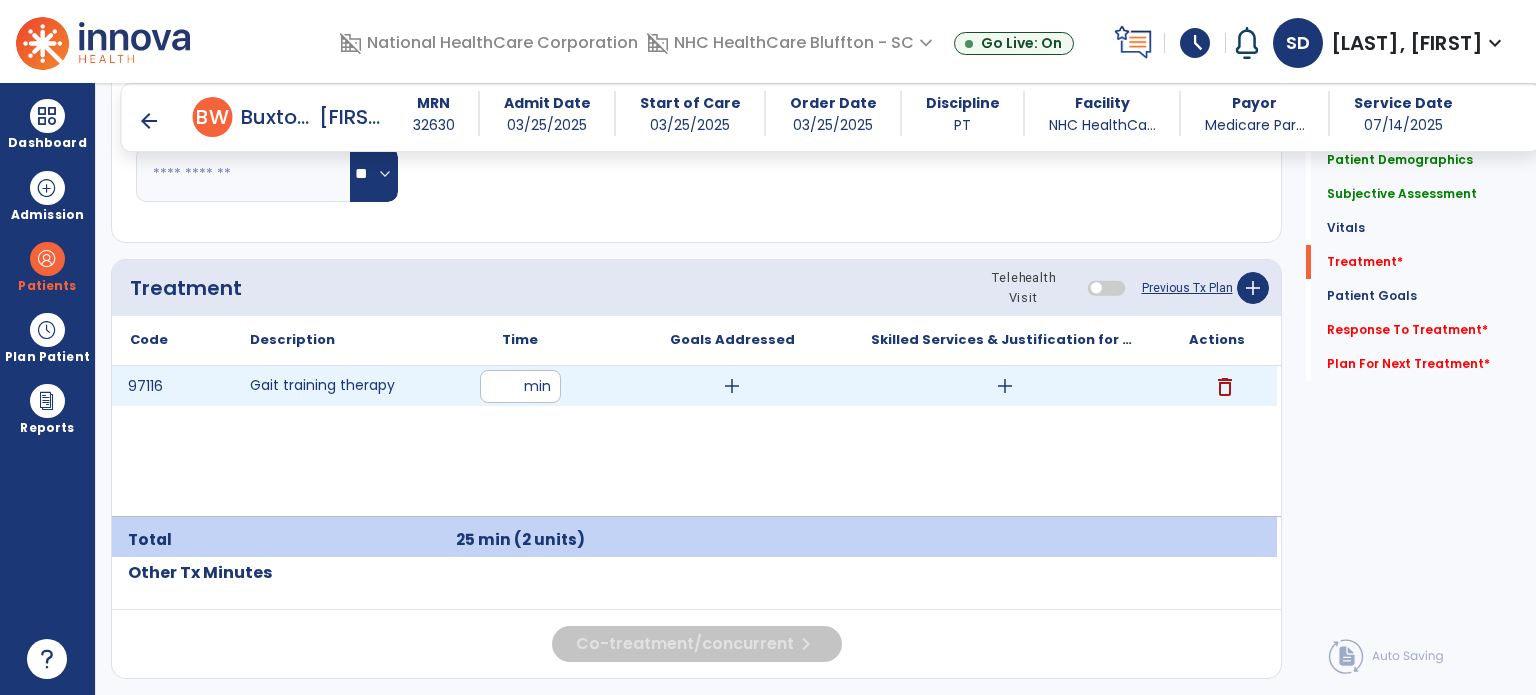 click on "add" at bounding box center (1005, 386) 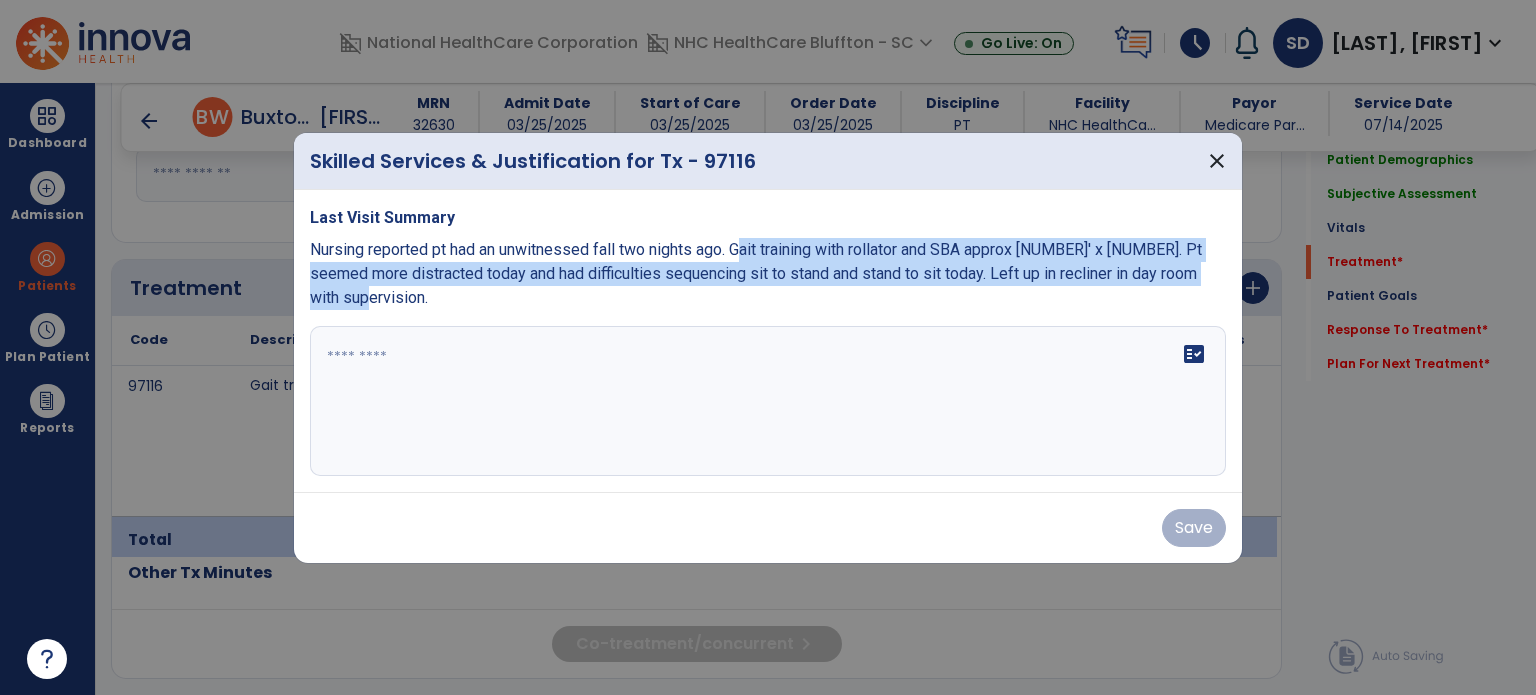 drag, startPoint x: 740, startPoint y: 244, endPoint x: 737, endPoint y: 287, distance: 43.104523 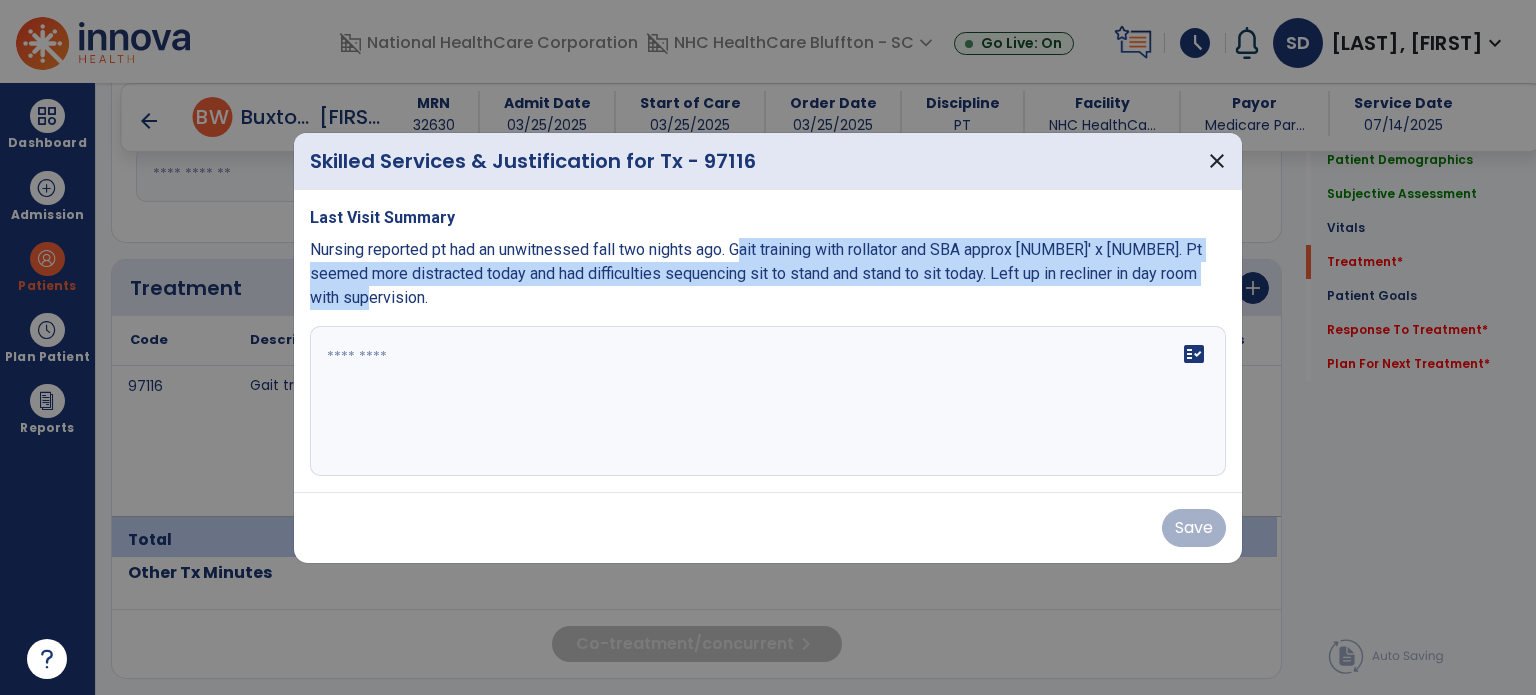 click on "Nursing reported pt had an unwitnessed fall two nights ago. Gait training with rollator and SBA approx [NUMBER]' x [NUMBER]. Pt seemed more distracted today and had difficulties sequencing sit to stand and stand to sit today. Left up in recliner in day room with supervision." at bounding box center (768, 274) 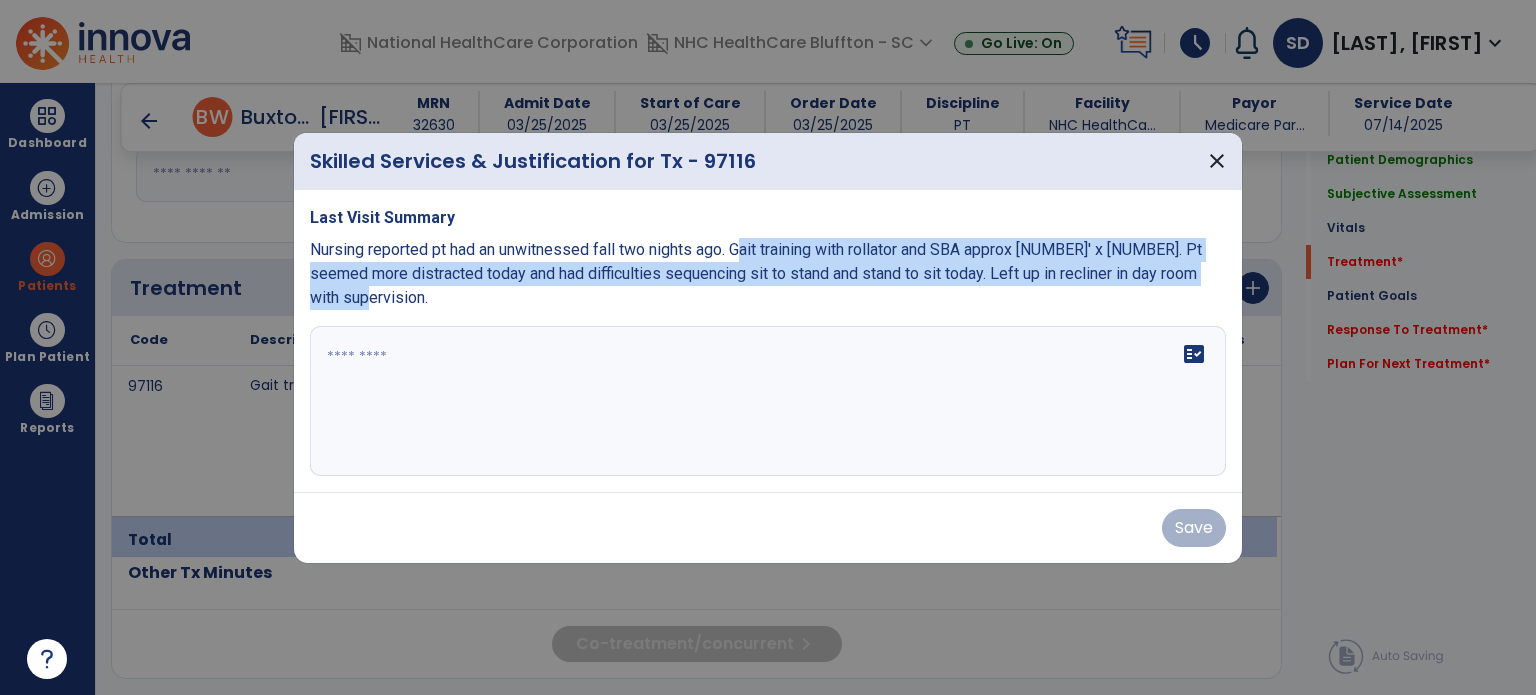 copy on "Gait training with rollator and SBA approx [NUMBER]' x [NUMBER]. Pt seemed more distracted today and had difficulties sequencing sit to stand and stand to sit today. Left up in recliner in day room with supervision." 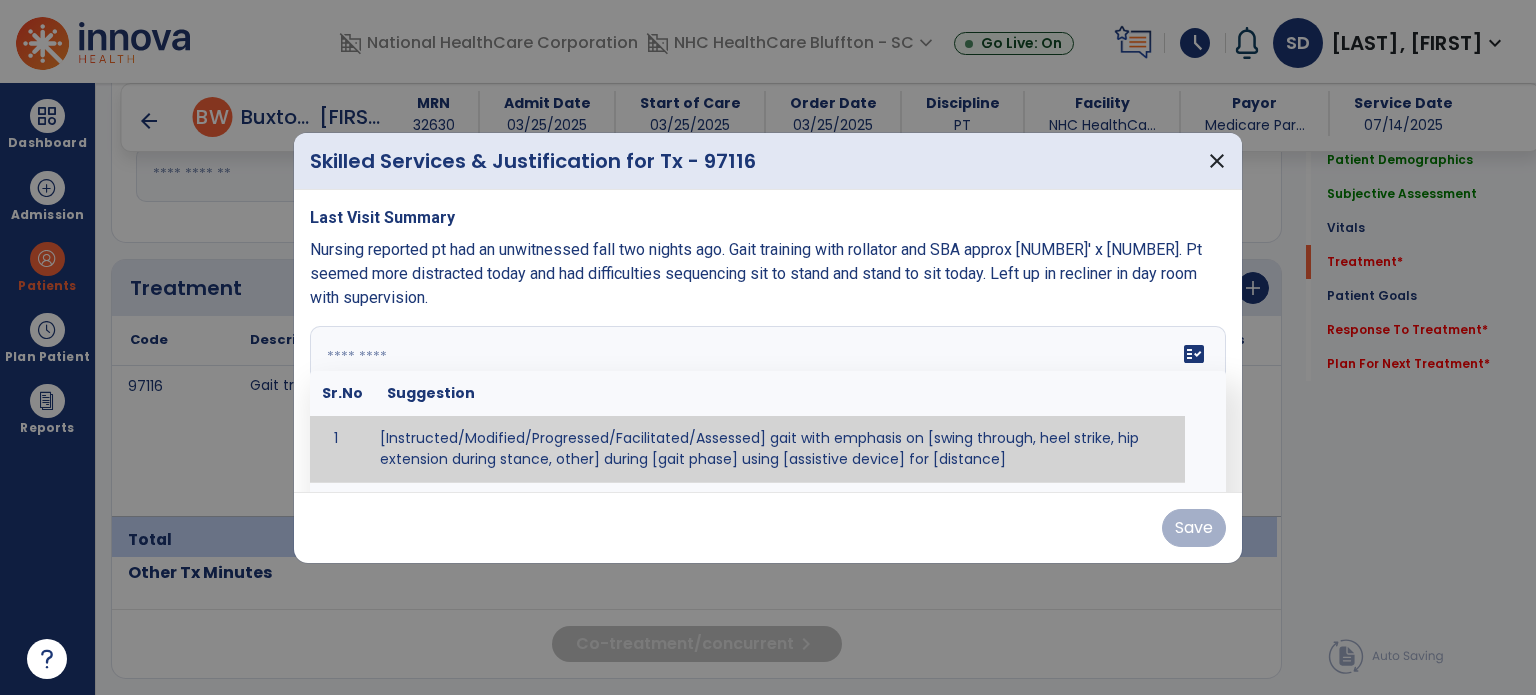 click on "fact_check  Sr.No Suggestion 1 [Instructed/Modified/Progressed/Facilitated/Assessed] gait with emphasis on [swing through, heel strike, hip extension during stance, other] during [gait phase] using [assistive device] for [distance] 2 [Instructed/Modified/Progressed/Facilitated/Assessed] use of [assistive device] and [NWB, PWB, step-to gait pattern, step through gait pattern] 3 [Instructed/Modified/Progressed/Facilitated/Assessed] patient's ability to [ascend/descend # of steps, perform directional changes, walk on even/uneven surfaces, pick-up objects off floor, velocity changes, other] using [assistive device]. 4 [Instructed/Modified/Progressed/Facilitated/Assessed] pre-gait activities including [identify exercise] in order to prepare for gait training. 5" at bounding box center [768, 401] 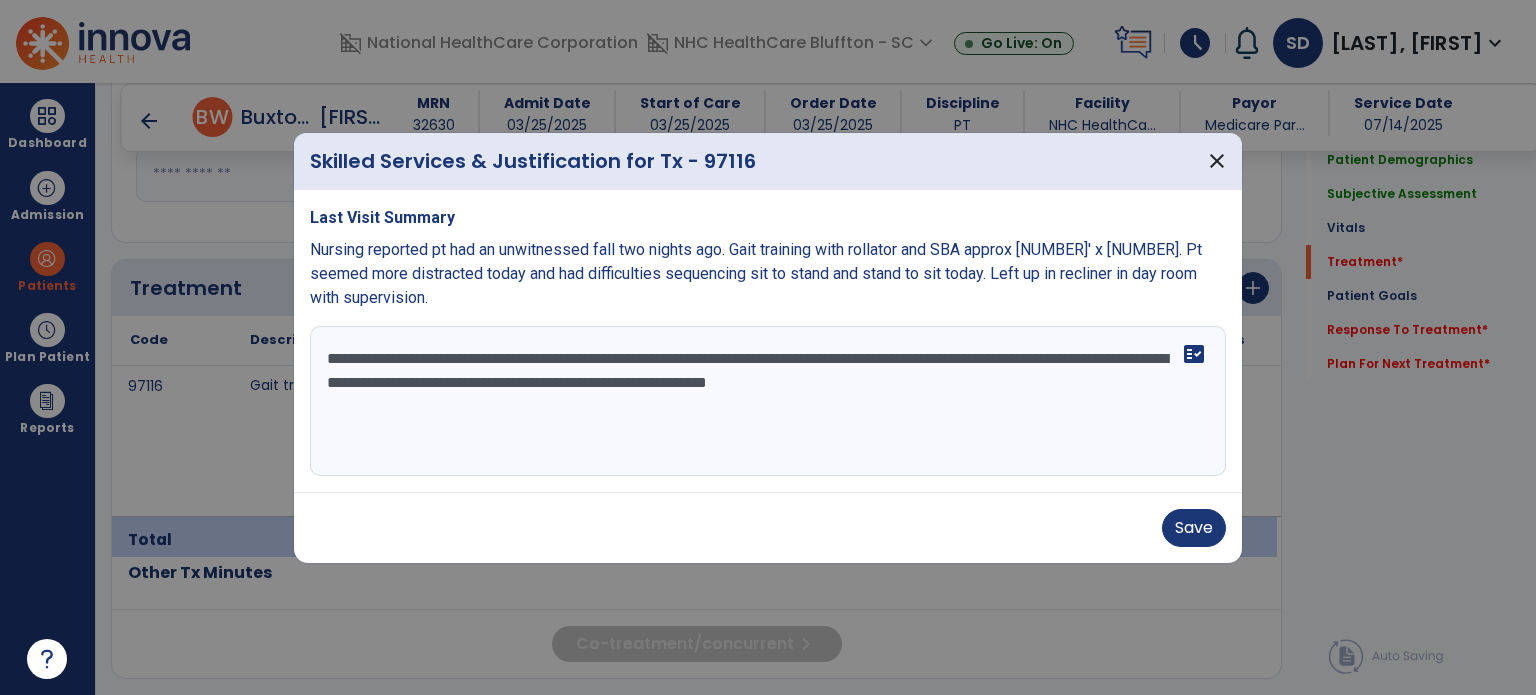click on "**********" at bounding box center [768, 401] 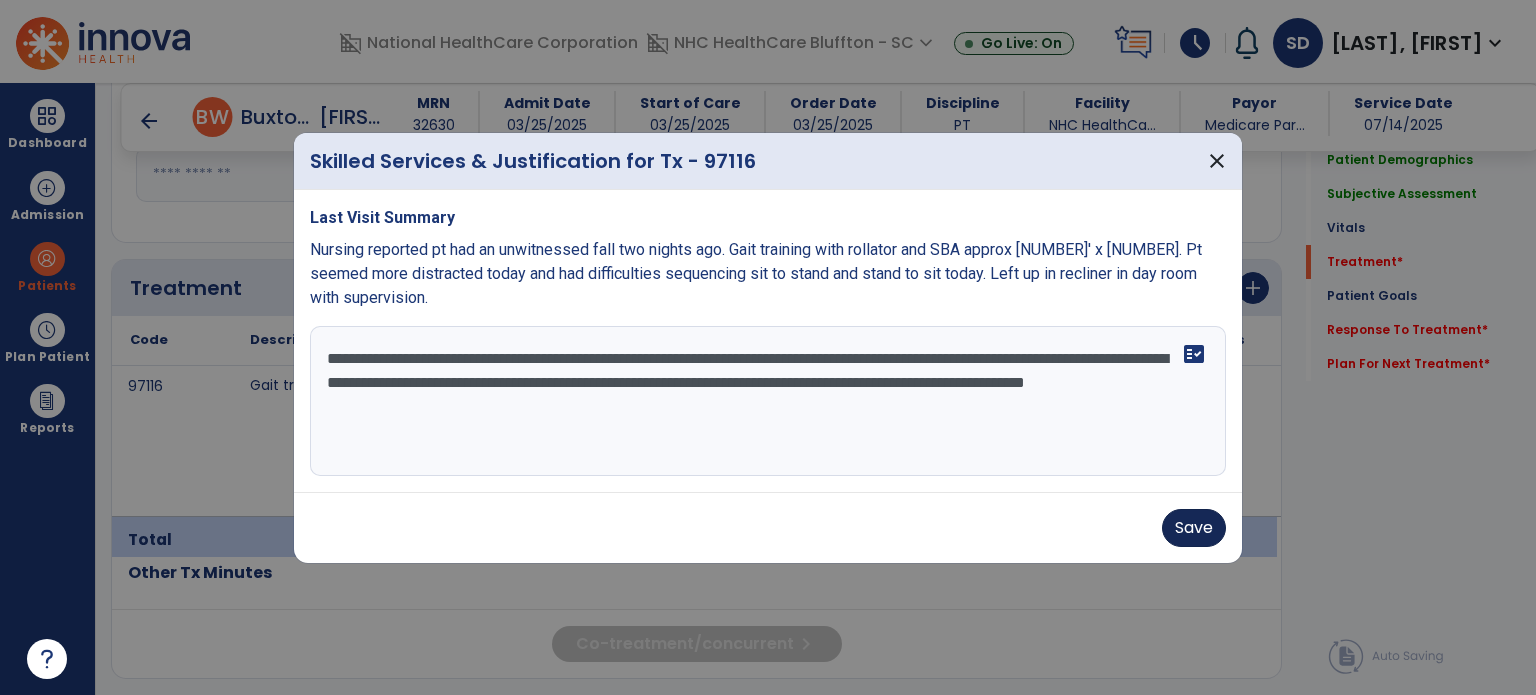 type on "**********" 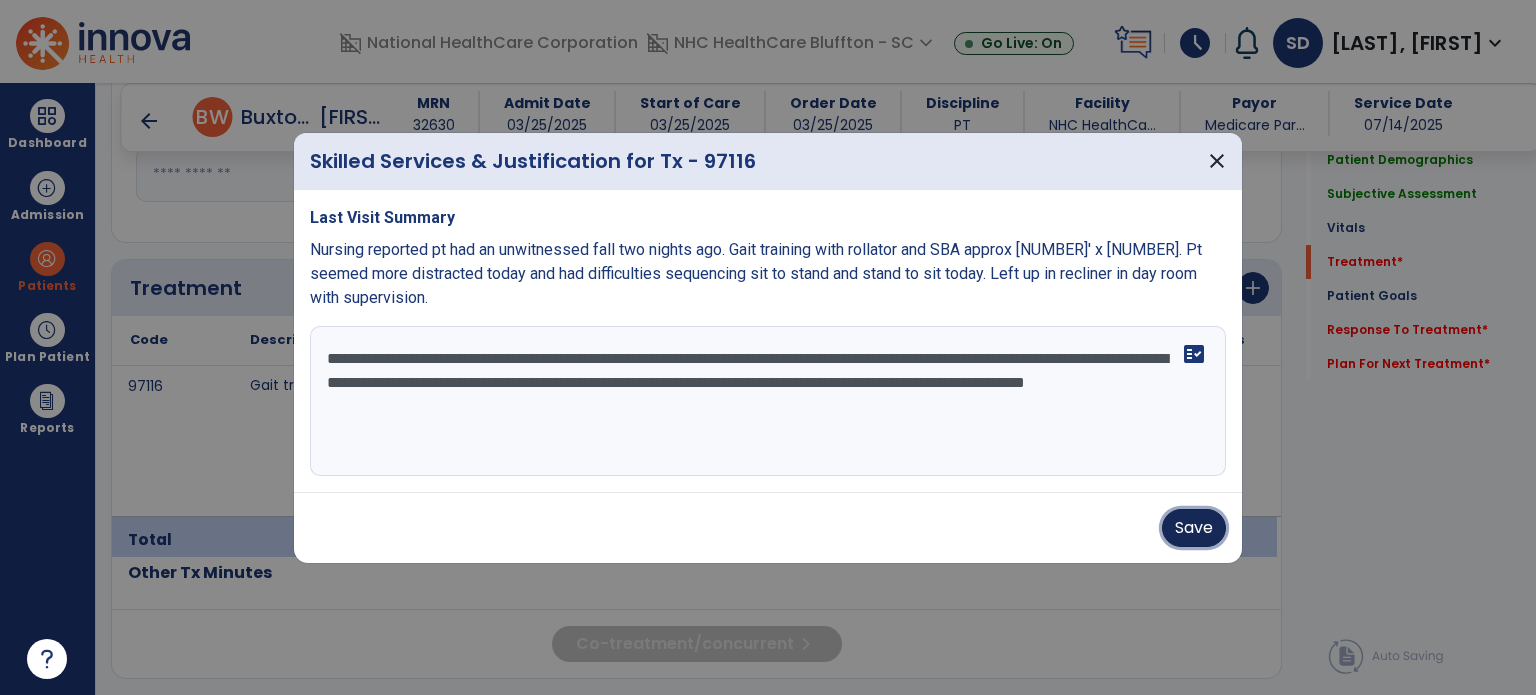 click on "Save" at bounding box center [1194, 528] 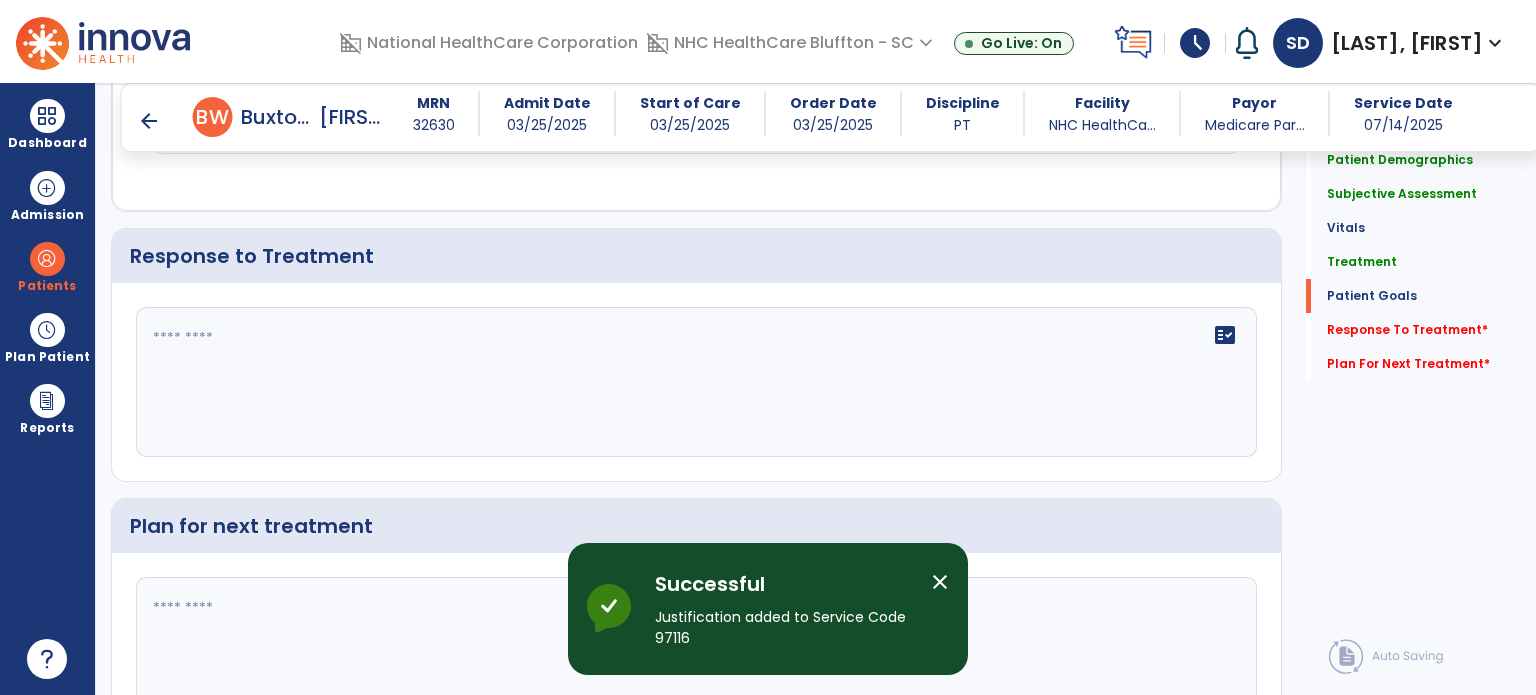 scroll, scrollTop: 2500, scrollLeft: 0, axis: vertical 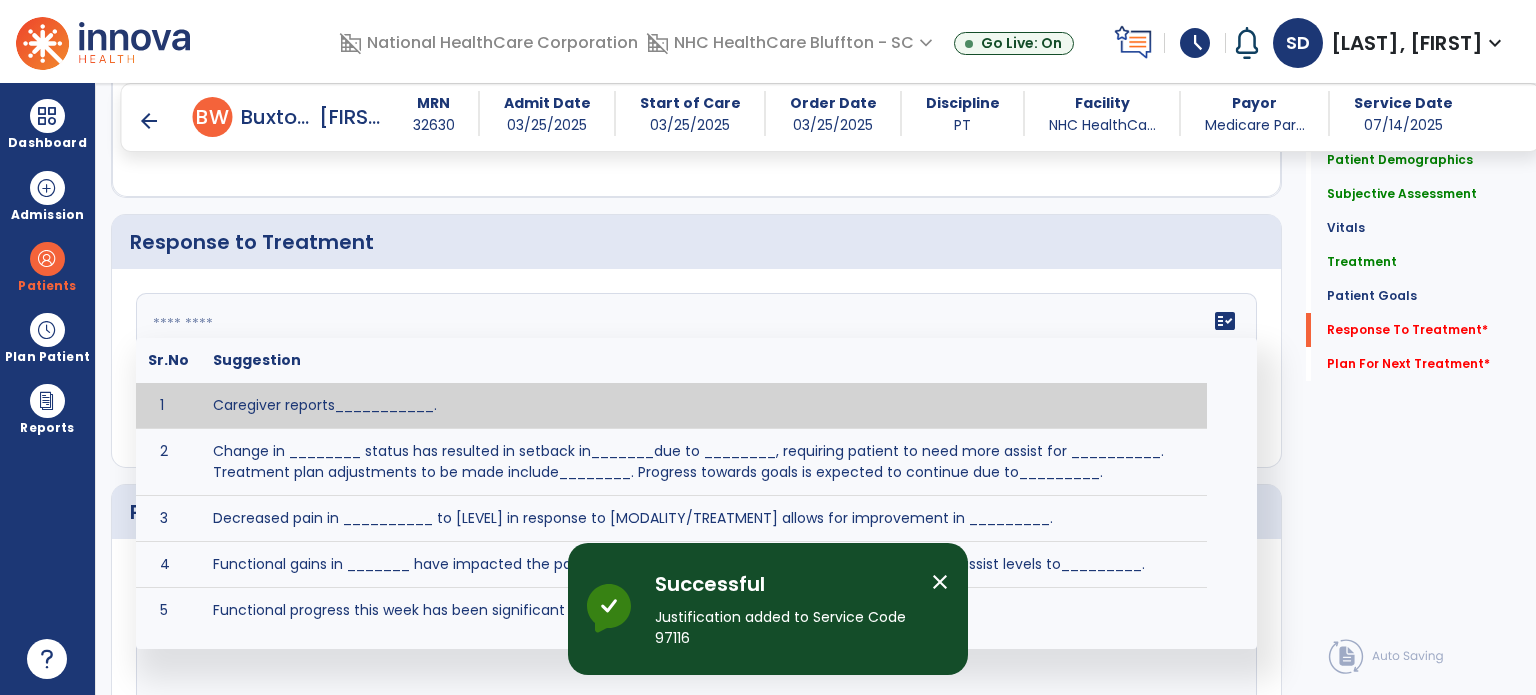 click on "fact_check  Sr.No Suggestion 1 Caregiver reports___________. 2 Change in ________ status has resulted in setback in_______due to ________, requiring patient to need more assist for __________.   Treatment plan adjustments to be made include________.  Progress towards goals is expected to continue due to_________. 3 Decreased pain in __________ to [LEVEL] in response to [MODALITY/TREATMENT] allows for improvement in _________. 4 Functional gains in _______ have impacted the patient's ability to perform_________ with a reduction in assist levels to_________. 5 Functional progress this week has been significant due to__________. 6 Gains in ________ have improved the patient's ability to perform ______with decreased levels of assist to___________. 7 Improvement in ________allows patient to tolerate higher levels of challenges in_________. 8 Pain in [AREA] has decreased to [LEVEL] in response to [TREATMENT/MODALITY], allowing fore ease in completing__________. 9 10 11 12 13 14 15 16 17 18 19 20 21" 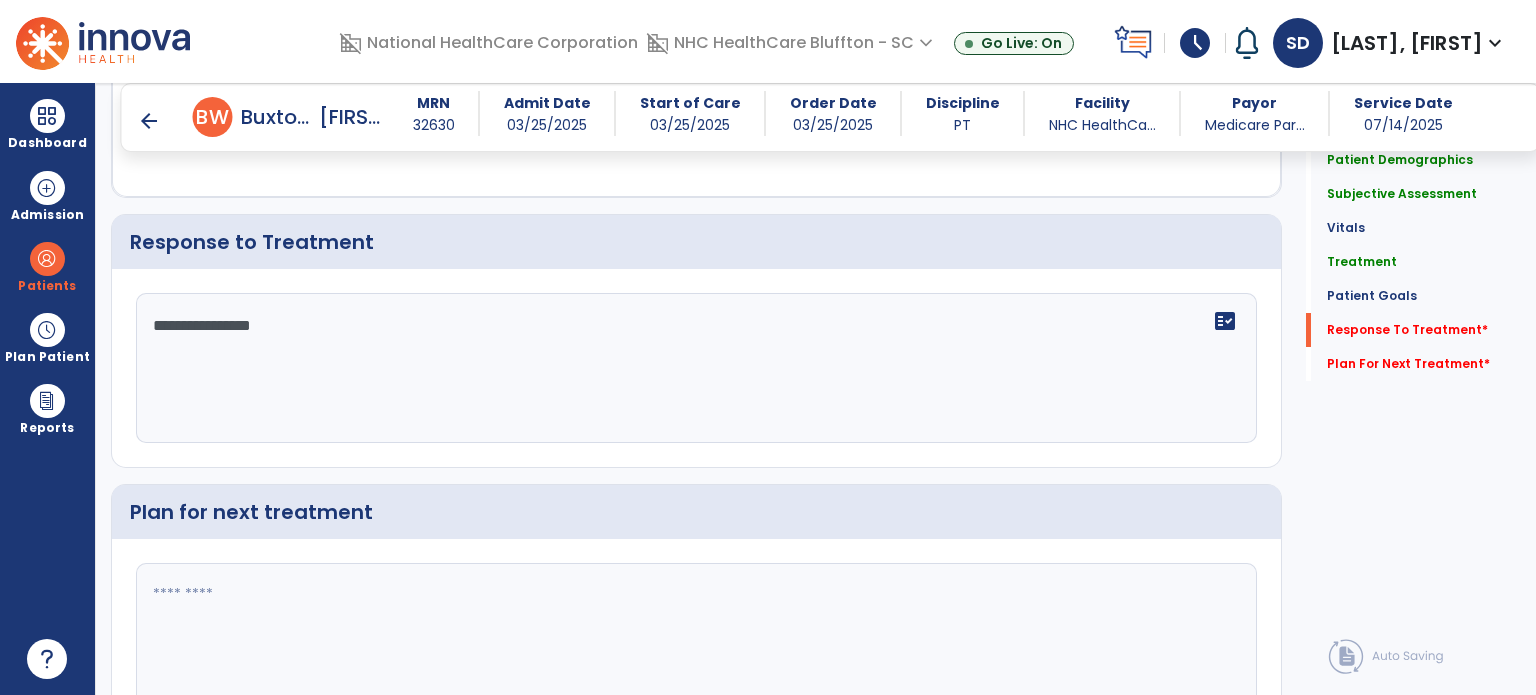 type on "**********" 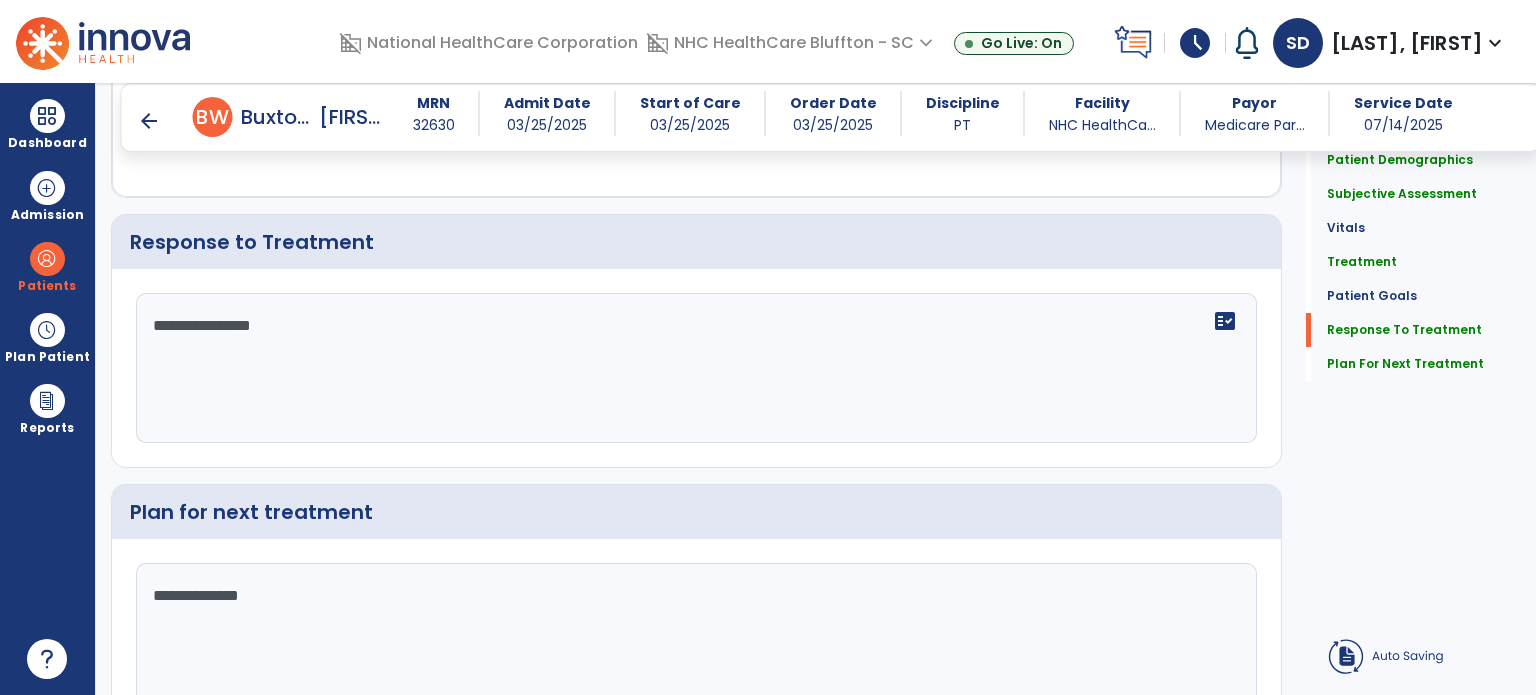 type on "**********" 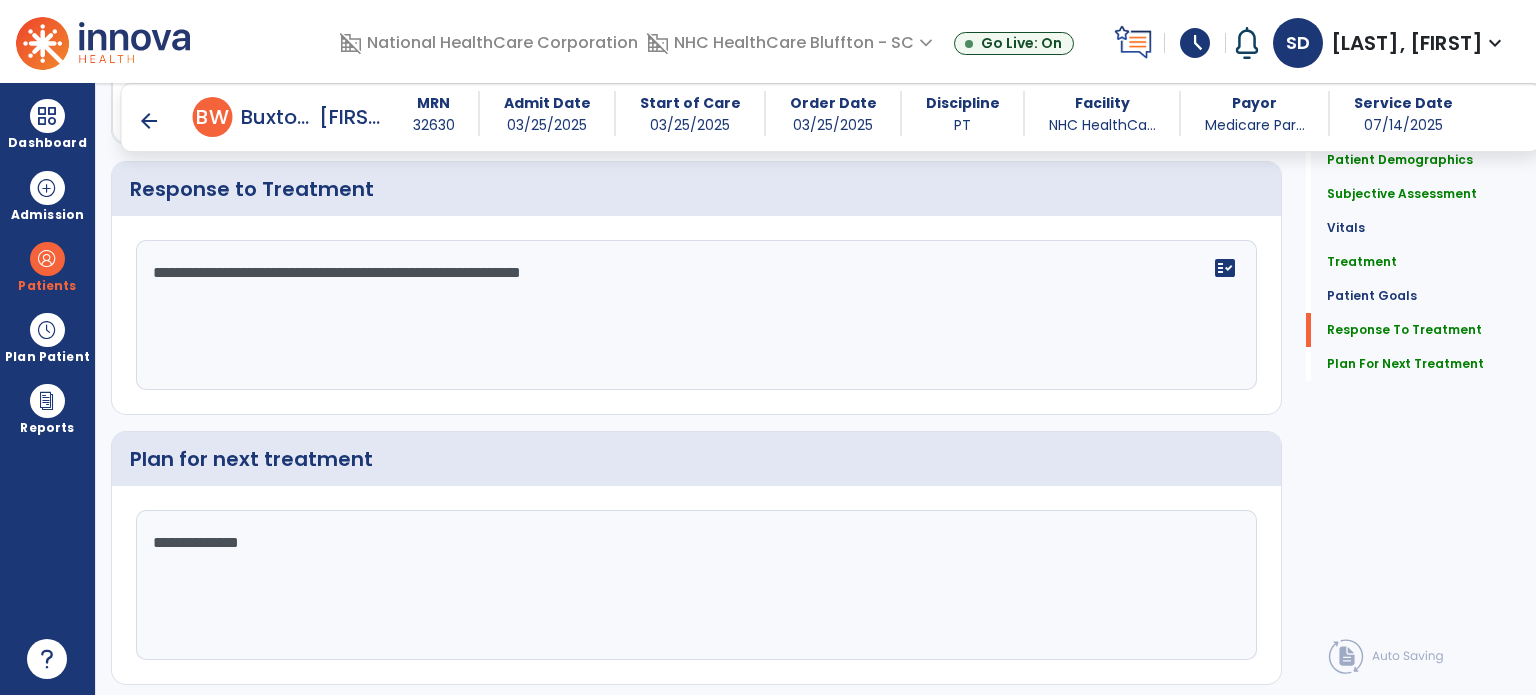 scroll, scrollTop: 2603, scrollLeft: 0, axis: vertical 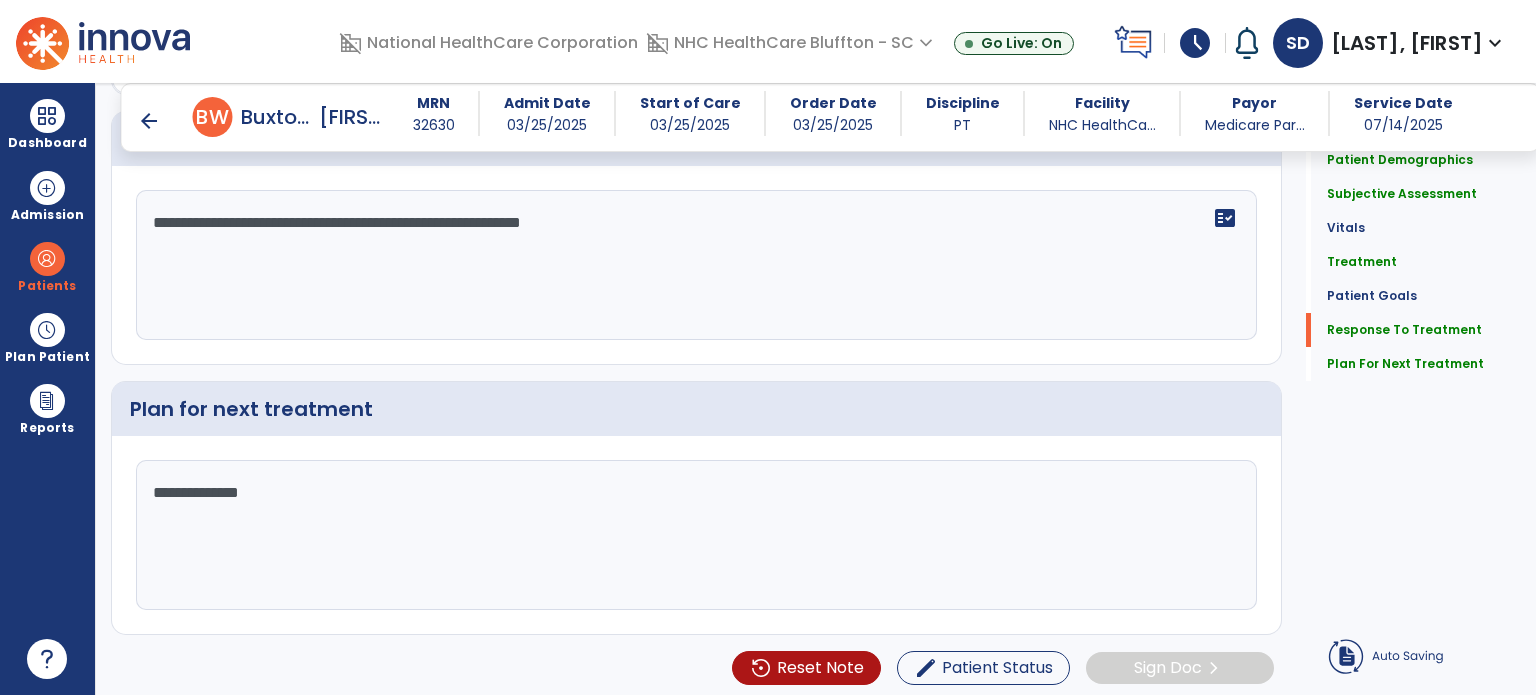 type on "**********" 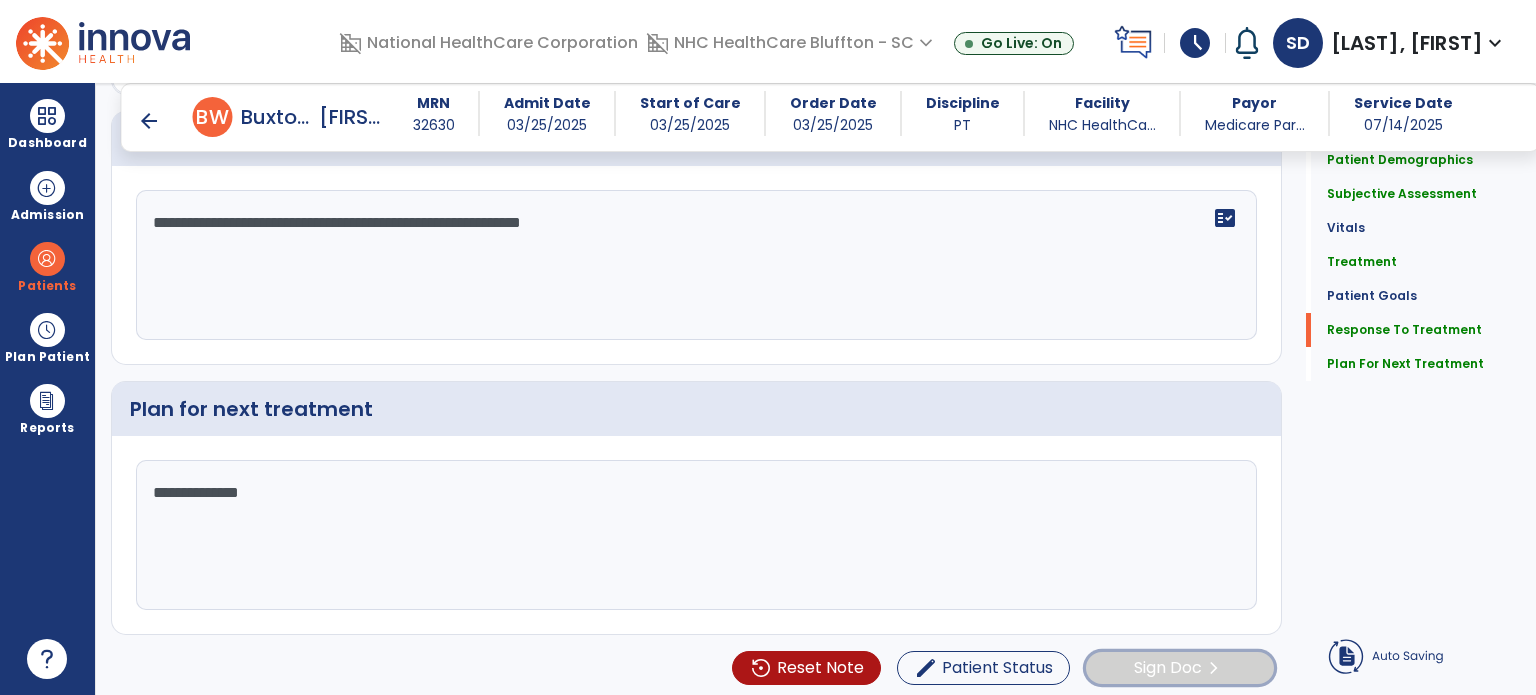 click on "Sign Doc" 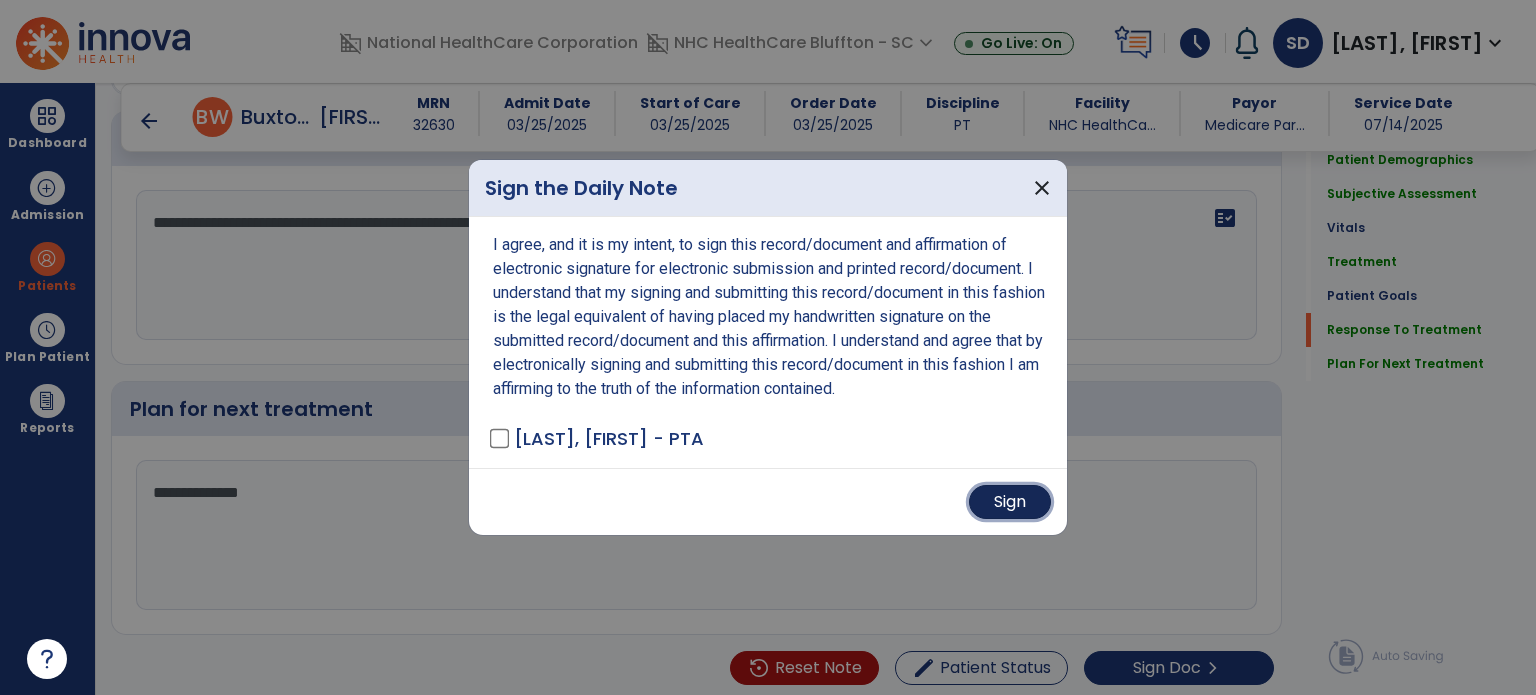 click on "Sign" at bounding box center (1010, 502) 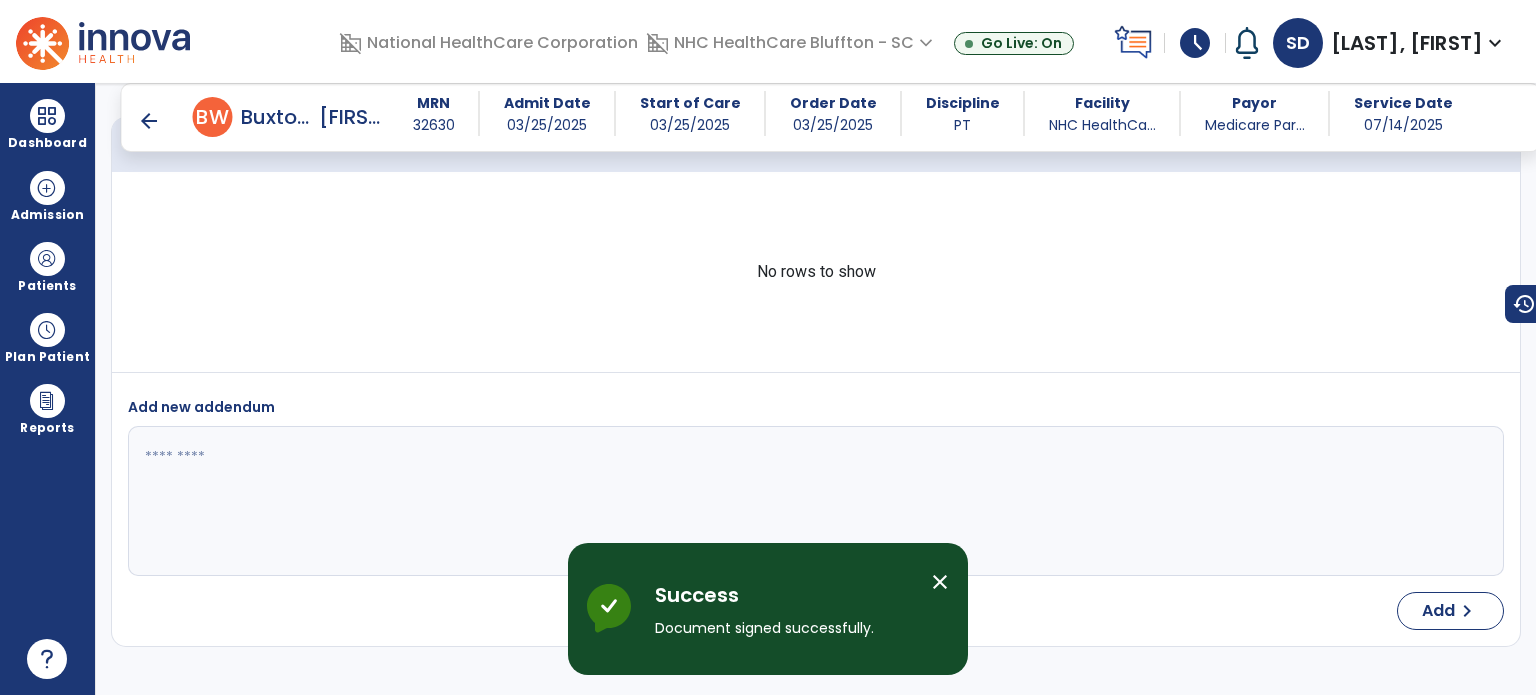 scroll, scrollTop: 3308, scrollLeft: 0, axis: vertical 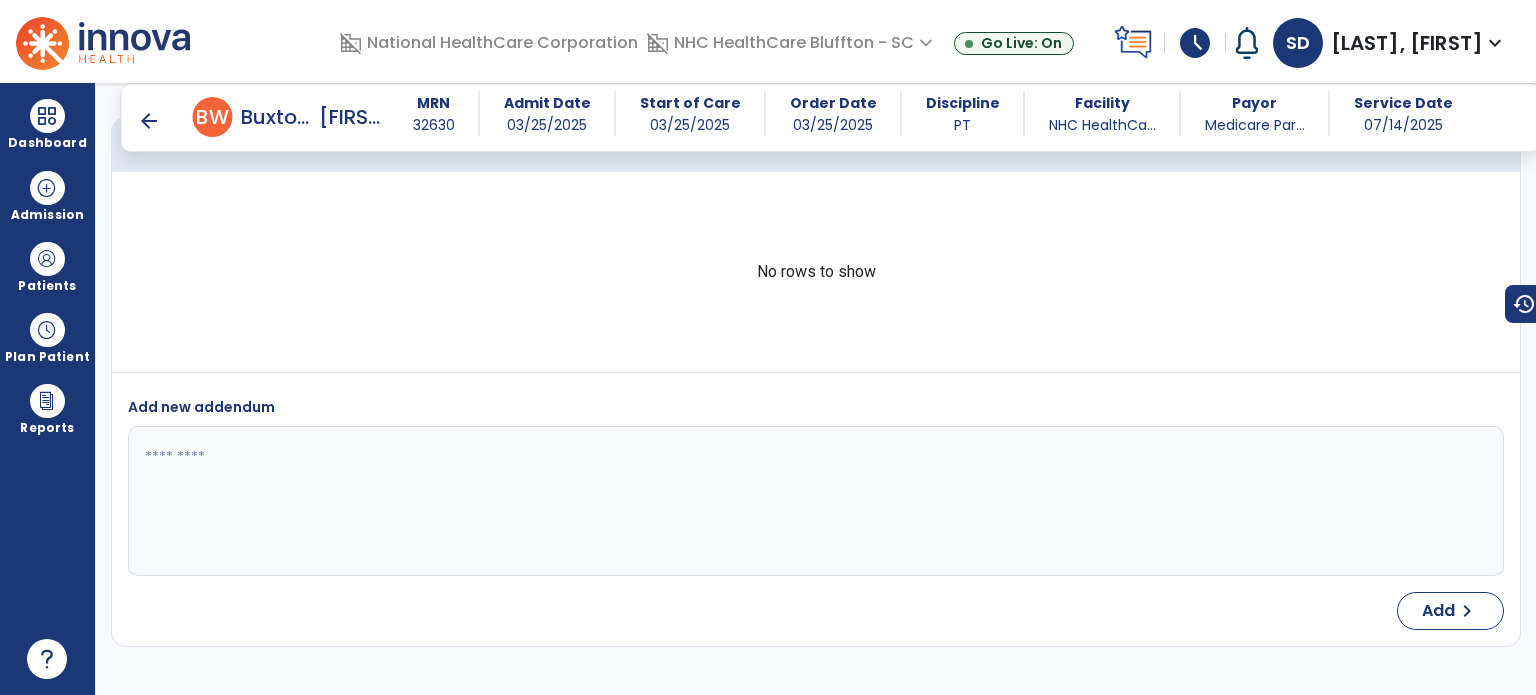 click on "arrow_back" at bounding box center [149, 121] 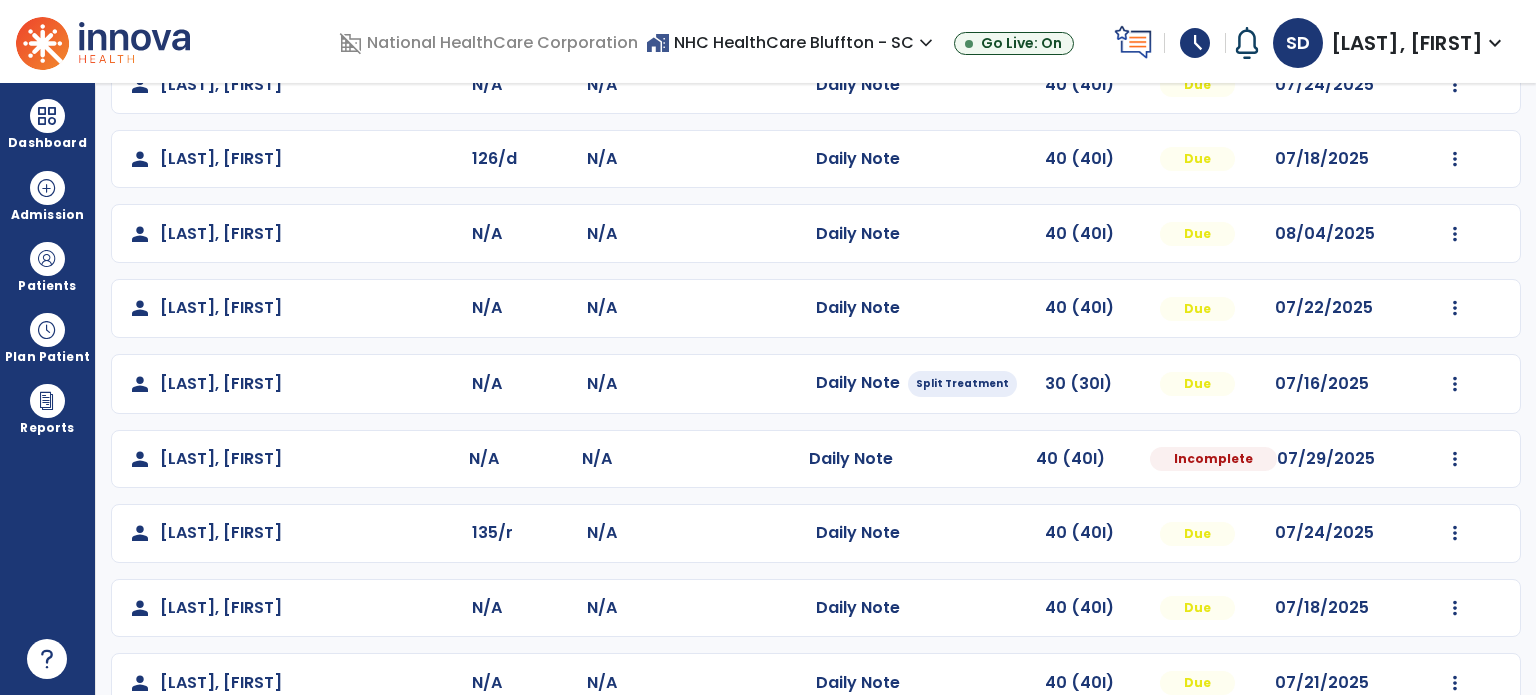 scroll, scrollTop: 300, scrollLeft: 0, axis: vertical 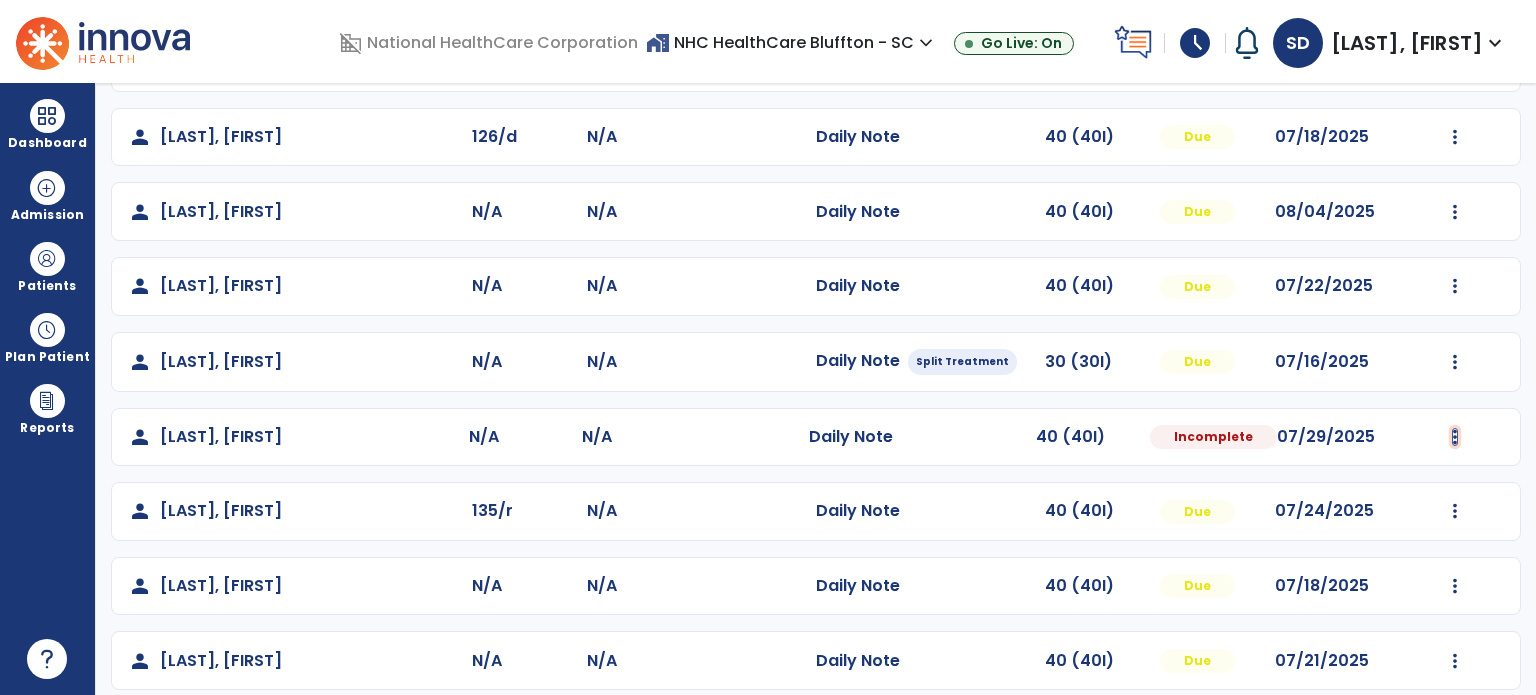 click at bounding box center [1455, -12] 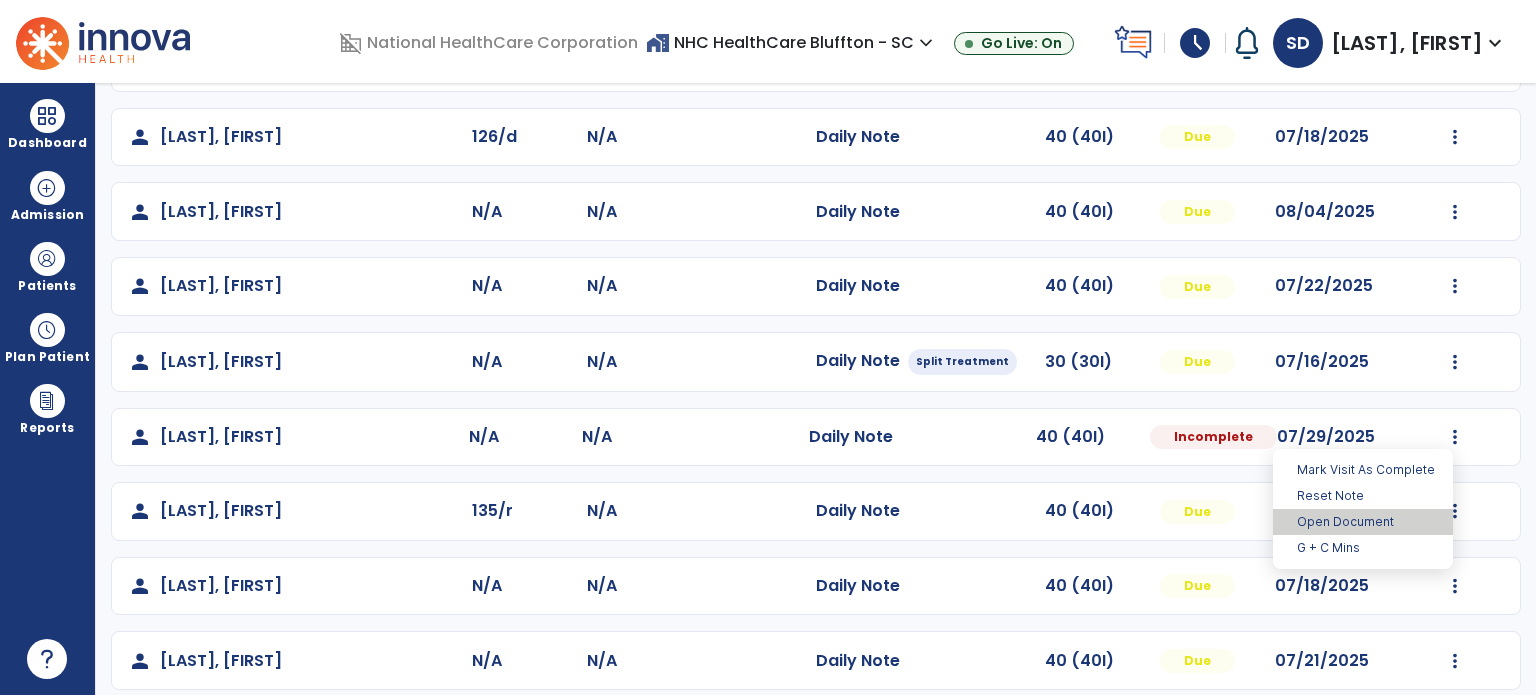 click on "Open Document" at bounding box center [1363, 522] 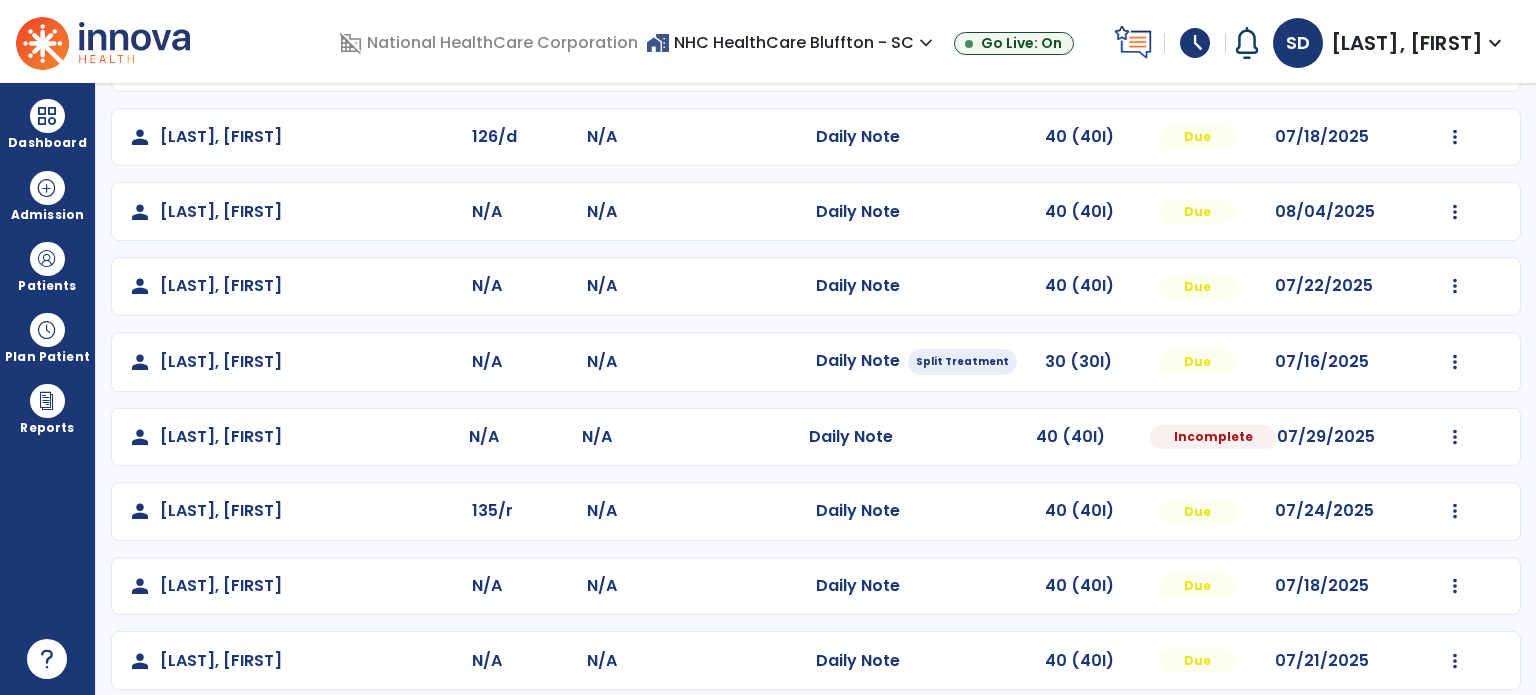 select on "*" 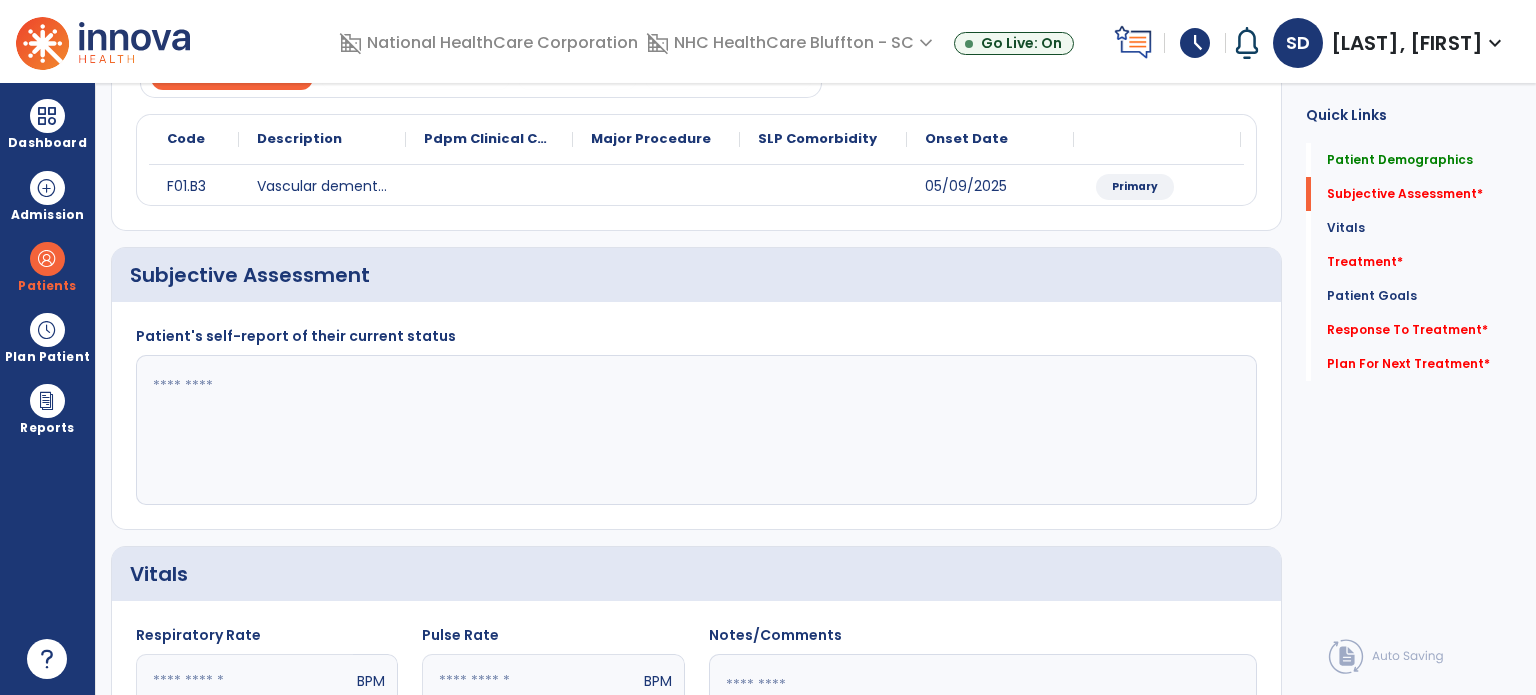 click 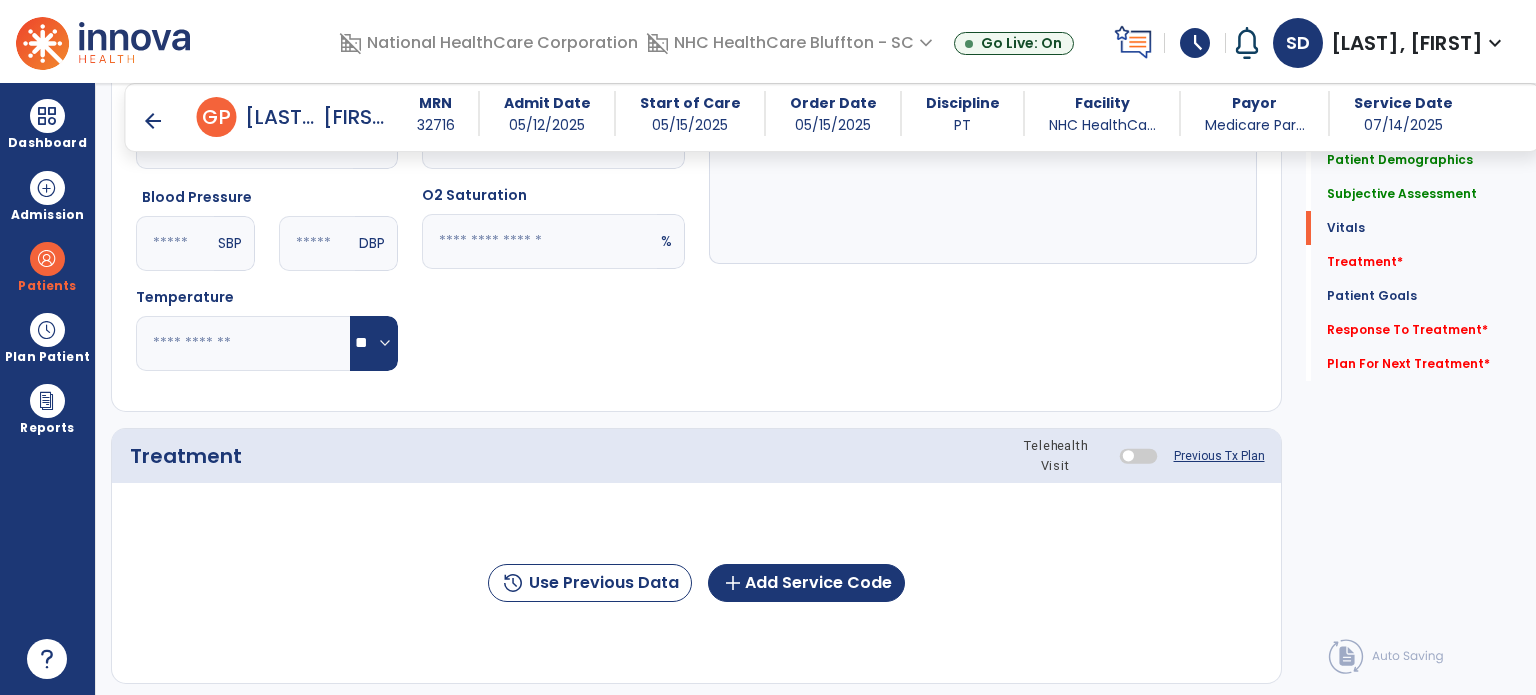 scroll, scrollTop: 800, scrollLeft: 0, axis: vertical 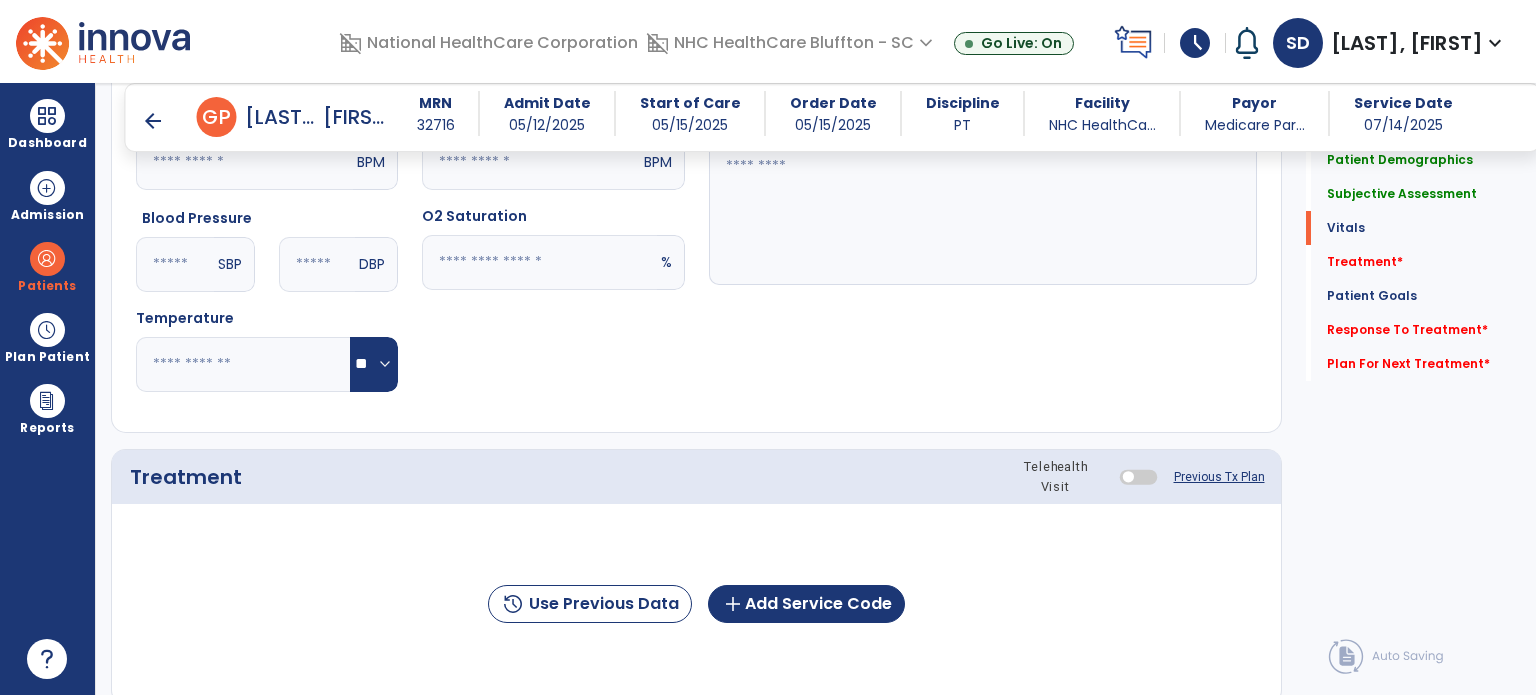 type on "**********" 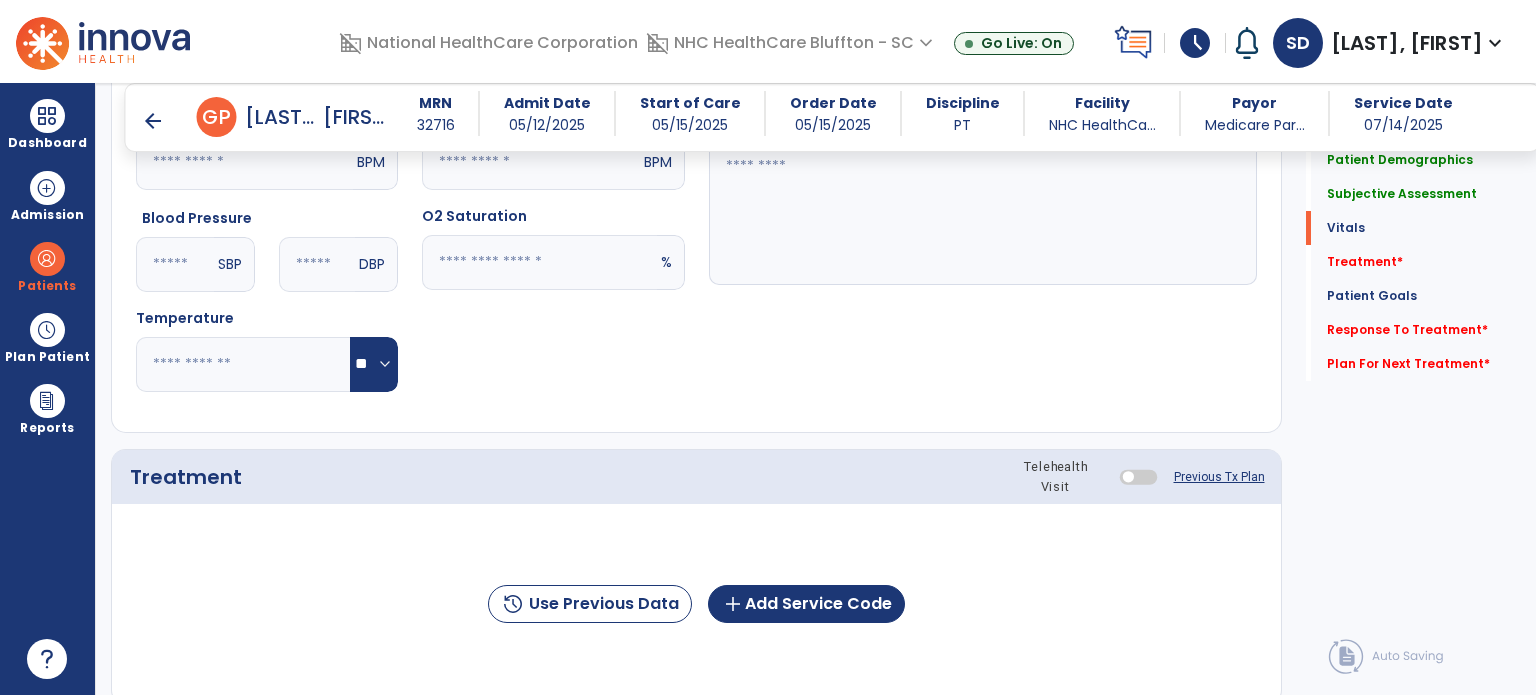 click 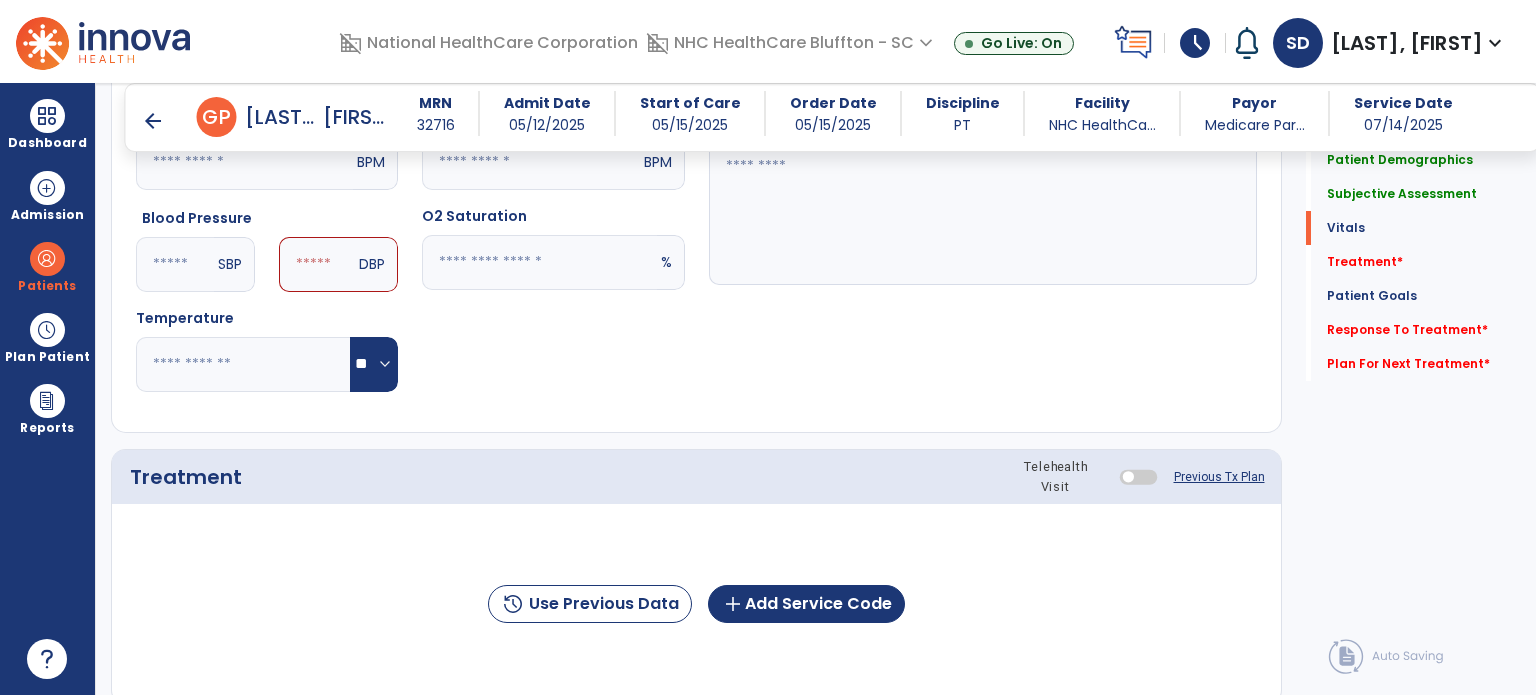 type on "***" 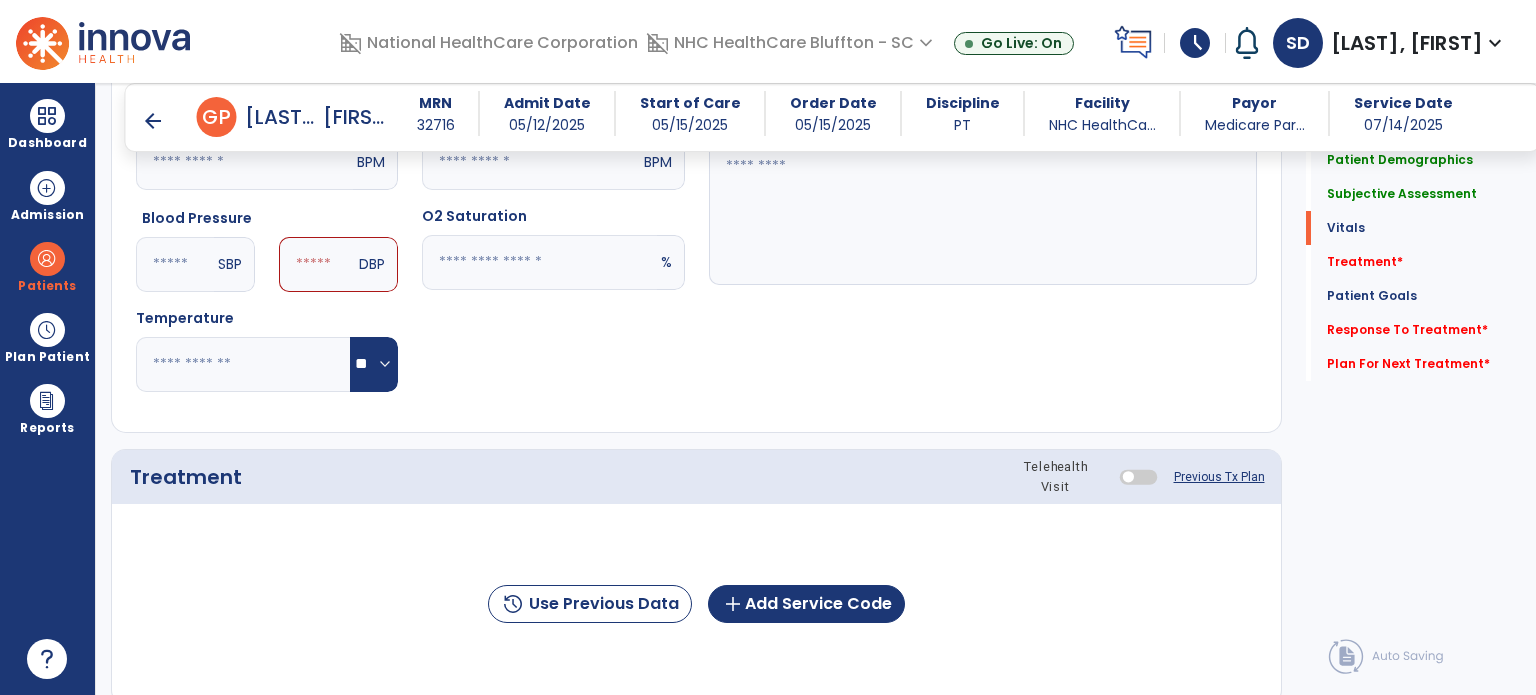 click 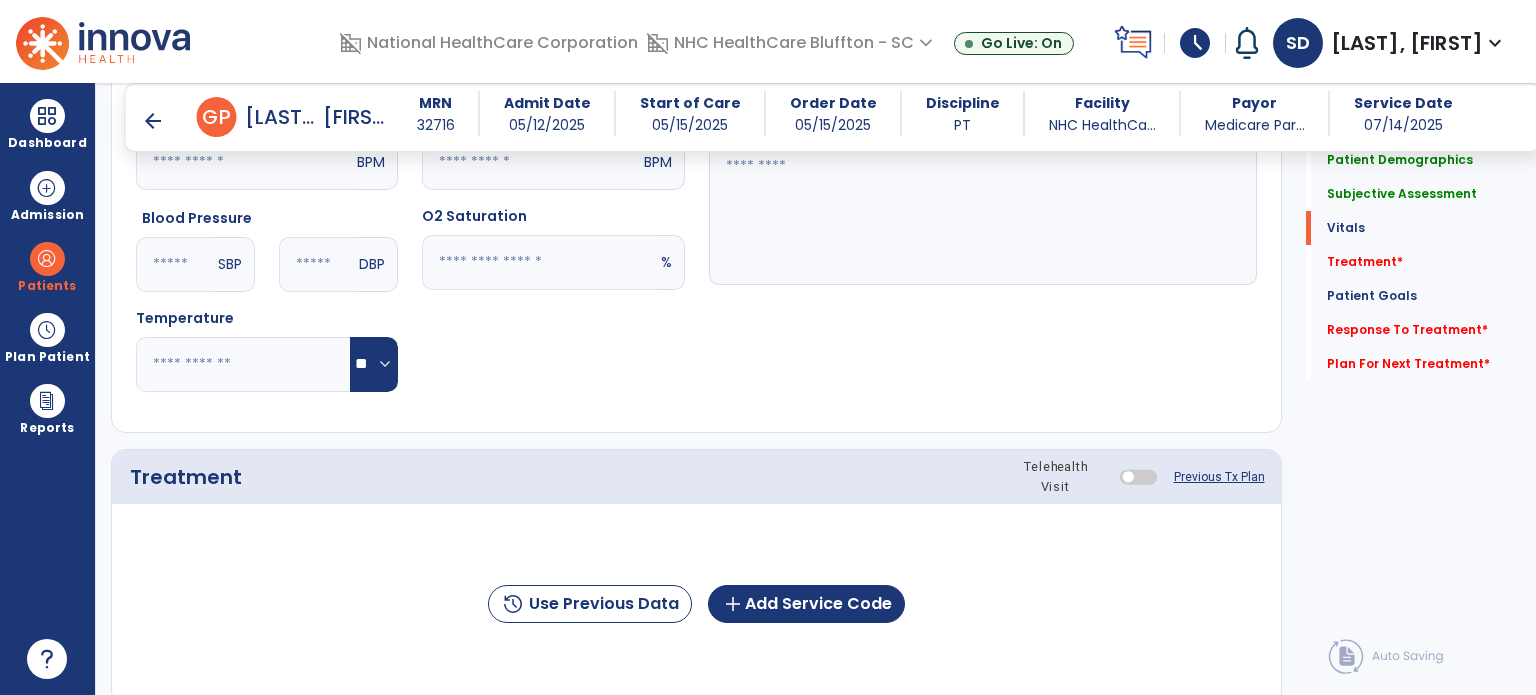 type on "**" 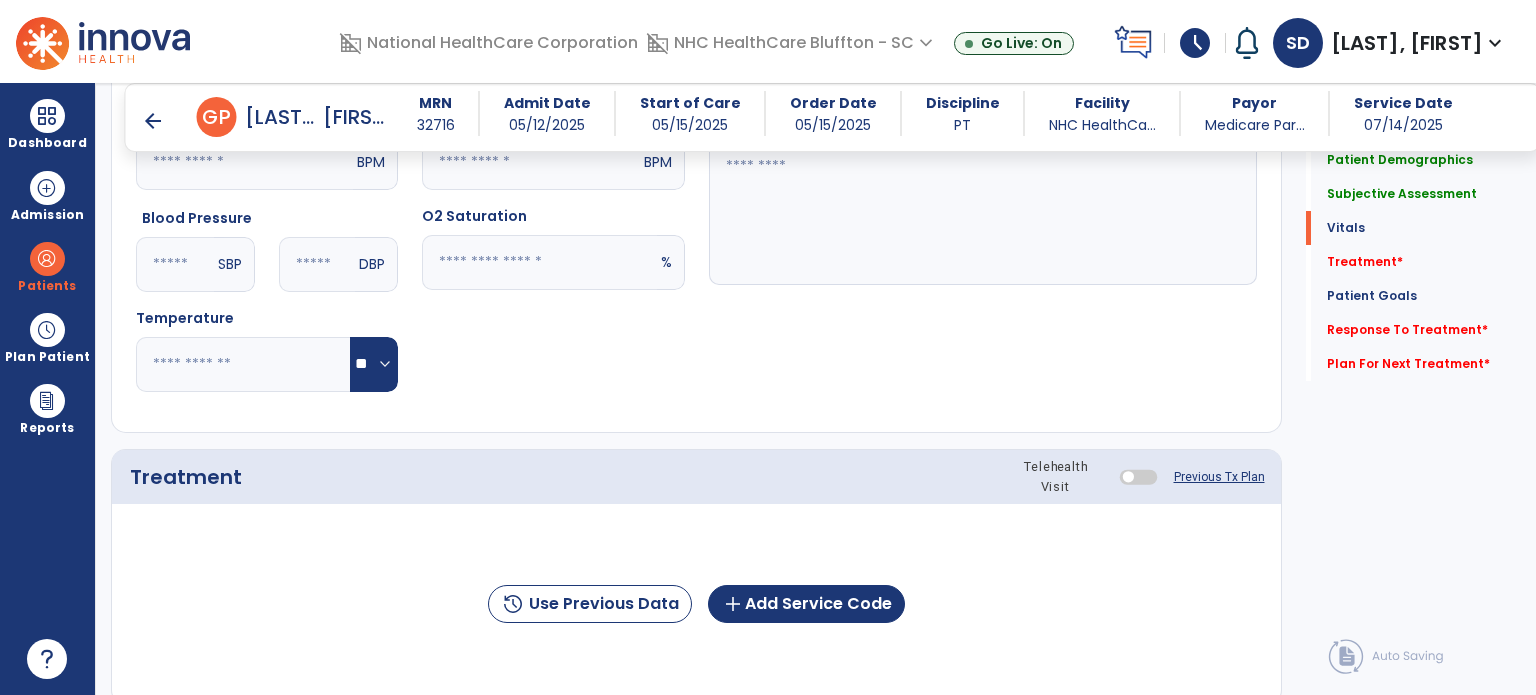 click 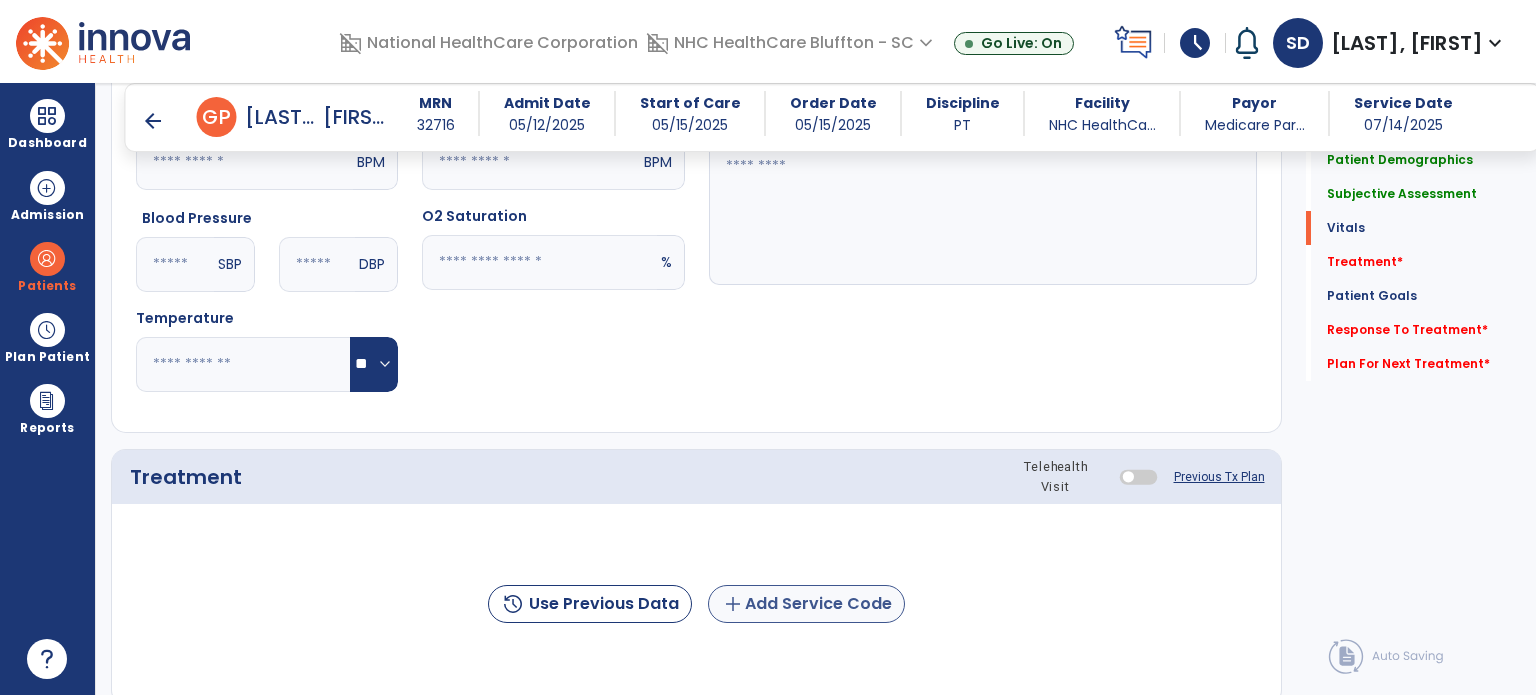 type on "**" 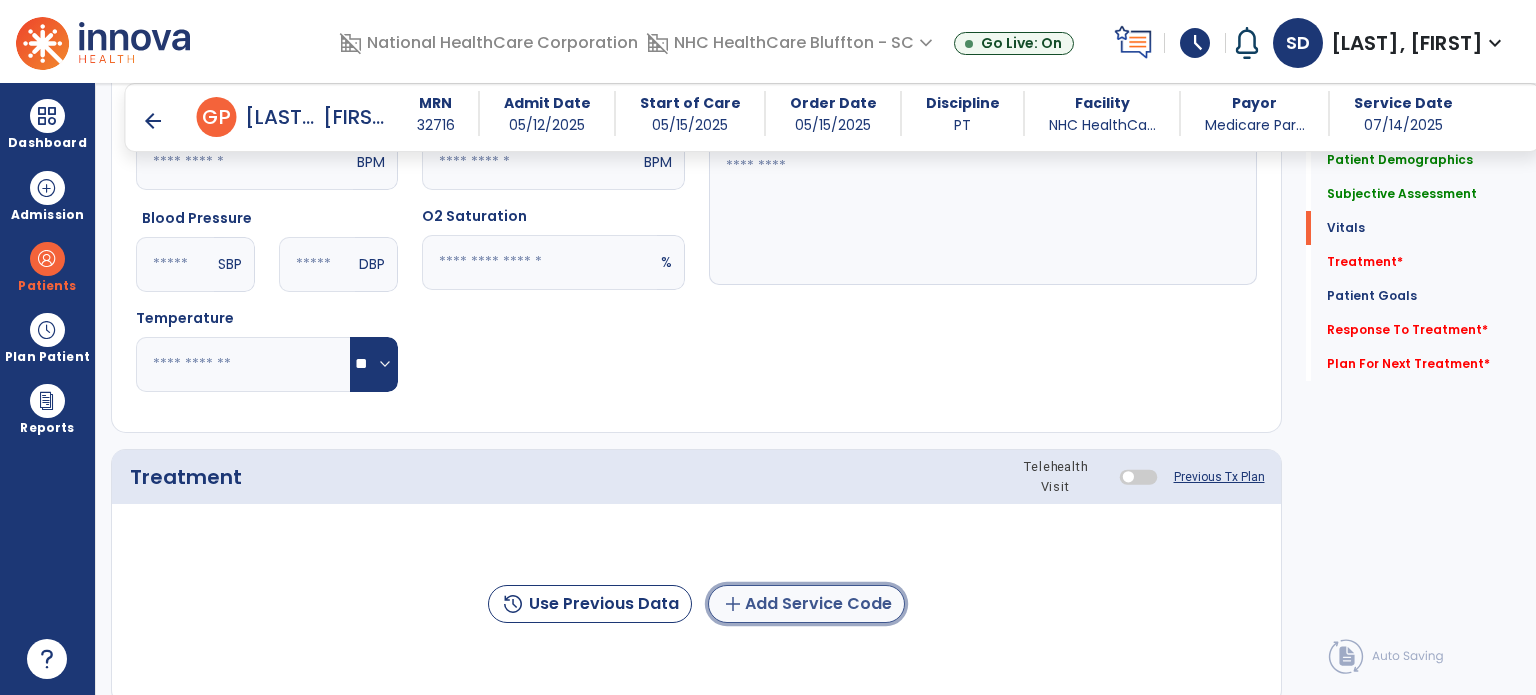click on "add  Add Service Code" 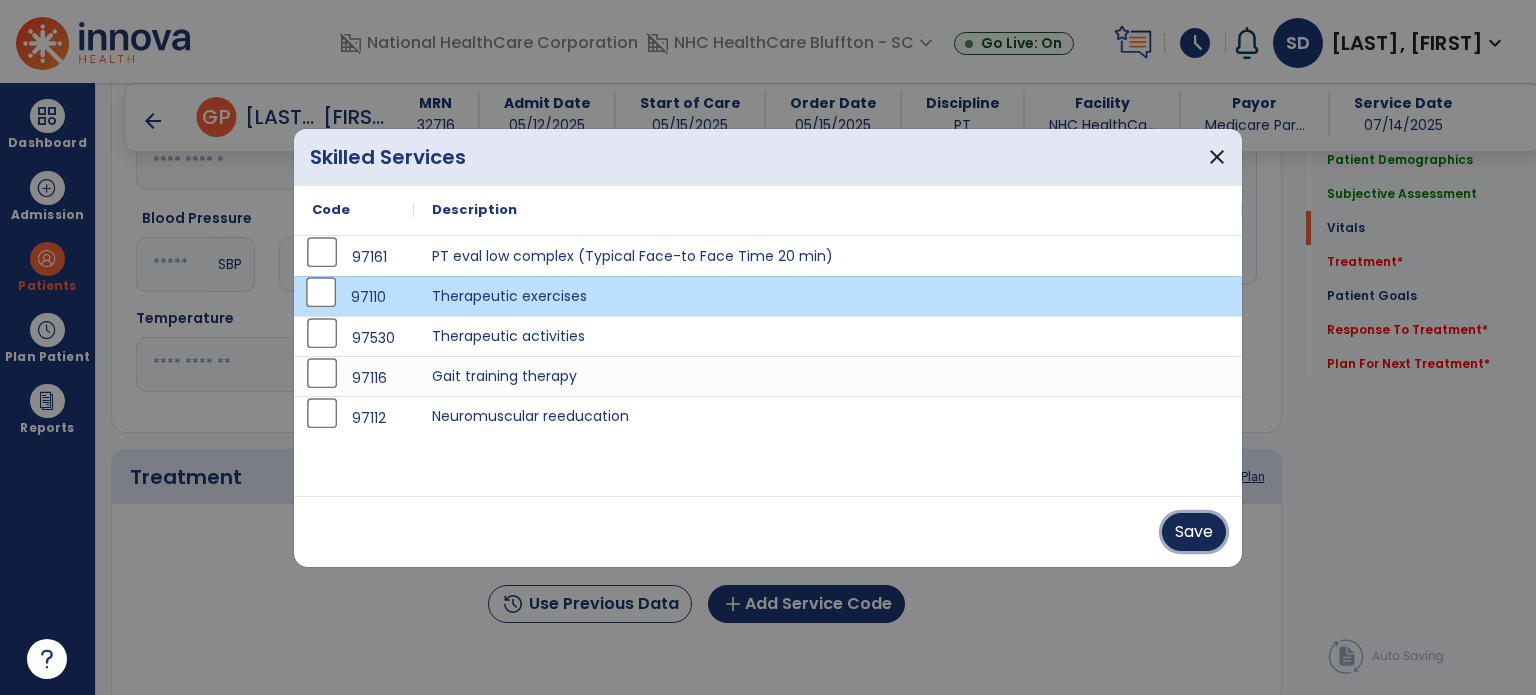 click on "Save" at bounding box center (1194, 532) 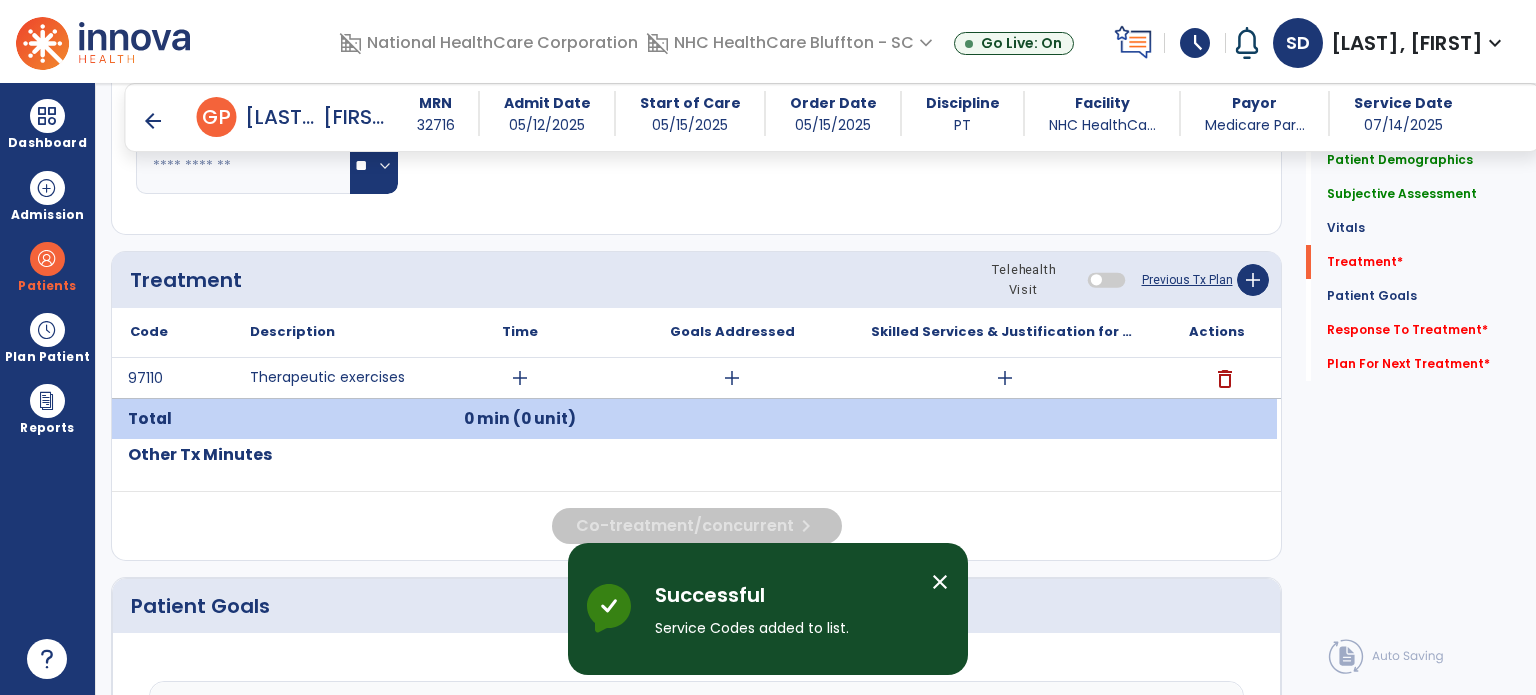 scroll, scrollTop: 1000, scrollLeft: 0, axis: vertical 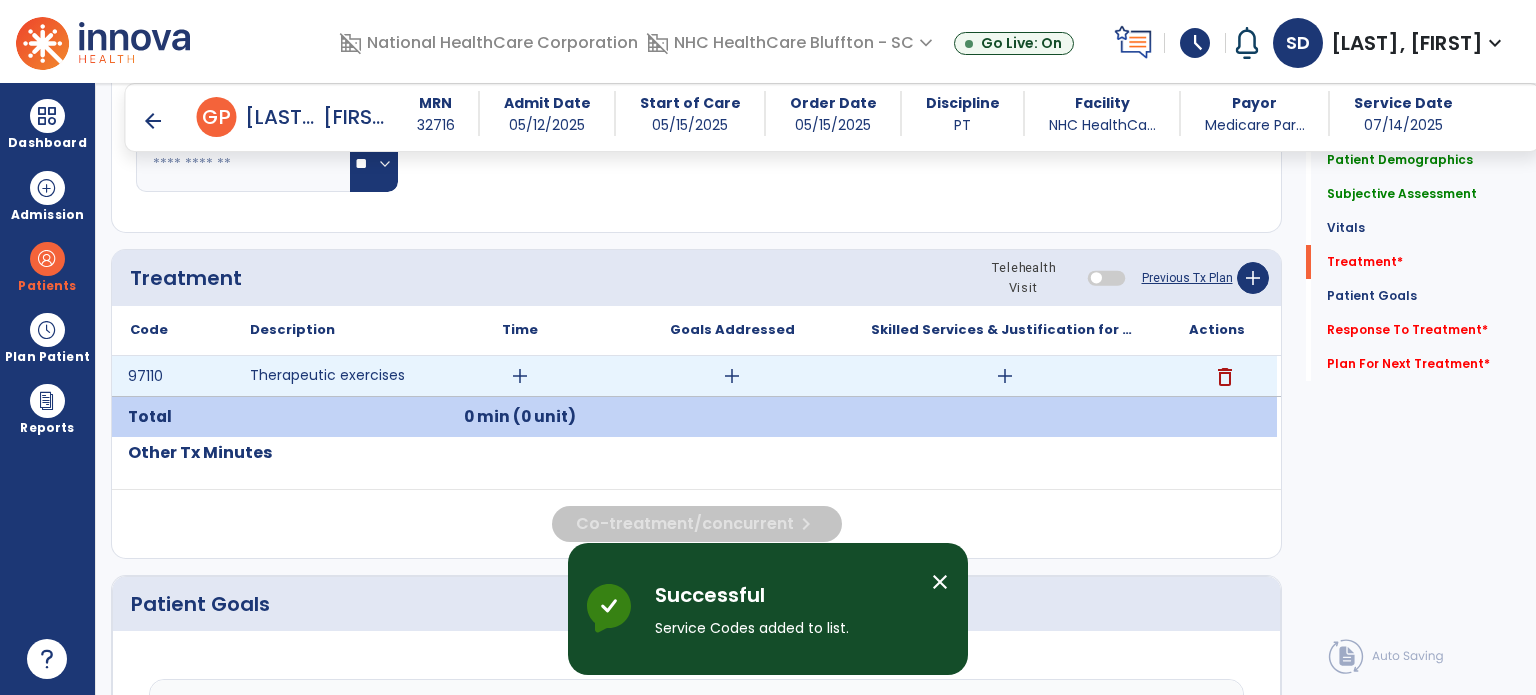 click on "add" at bounding box center [520, 376] 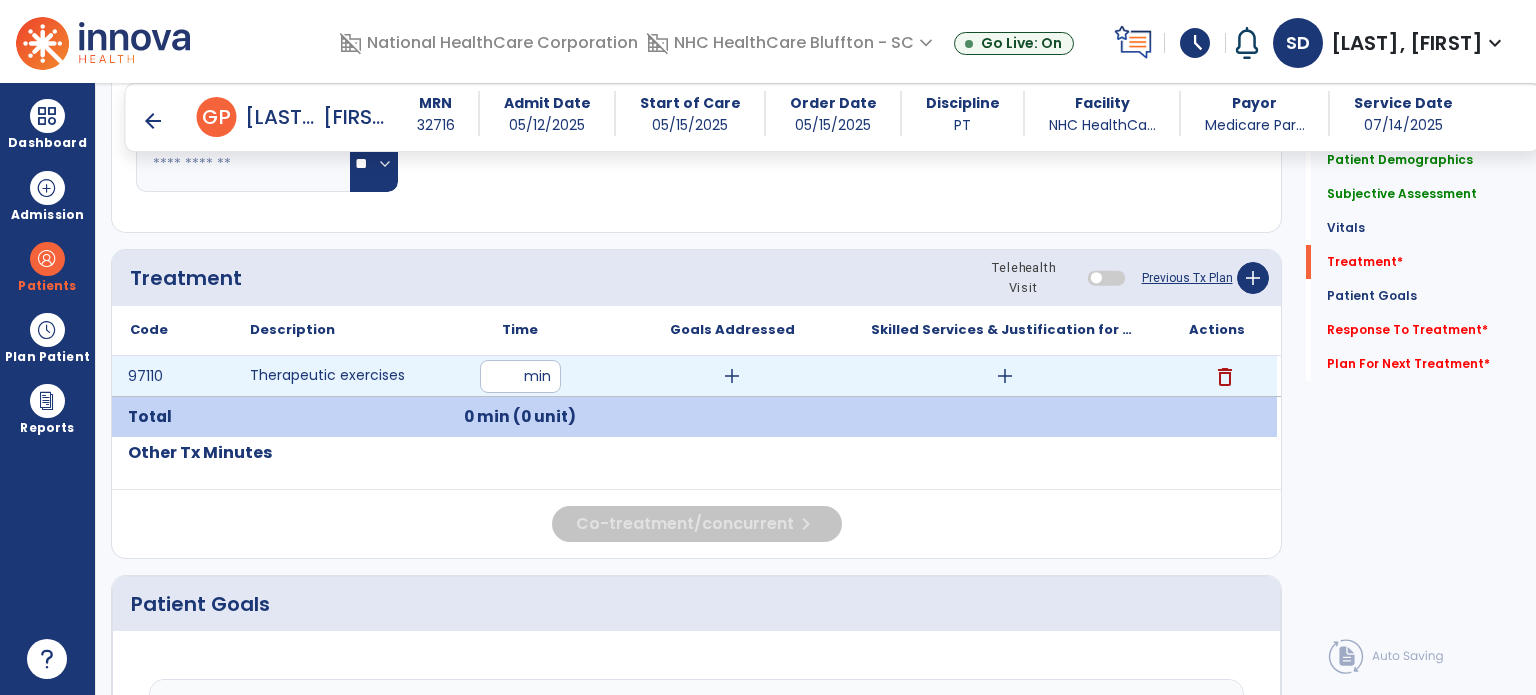 type on "**" 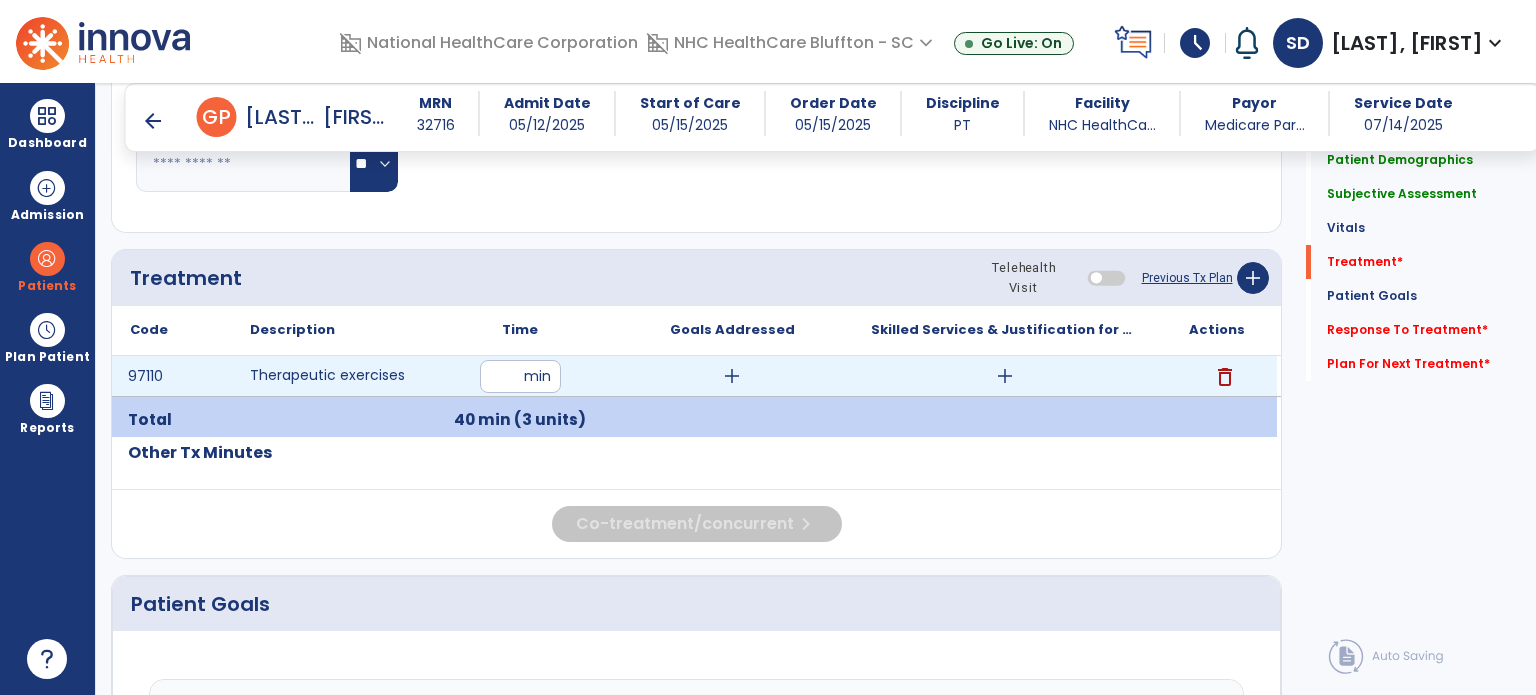 click on "add" at bounding box center (1005, 376) 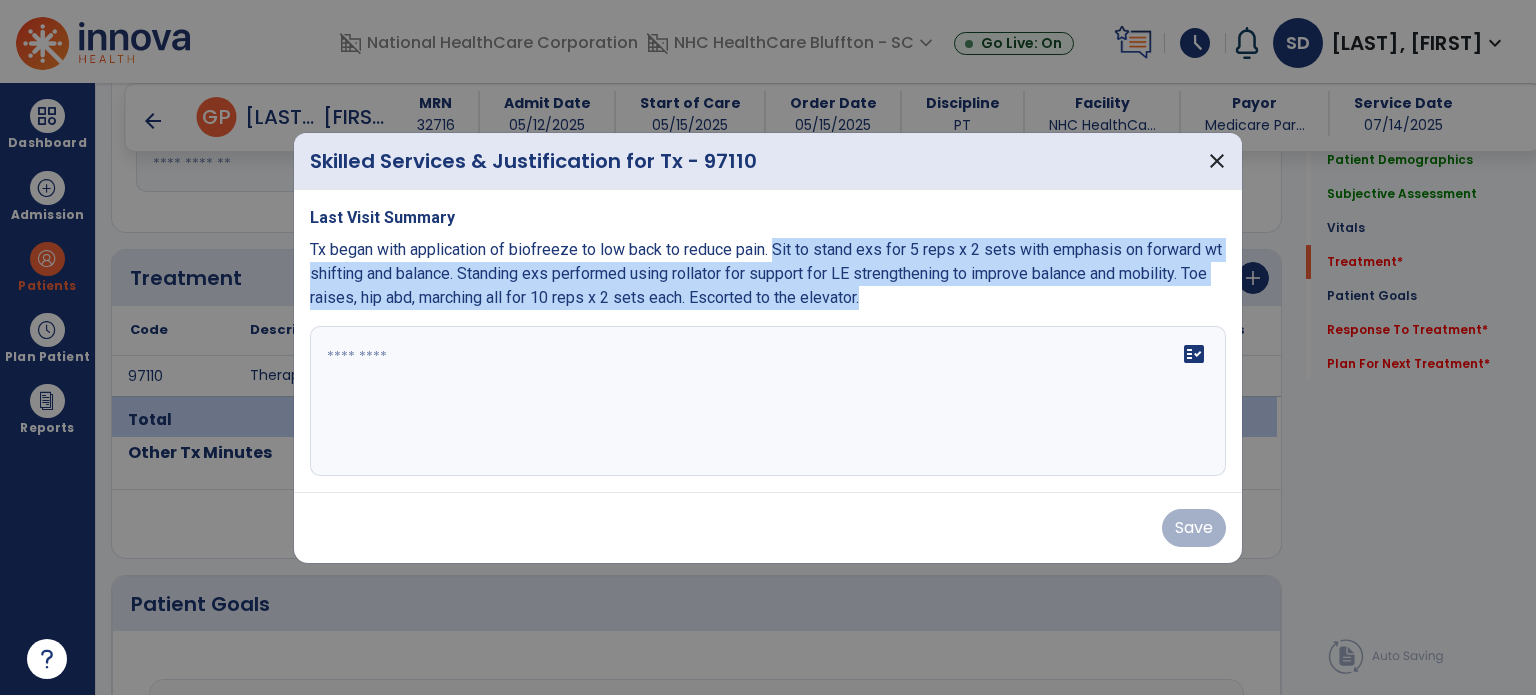 drag, startPoint x: 779, startPoint y: 250, endPoint x: 872, endPoint y: 296, distance: 103.75452 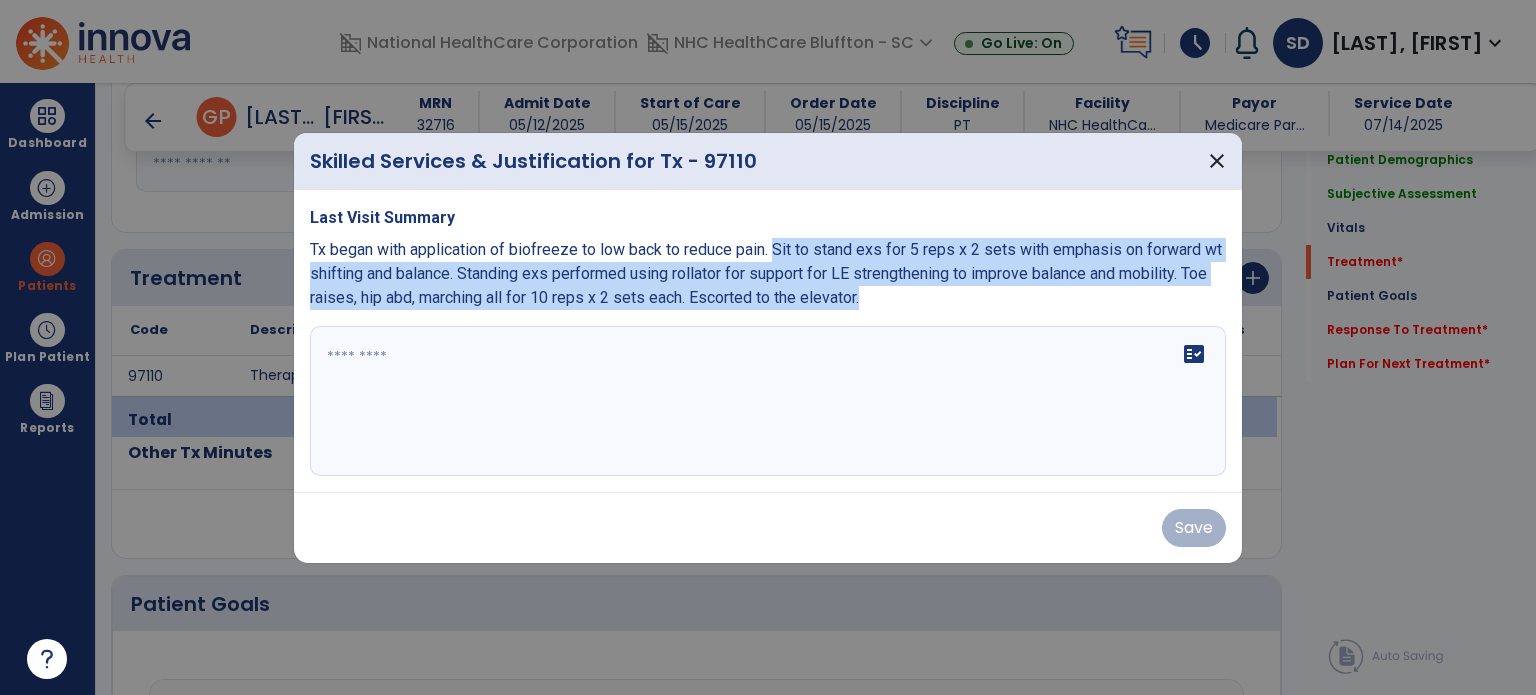 click on "Tx began with application of biofreeze to low back to reduce pain. Sit to stand exs for 5 reps x 2 sets with emphasis on forward wt shifting and balance.  Standing exs performed using rollator for support for LE strengthening to improve balance and mobility. Toe raises, hip abd, marching all for 10 reps x 2 sets each. Escorted to the elevator." at bounding box center [768, 274] 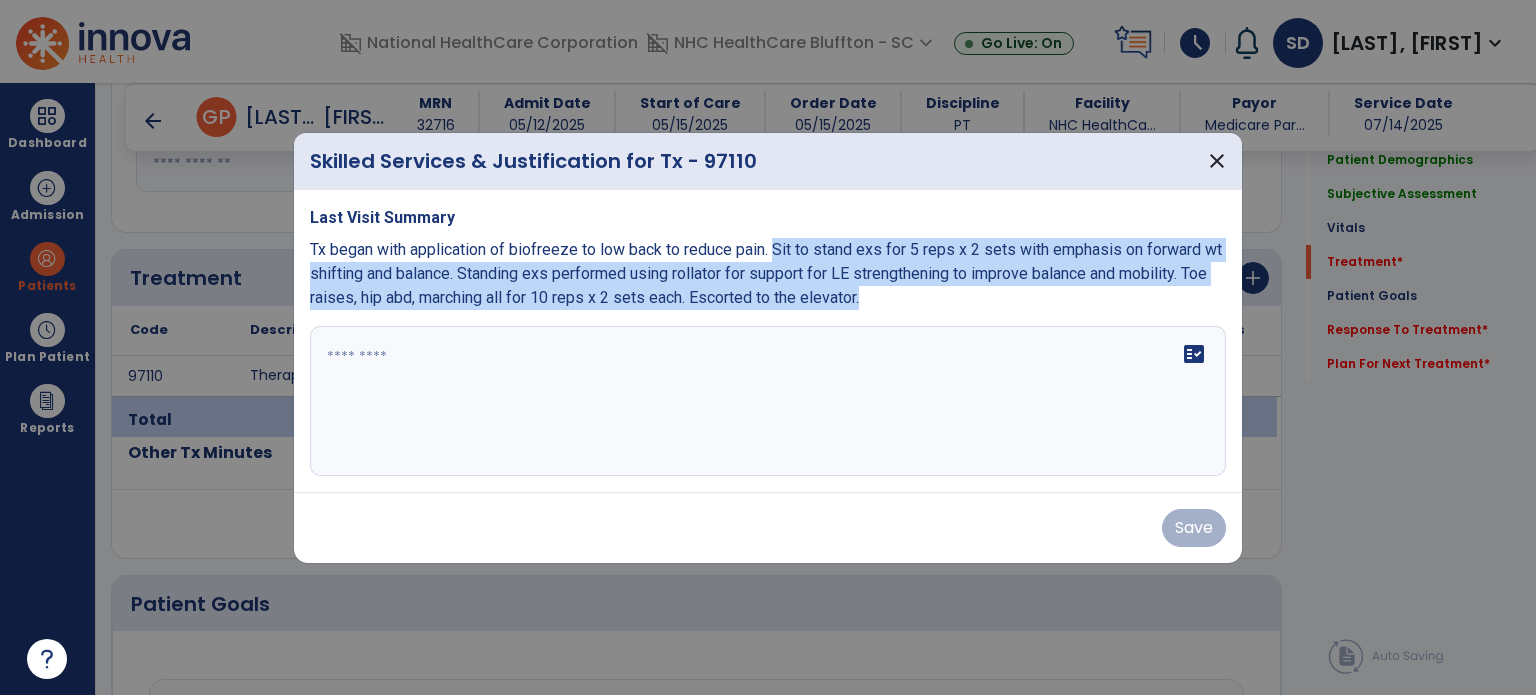 copy on "Sit to stand exs for 5 reps x 2 sets with emphasis on forward wt shifting and balance. Standing exs performed using rollator for support for LE strengthening to improve balance and mobility. Toe raises, hip abd, marching all for 10 reps x 2 sets each. Escorted to the elevator." 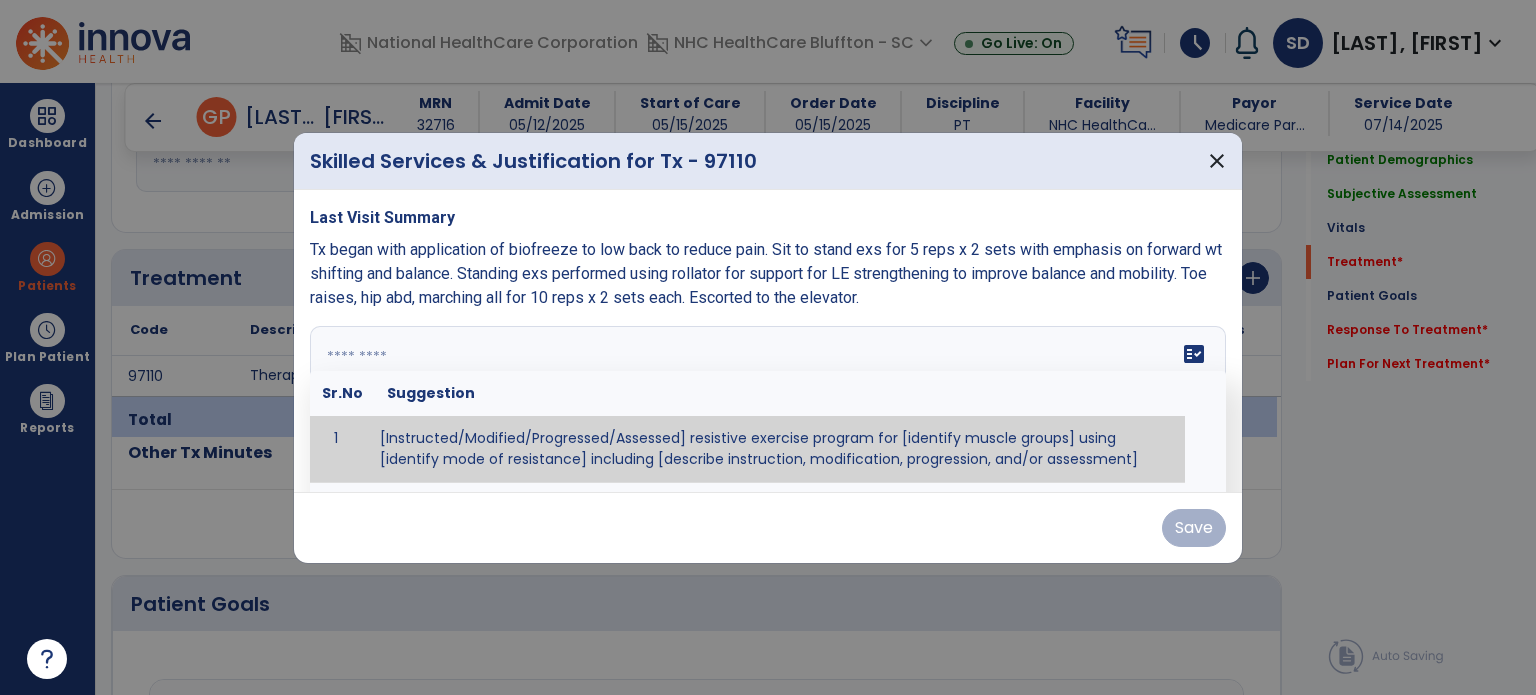 click on "fact_check  Sr.No Suggestion 1 [Instructed/Modified/Progressed/Assessed] resistive exercise program for [identify muscle groups] using [identify mode of resistance] including [describe instruction, modification, progression, and/or assessment] 2 [Instructed/Modified/Progressed/Assessed] aerobic exercise program using [identify equipment/mode] including [describe instruction, modification,progression, and/or assessment] 3 [Instructed/Modified/Progressed/Assessed] [PROM/A/AROM/AROM] program for [identify joint movements] using [contract-relax, over-pressure, inhibitory techniques, other] 4 [Assessed/Tested] aerobic capacity with administration of [aerobic capacity test]" at bounding box center (768, 401) 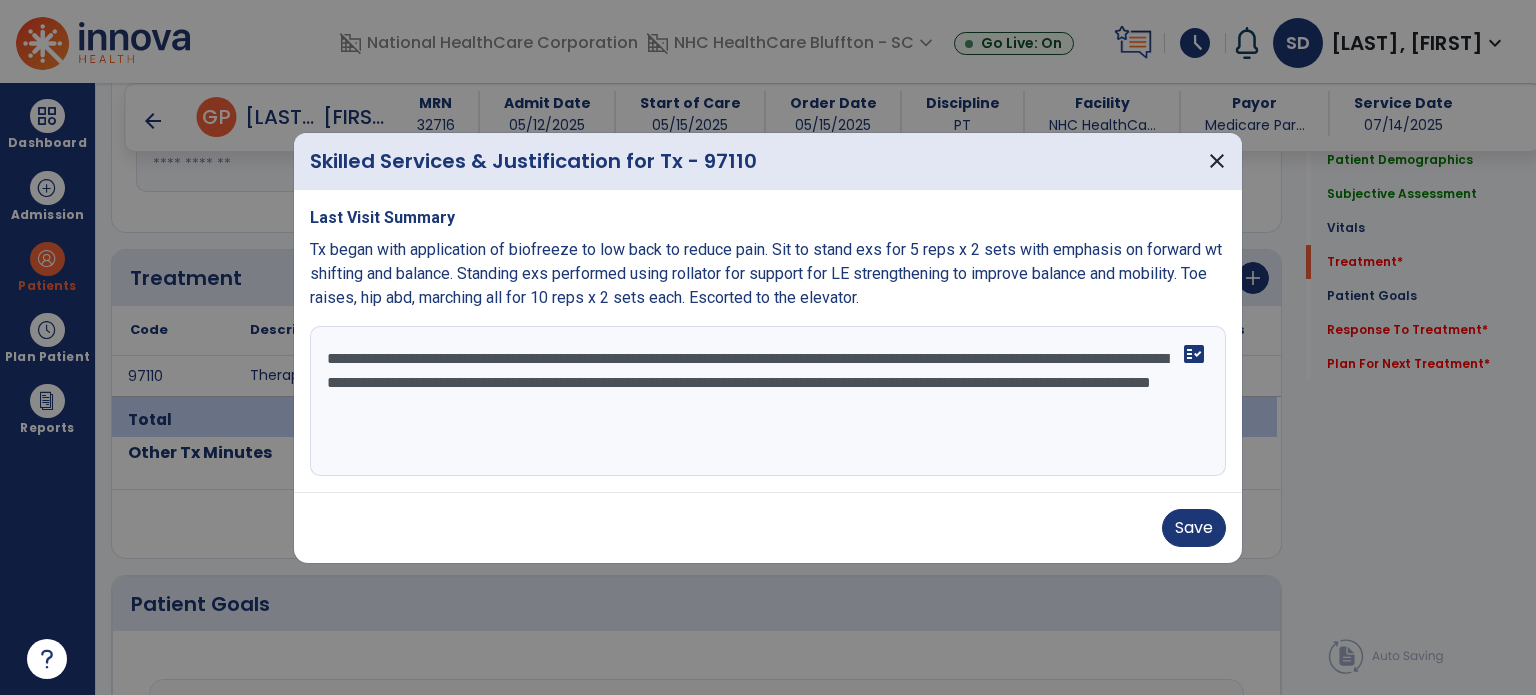 click on "**********" at bounding box center (768, 401) 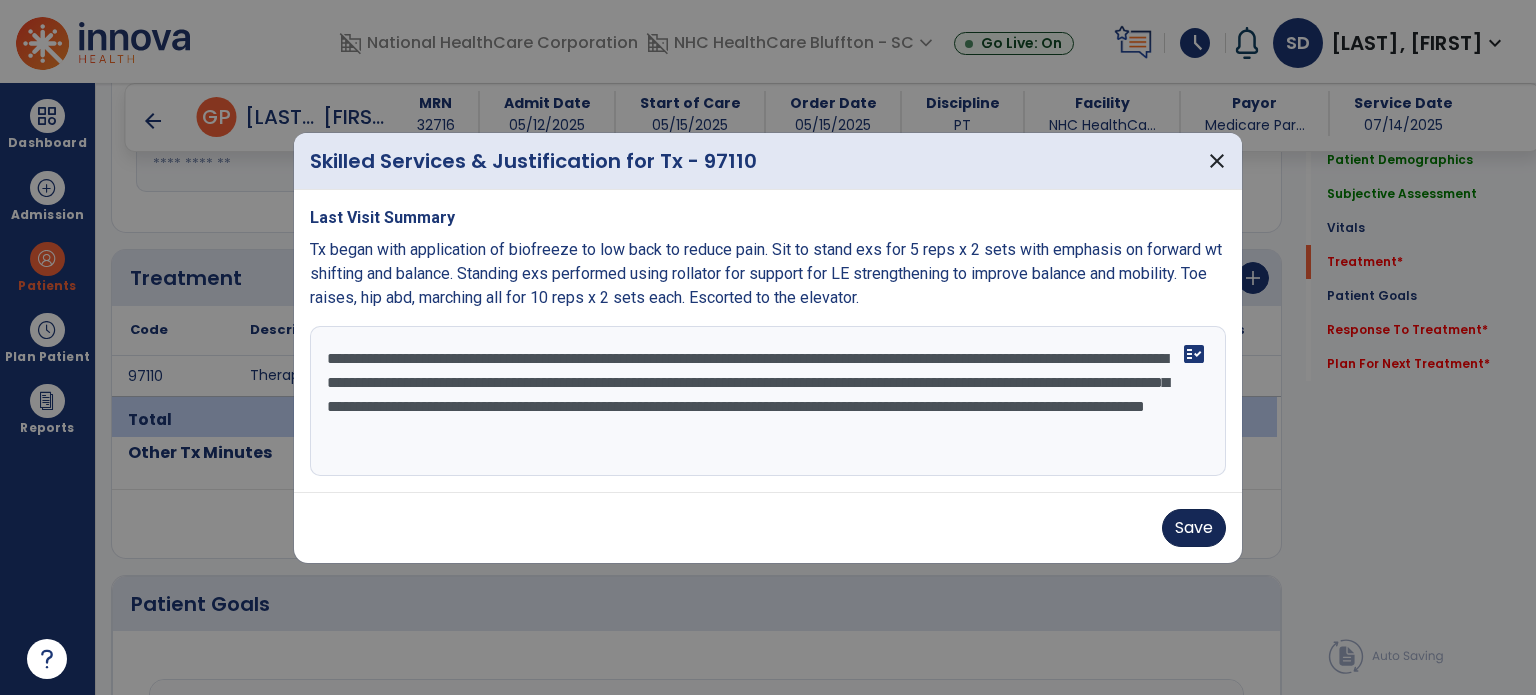 type on "**********" 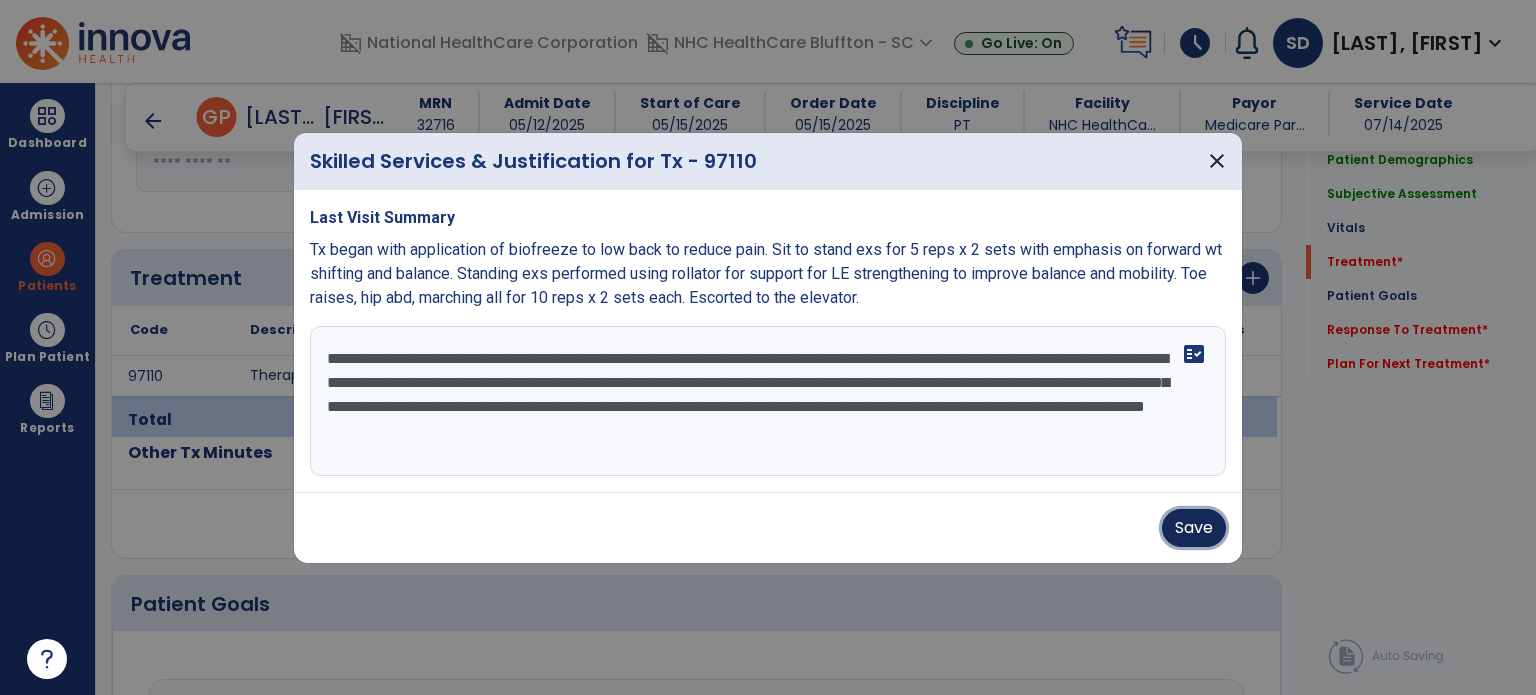 click on "Save" at bounding box center [1194, 528] 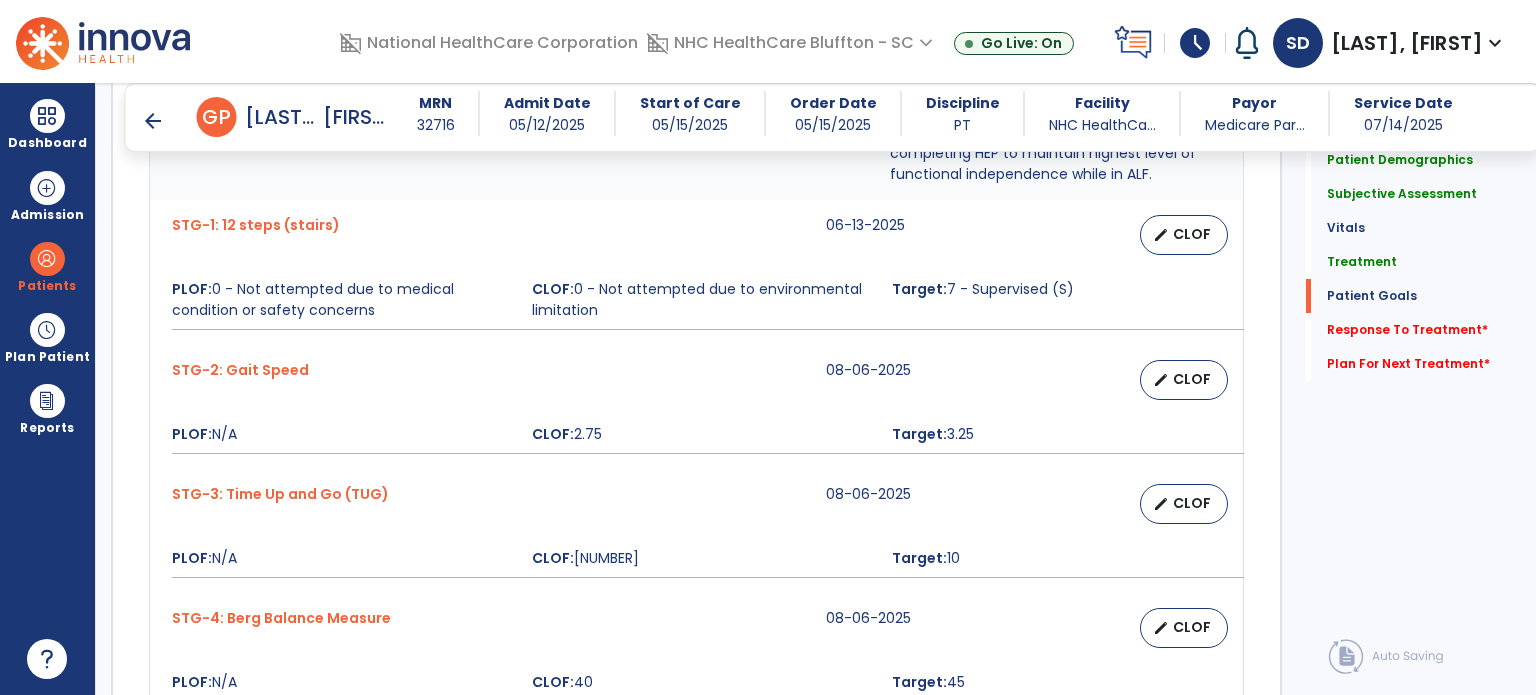 scroll, scrollTop: 1800, scrollLeft: 0, axis: vertical 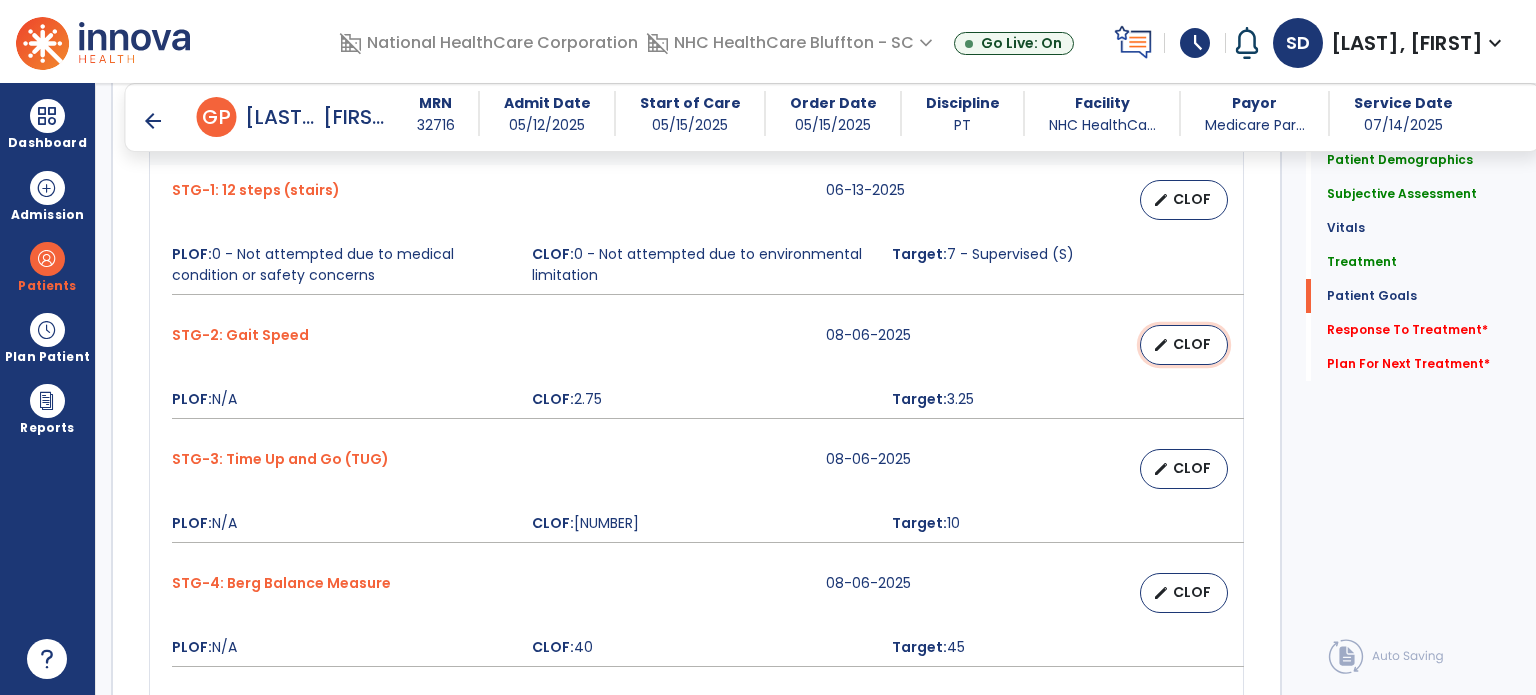 click on "edit" at bounding box center (1161, 345) 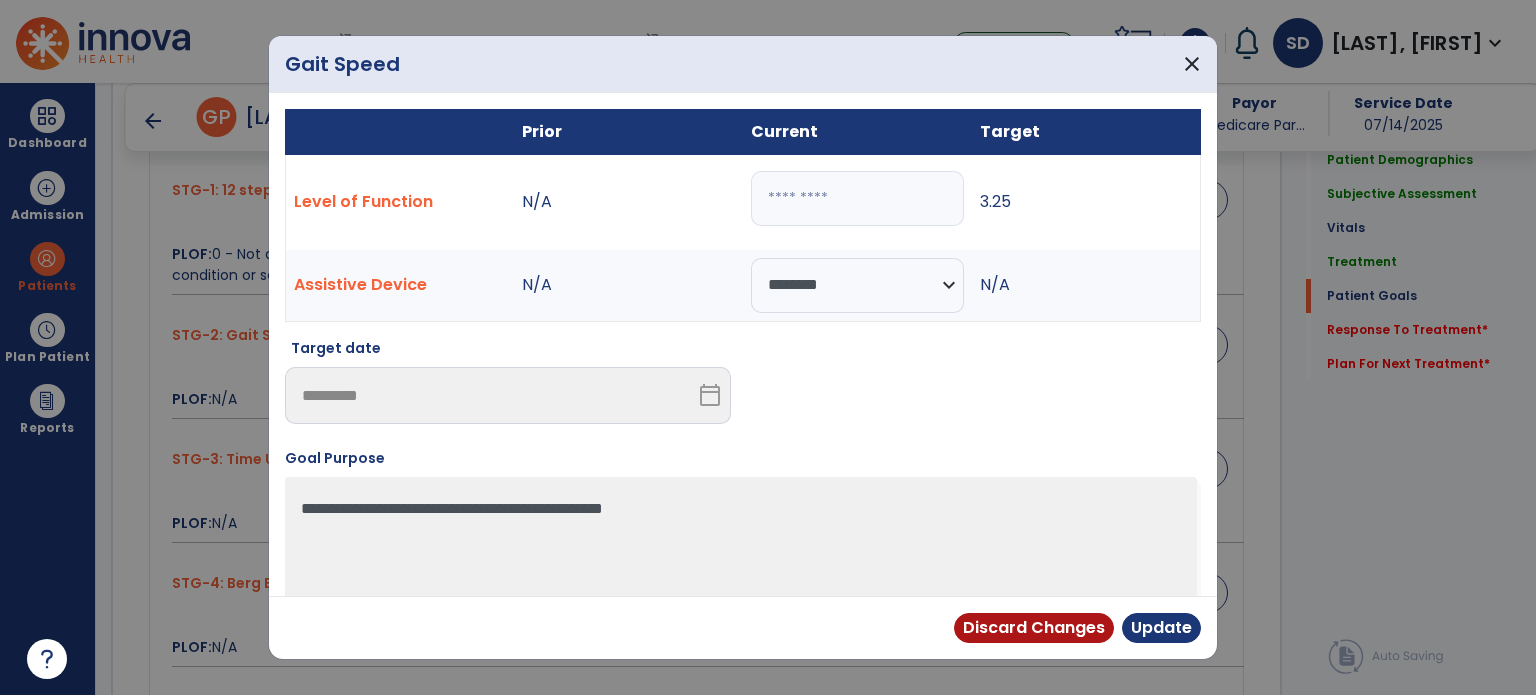 drag, startPoint x: 808, startPoint y: 194, endPoint x: 749, endPoint y: 173, distance: 62.625874 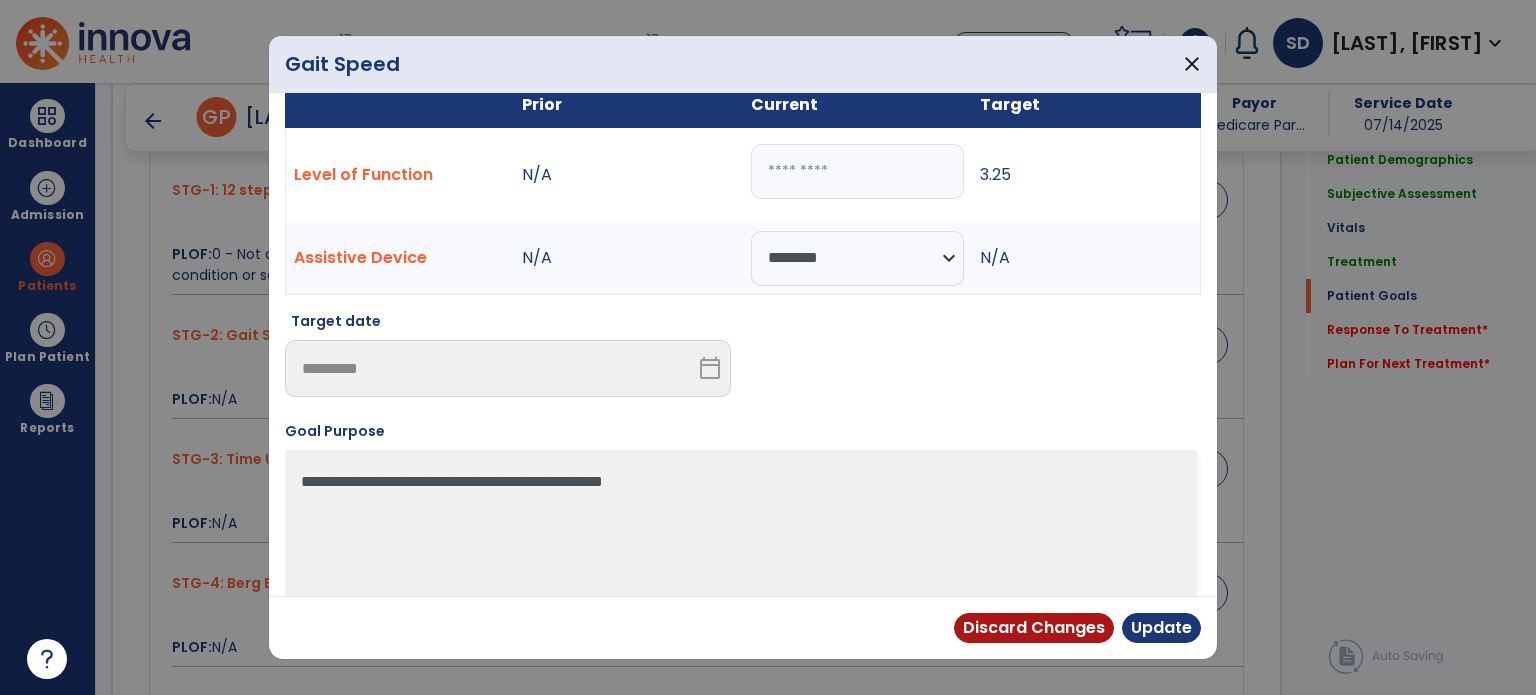 scroll, scrollTop: 41, scrollLeft: 0, axis: vertical 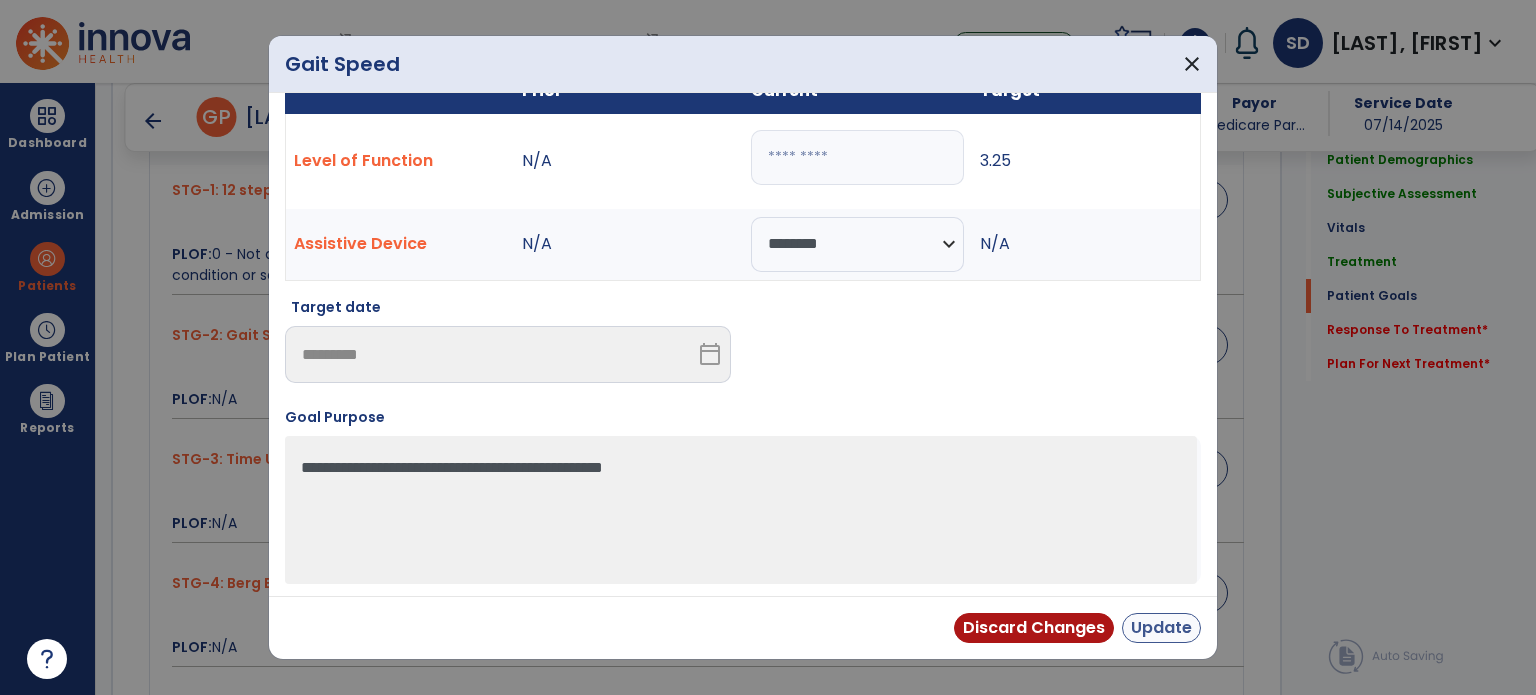 type on "****" 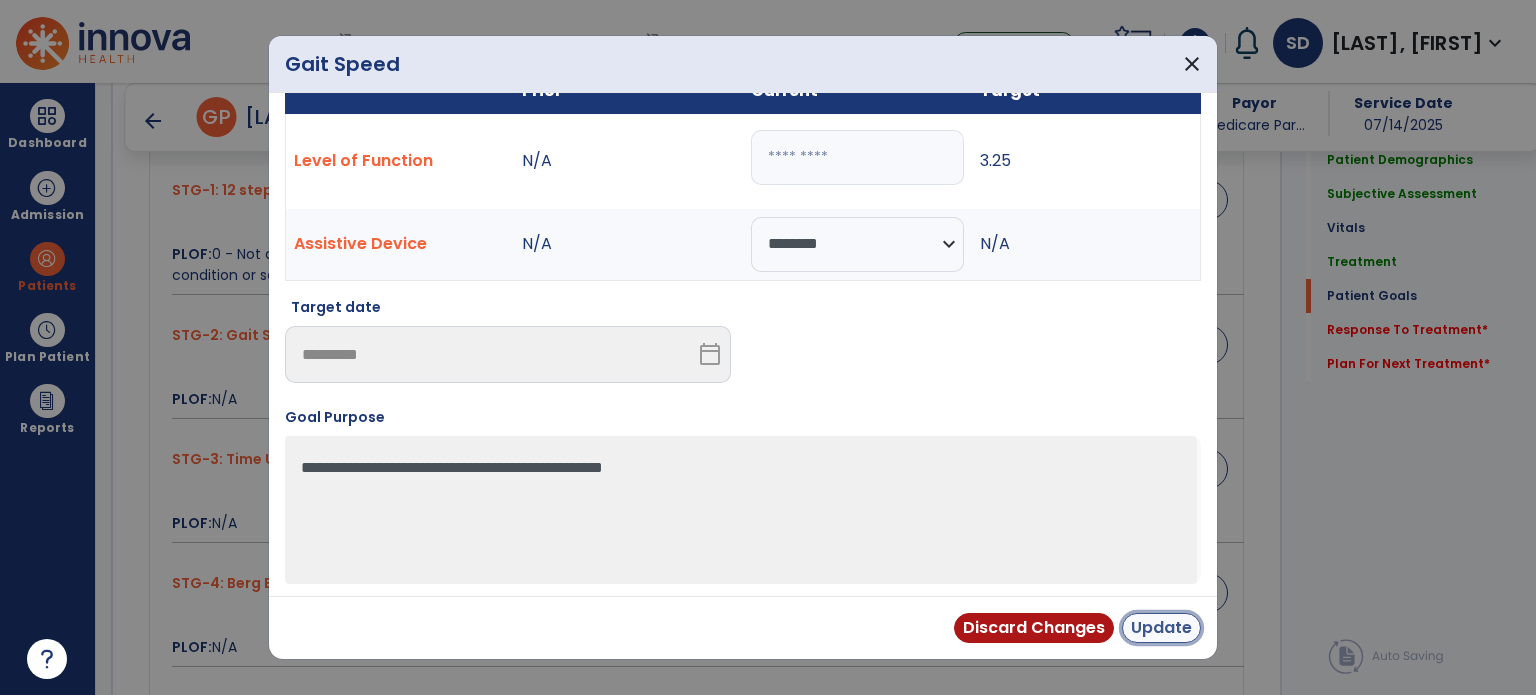 click on "Update" at bounding box center (1161, 628) 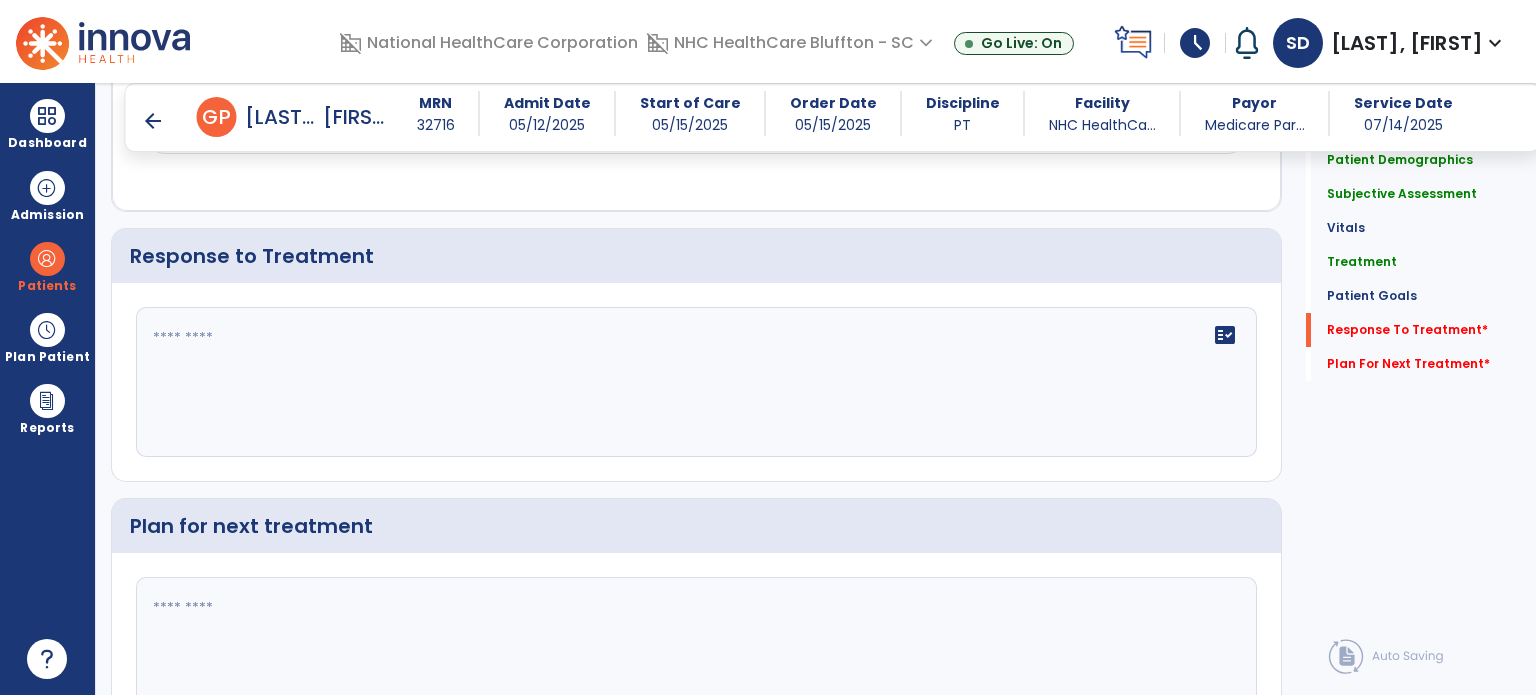 scroll, scrollTop: 2500, scrollLeft: 0, axis: vertical 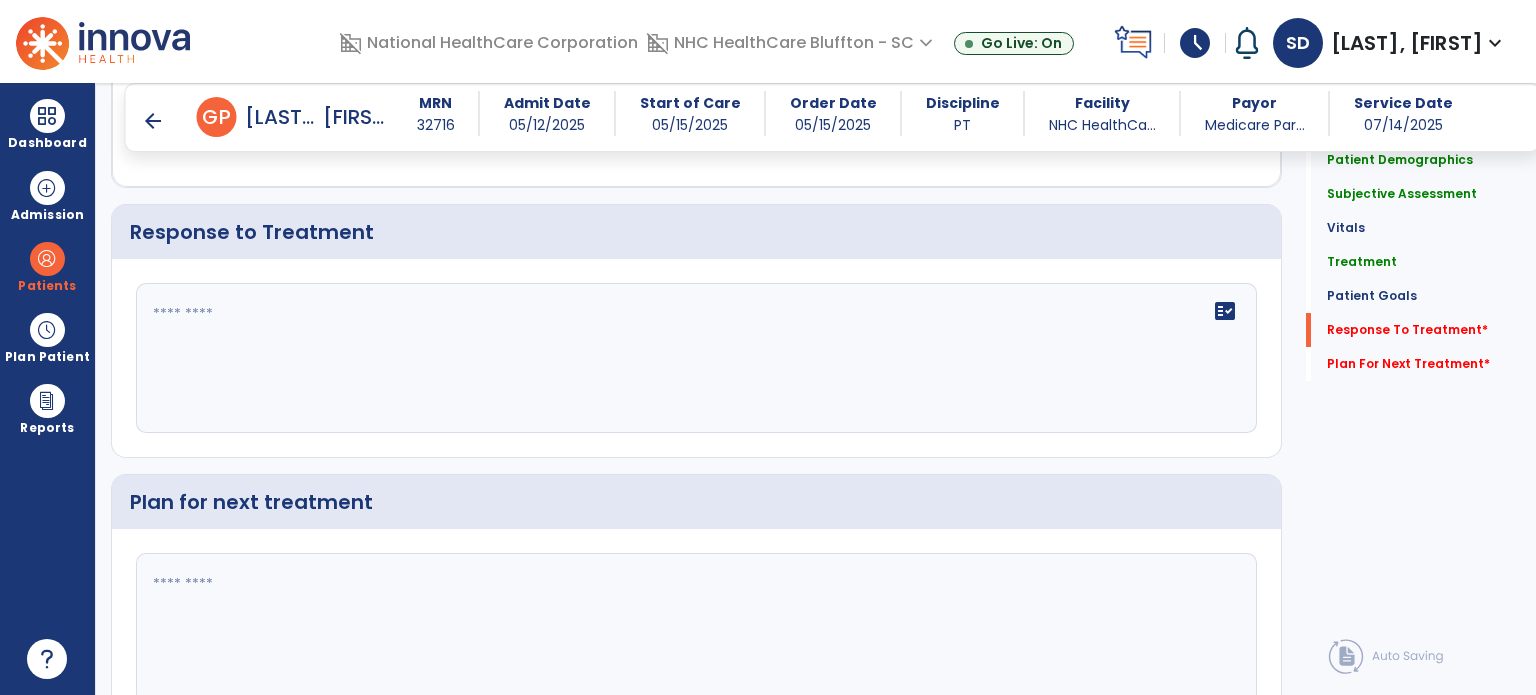 click on "fact_check" 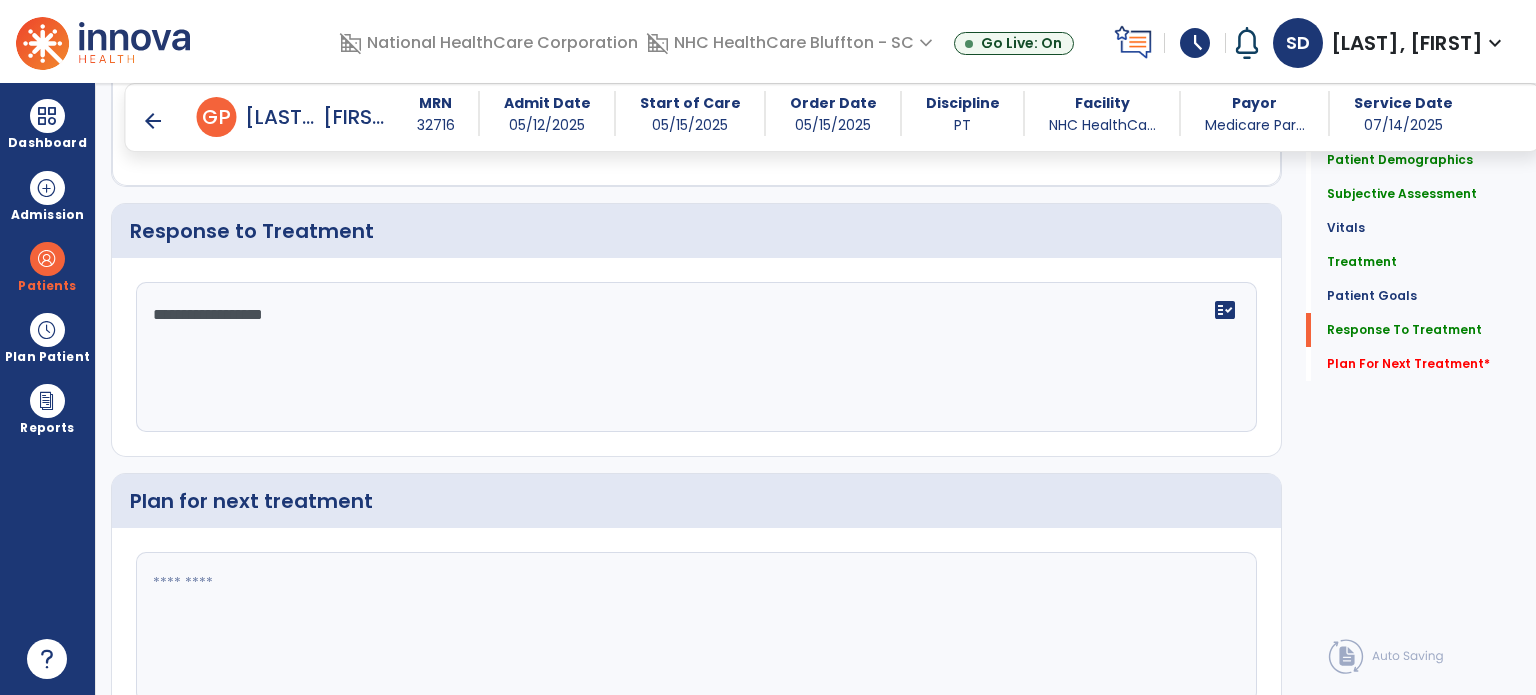 scroll, scrollTop: 2501, scrollLeft: 0, axis: vertical 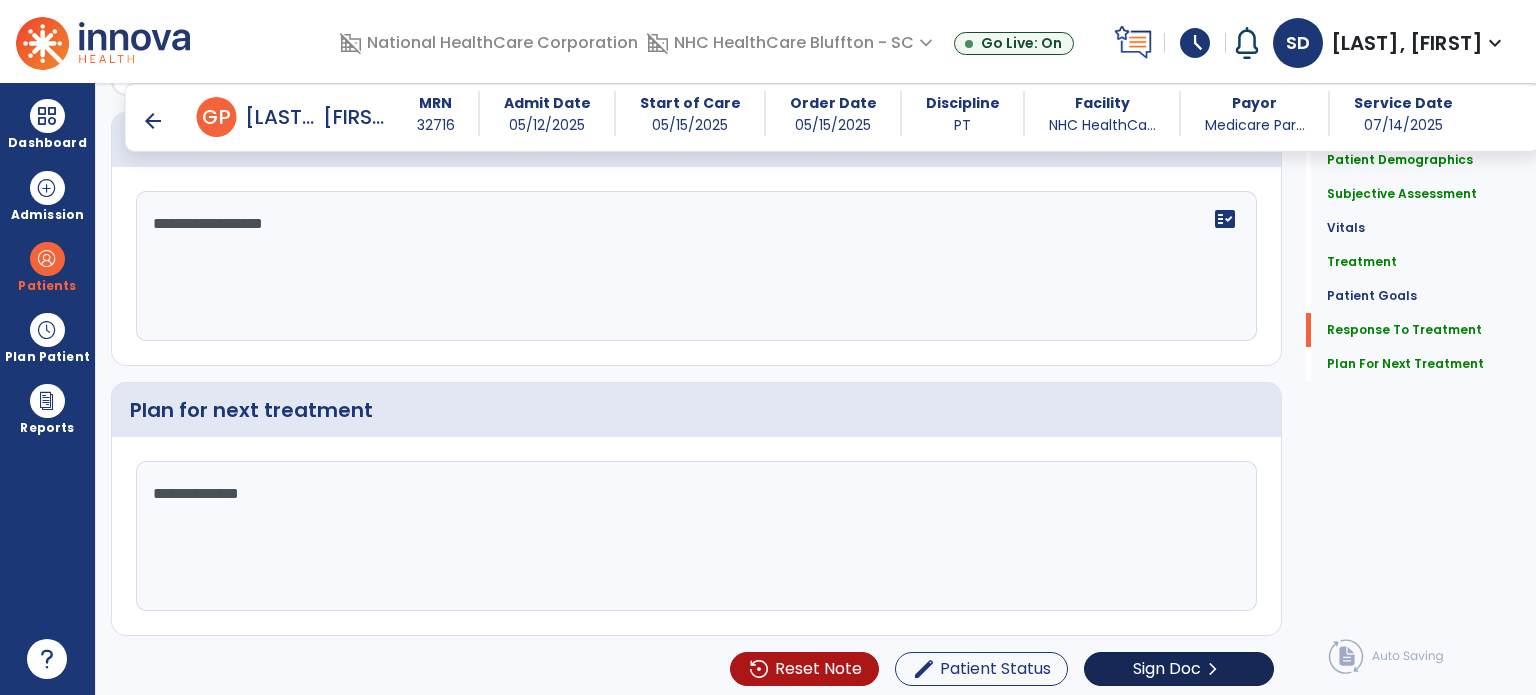 type on "**********" 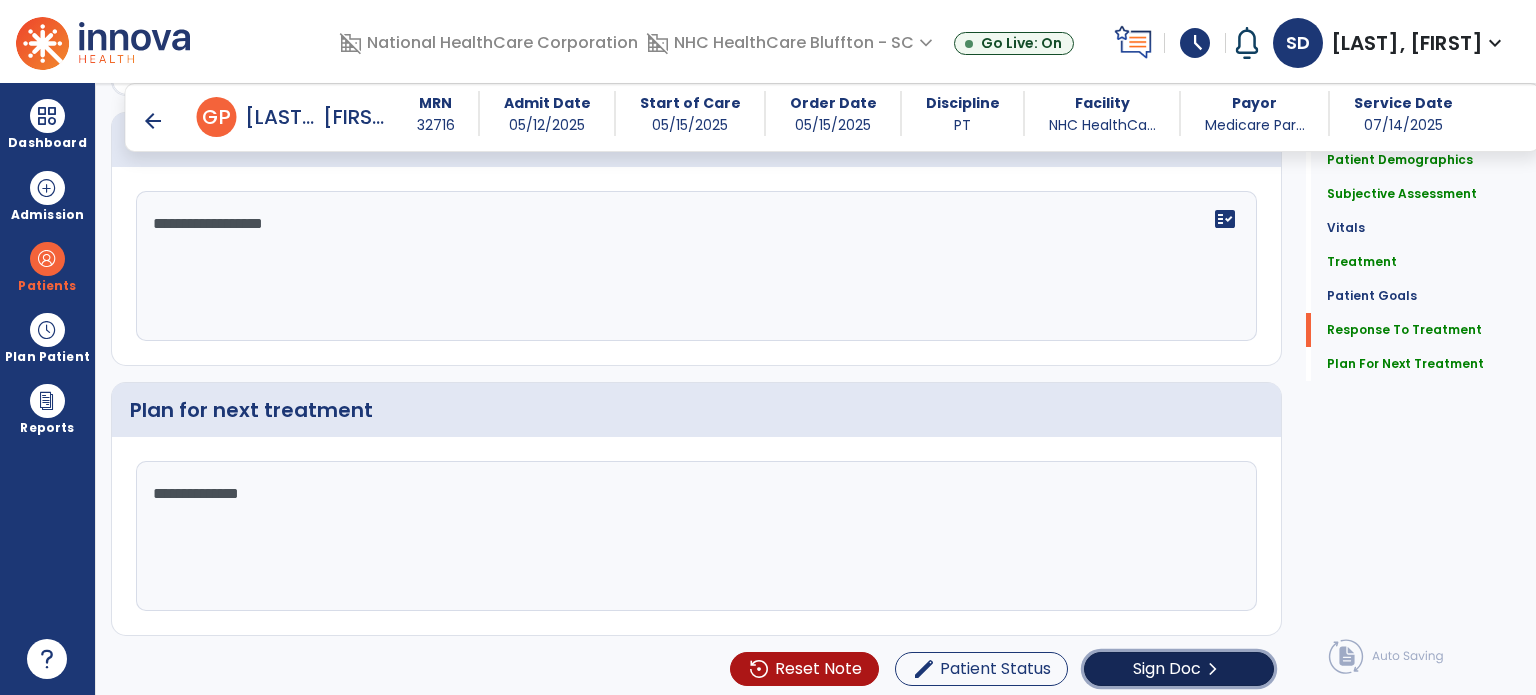 click on "Sign Doc" 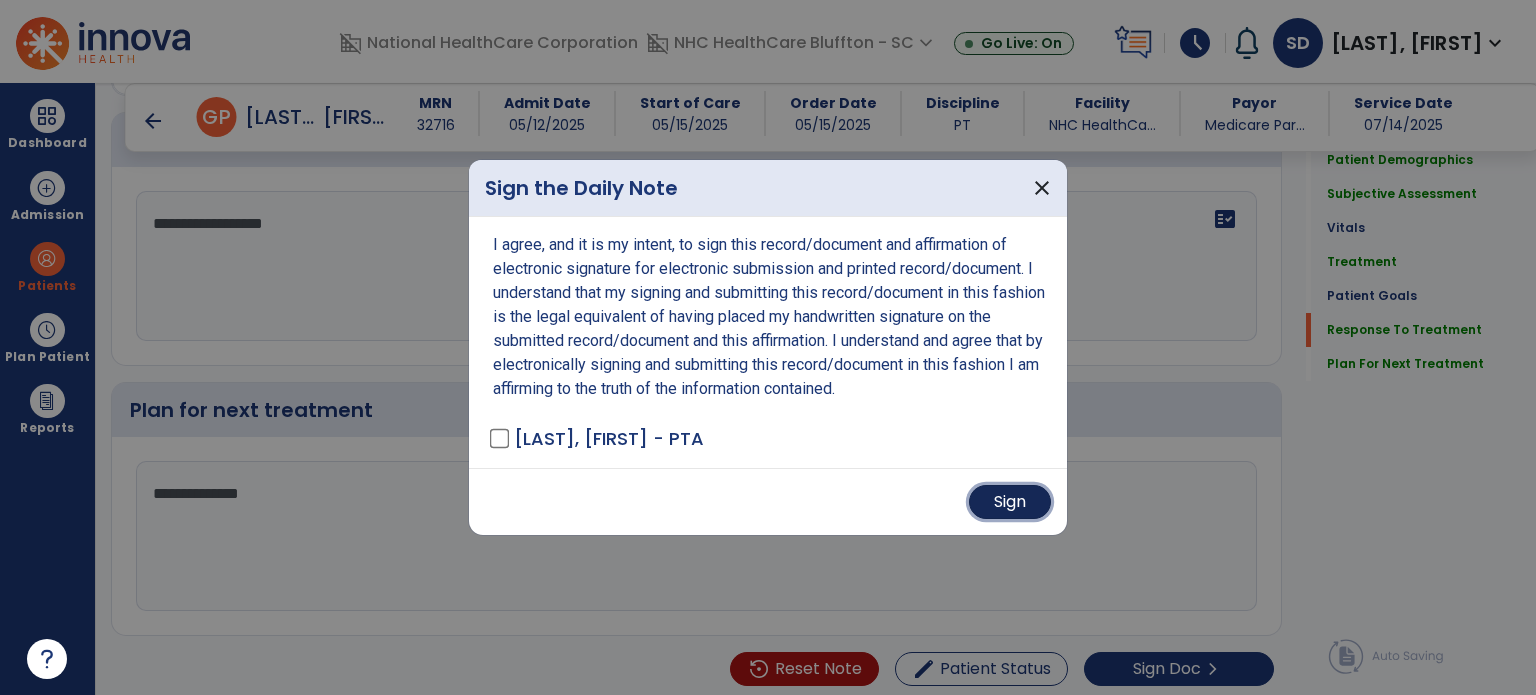 click on "Sign" at bounding box center (1010, 502) 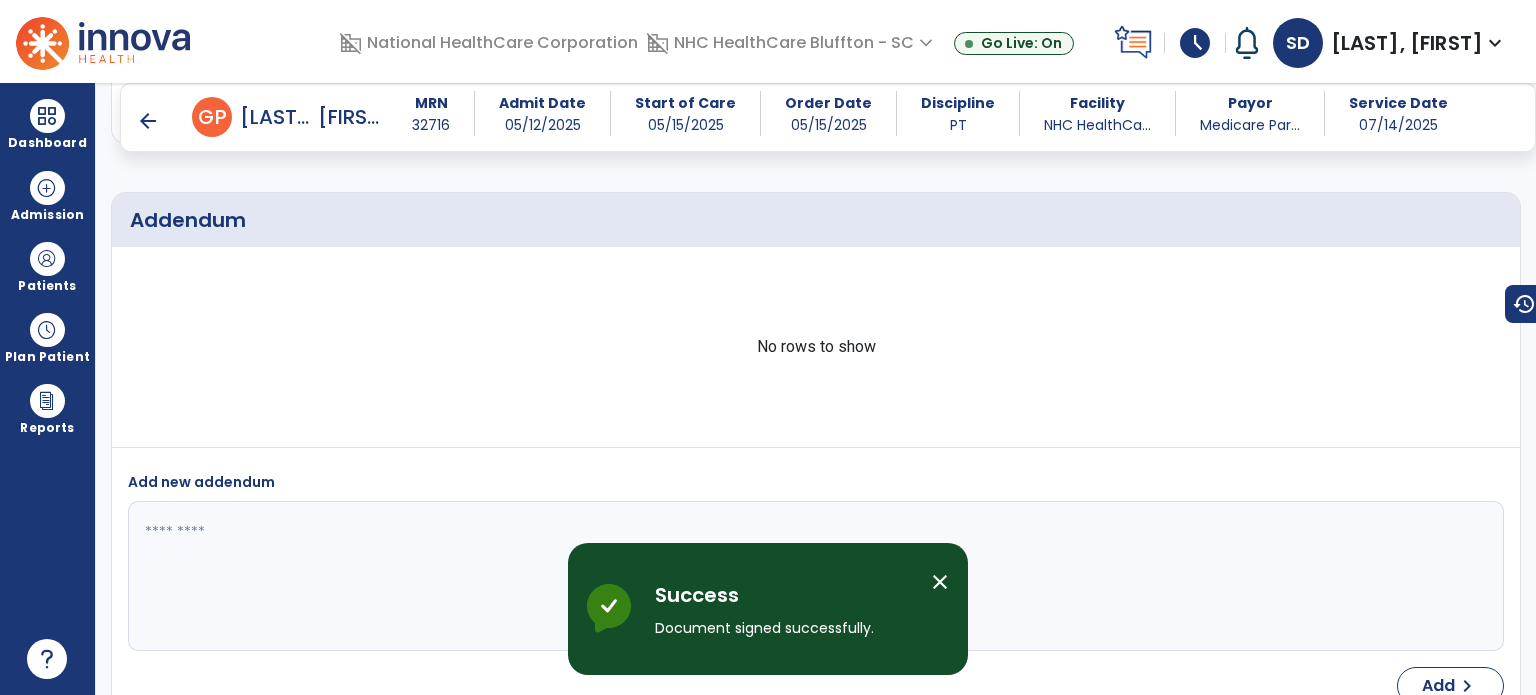 scroll, scrollTop: 3660, scrollLeft: 0, axis: vertical 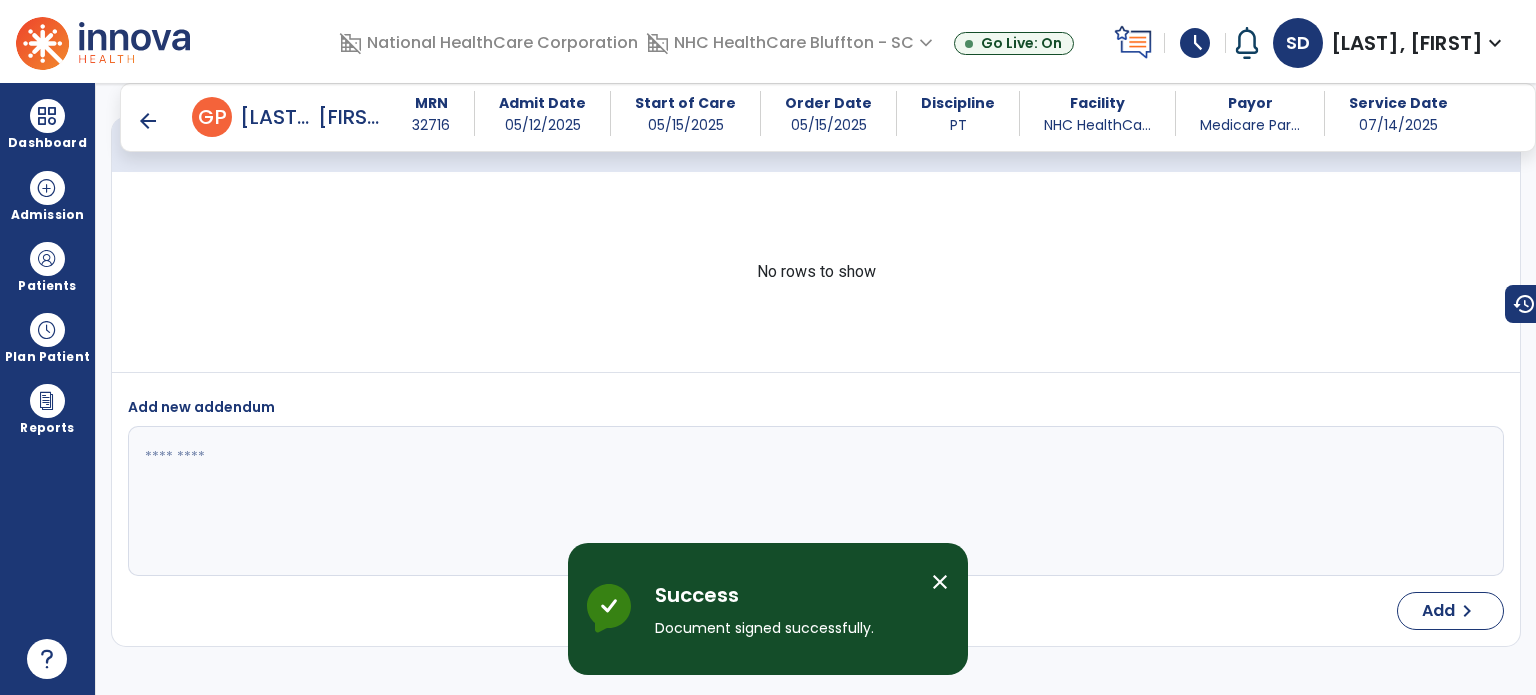 click on "arrow_back" at bounding box center (148, 121) 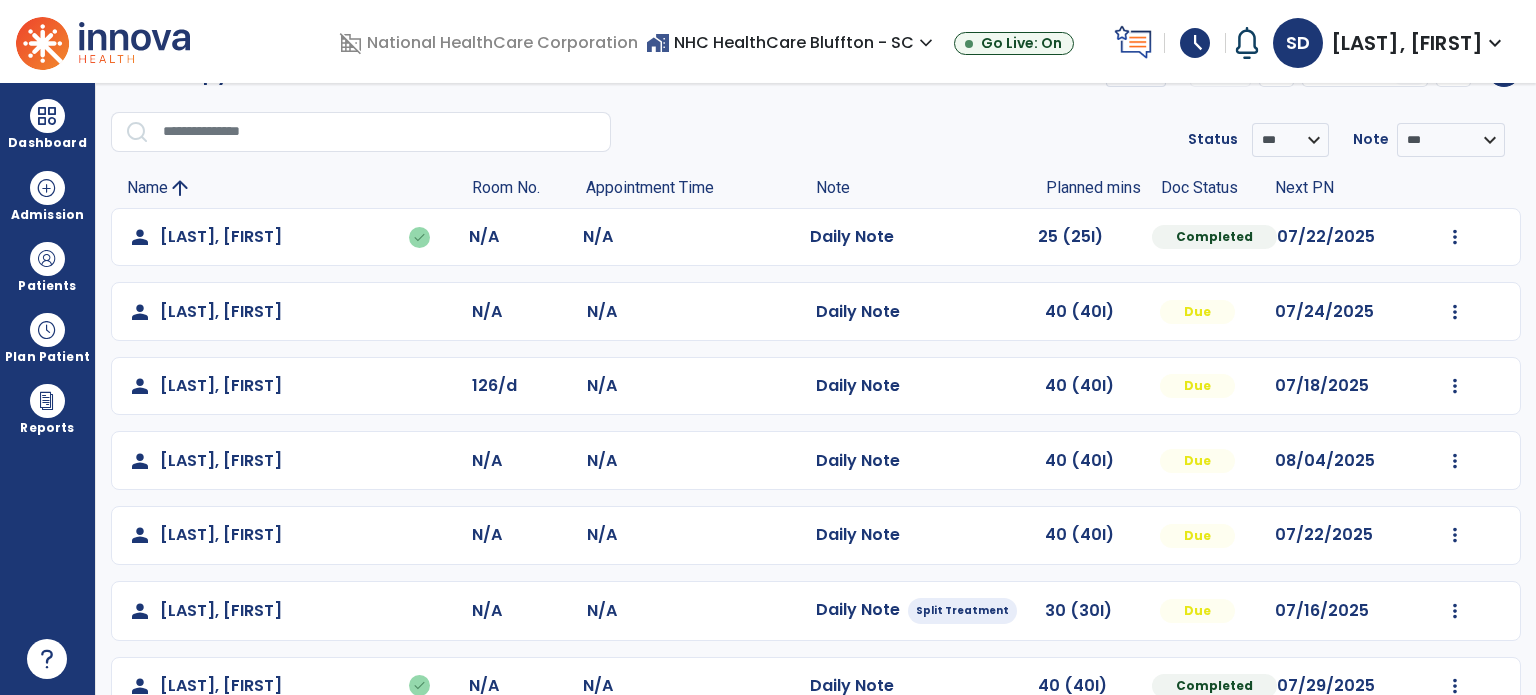 scroll, scrollTop: 0, scrollLeft: 0, axis: both 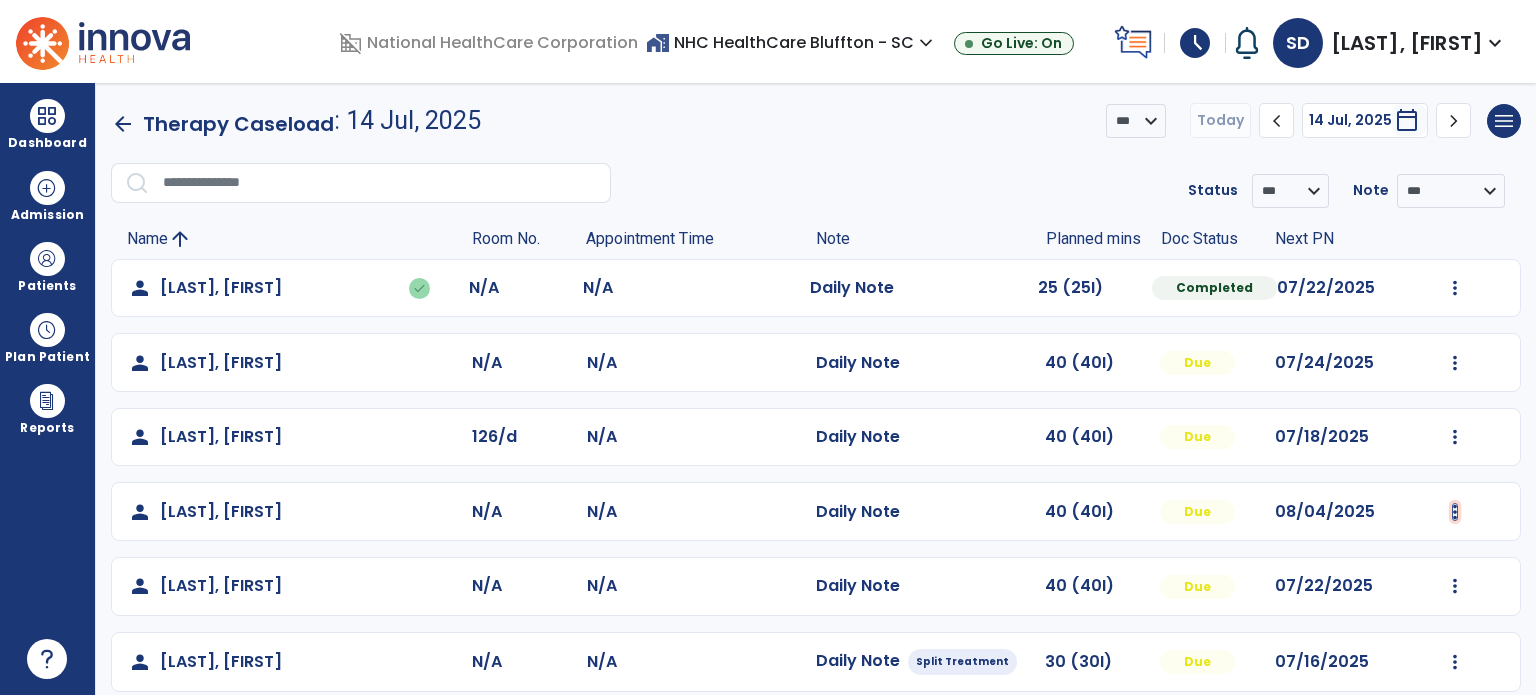 click at bounding box center (1455, 288) 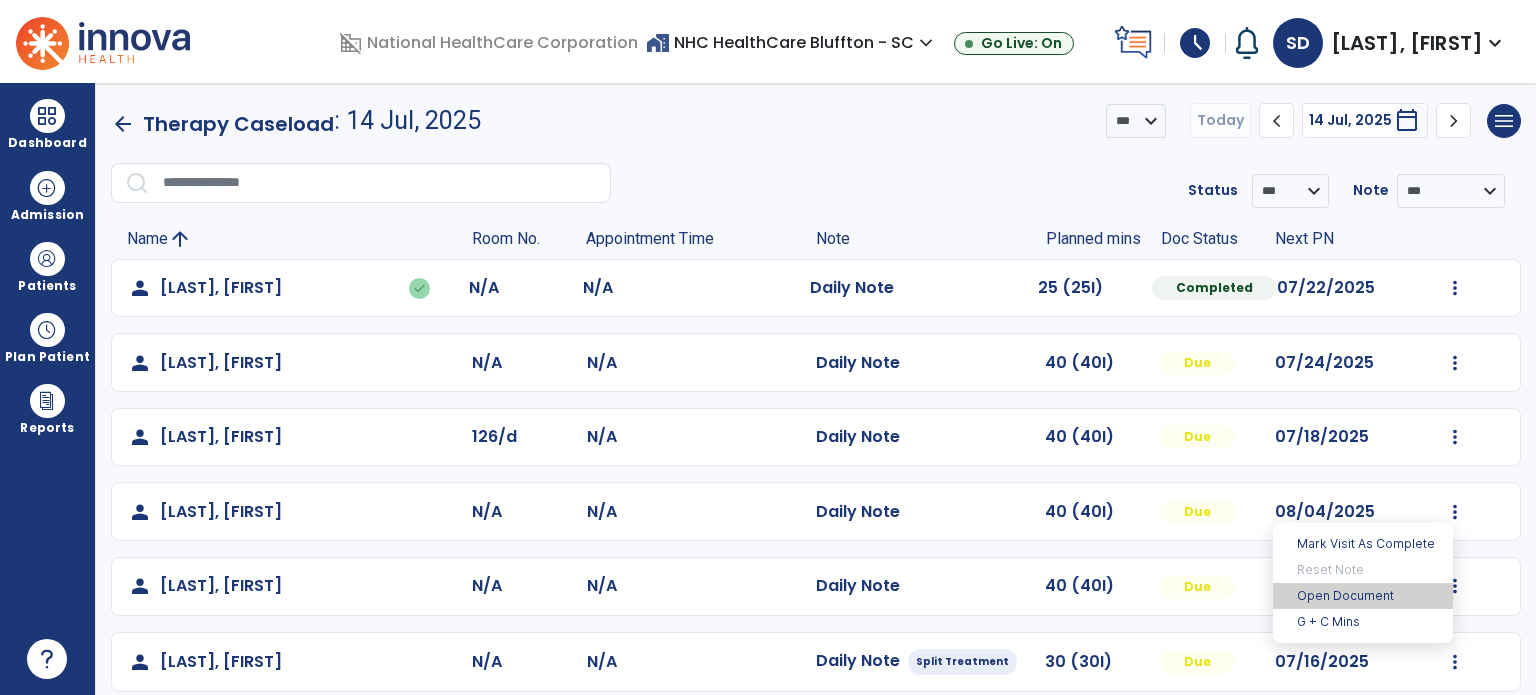 click on "Open Document" at bounding box center [1363, 596] 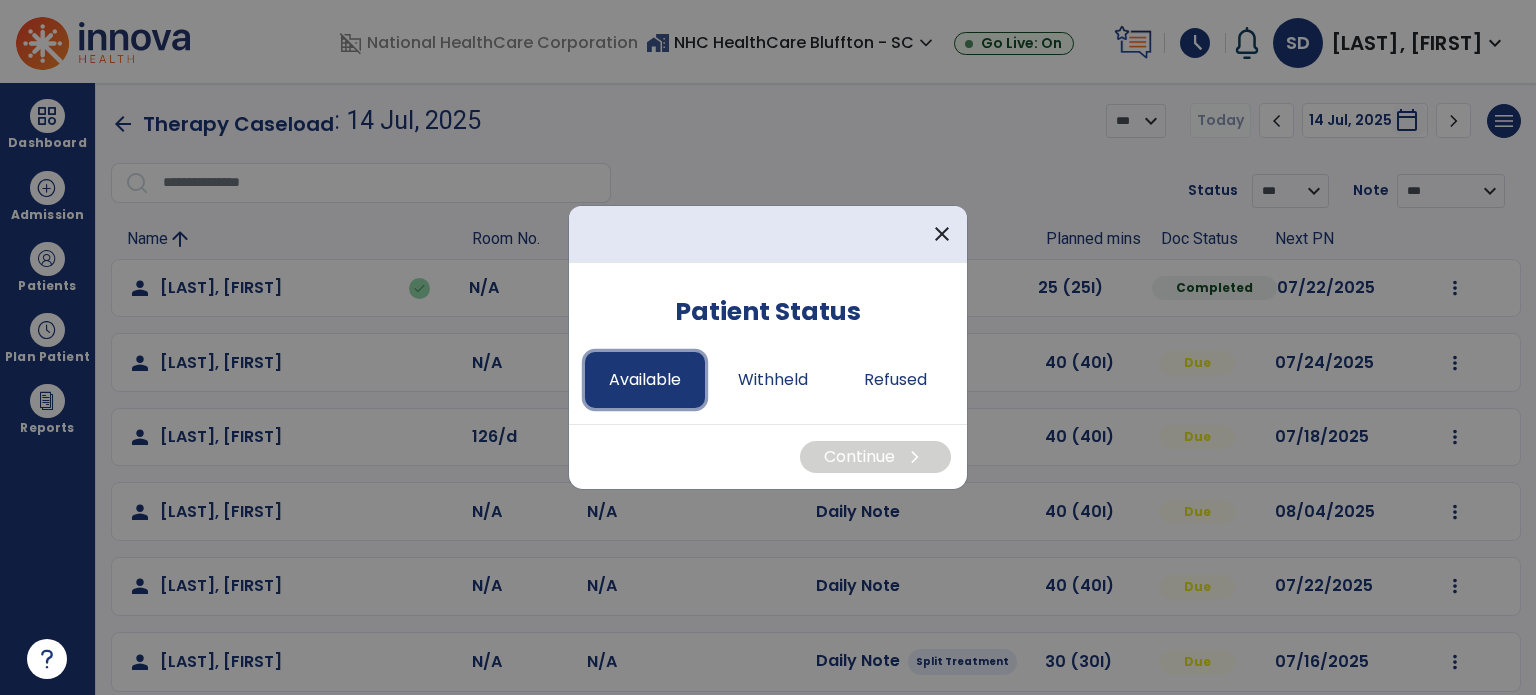 click on "Available" at bounding box center (645, 380) 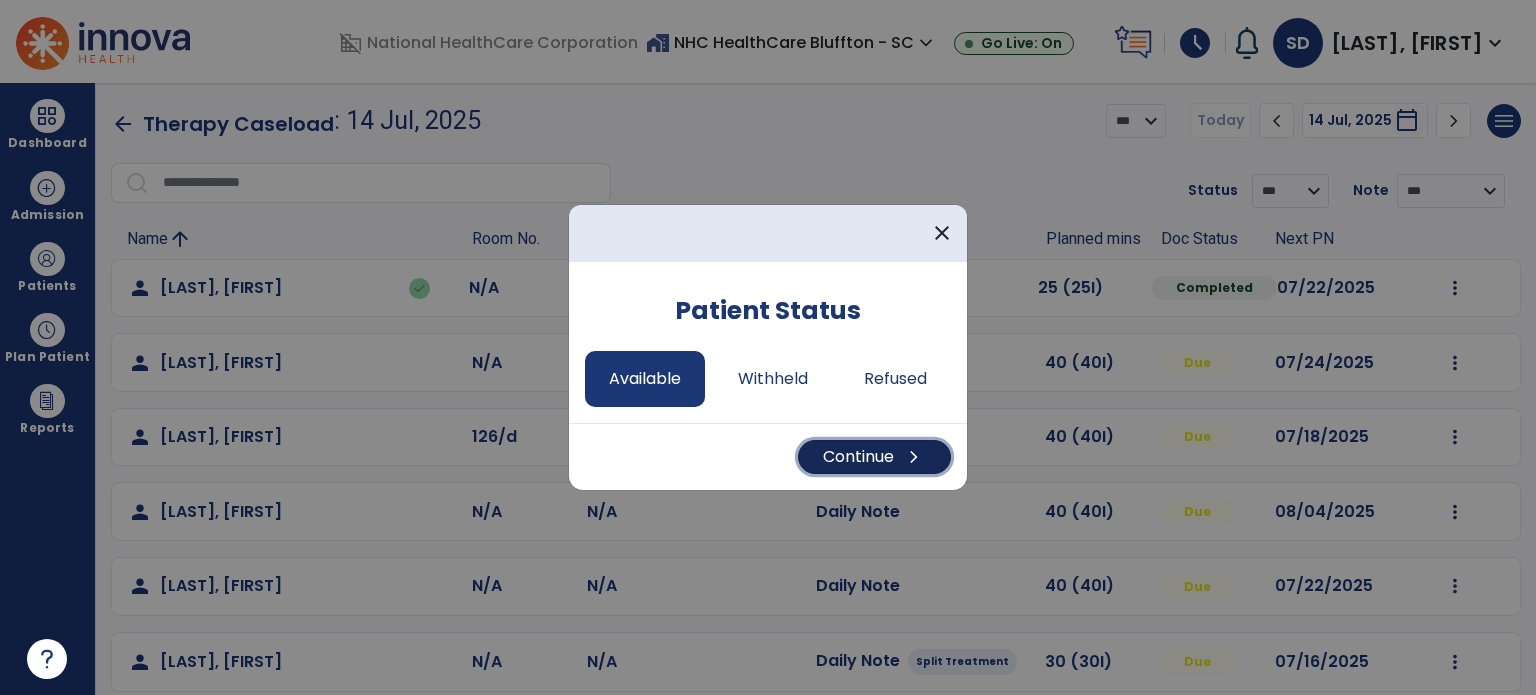 click on "Continue   chevron_right" at bounding box center (874, 457) 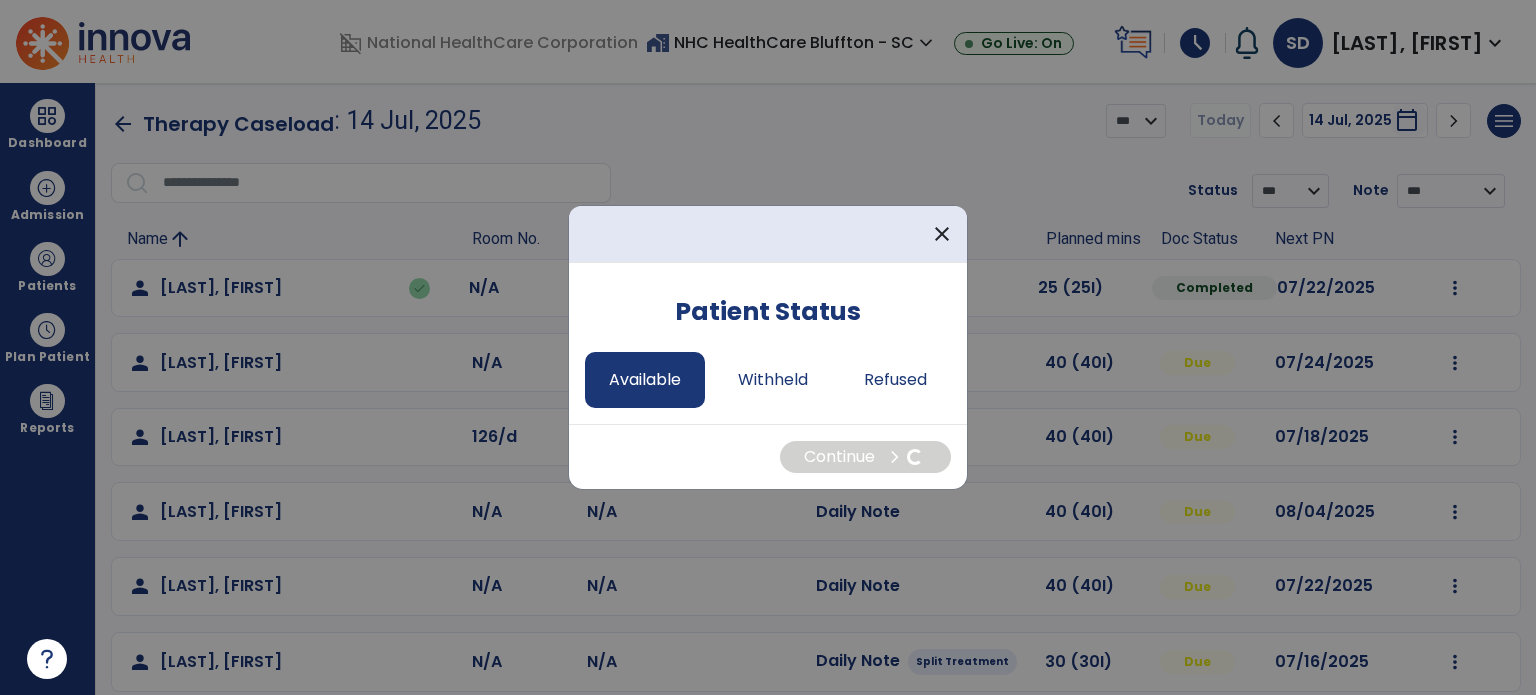 select on "*" 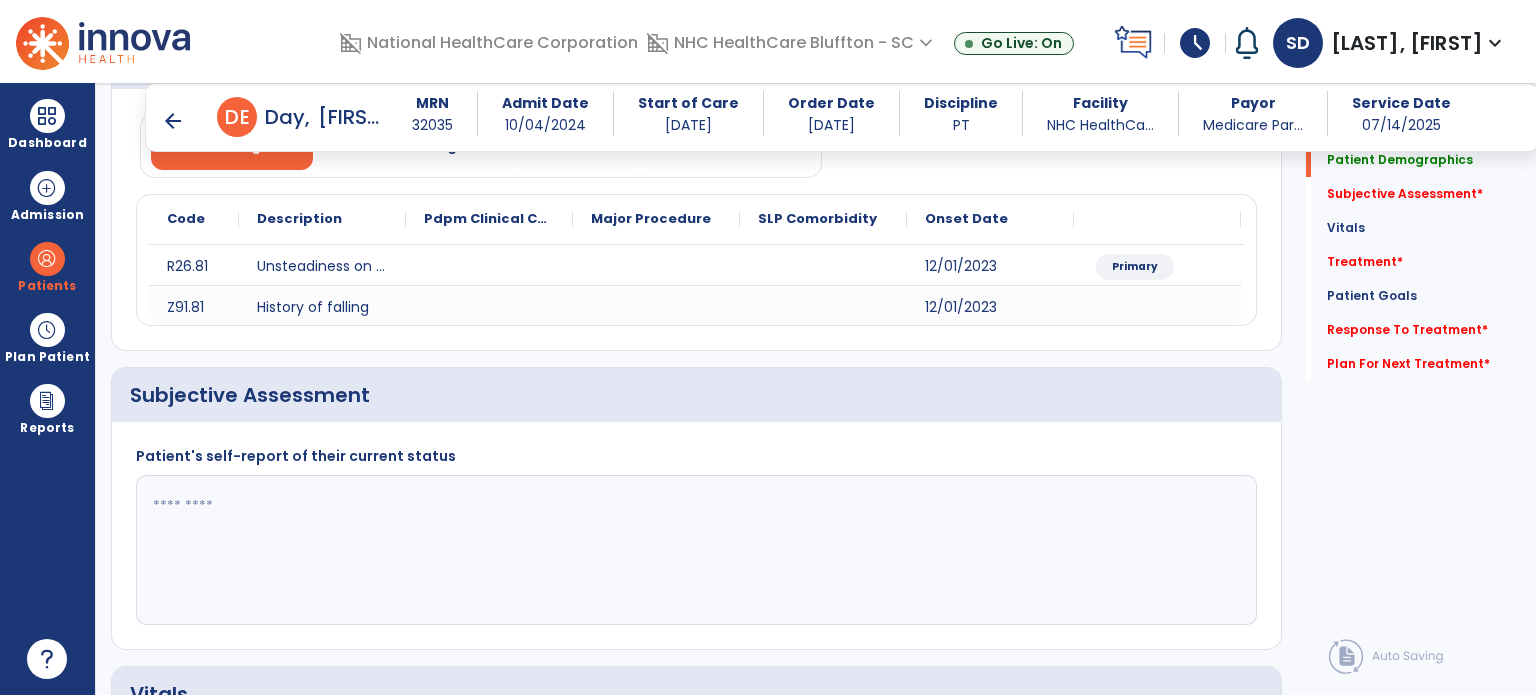scroll, scrollTop: 300, scrollLeft: 0, axis: vertical 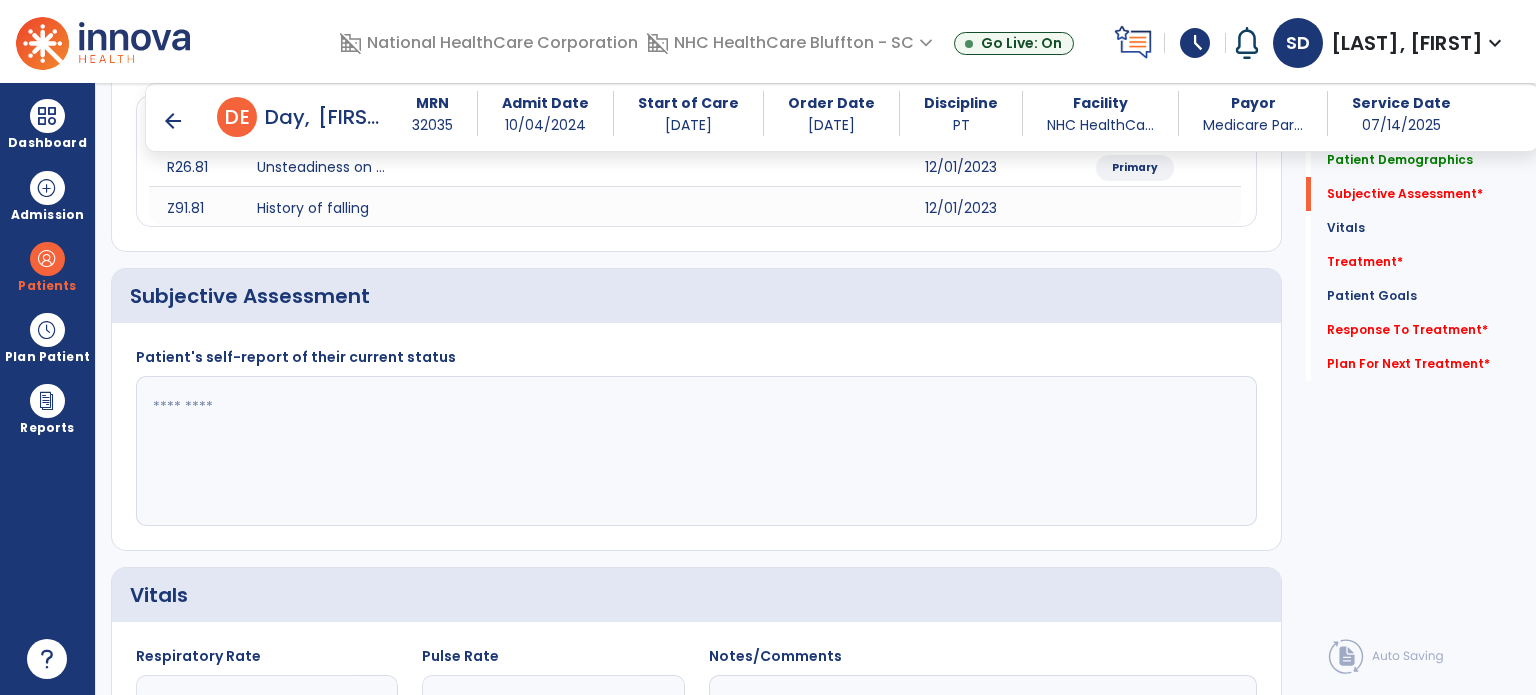 click 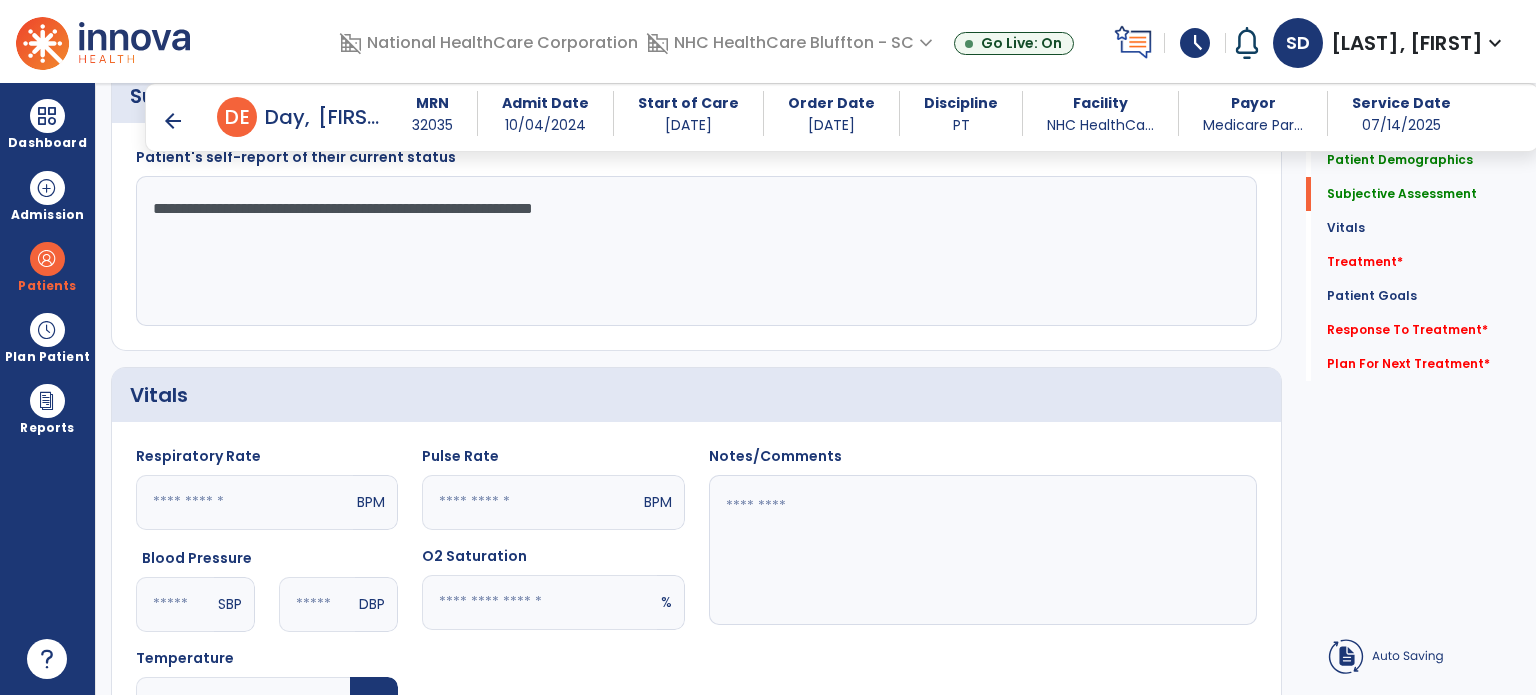 scroll, scrollTop: 700, scrollLeft: 0, axis: vertical 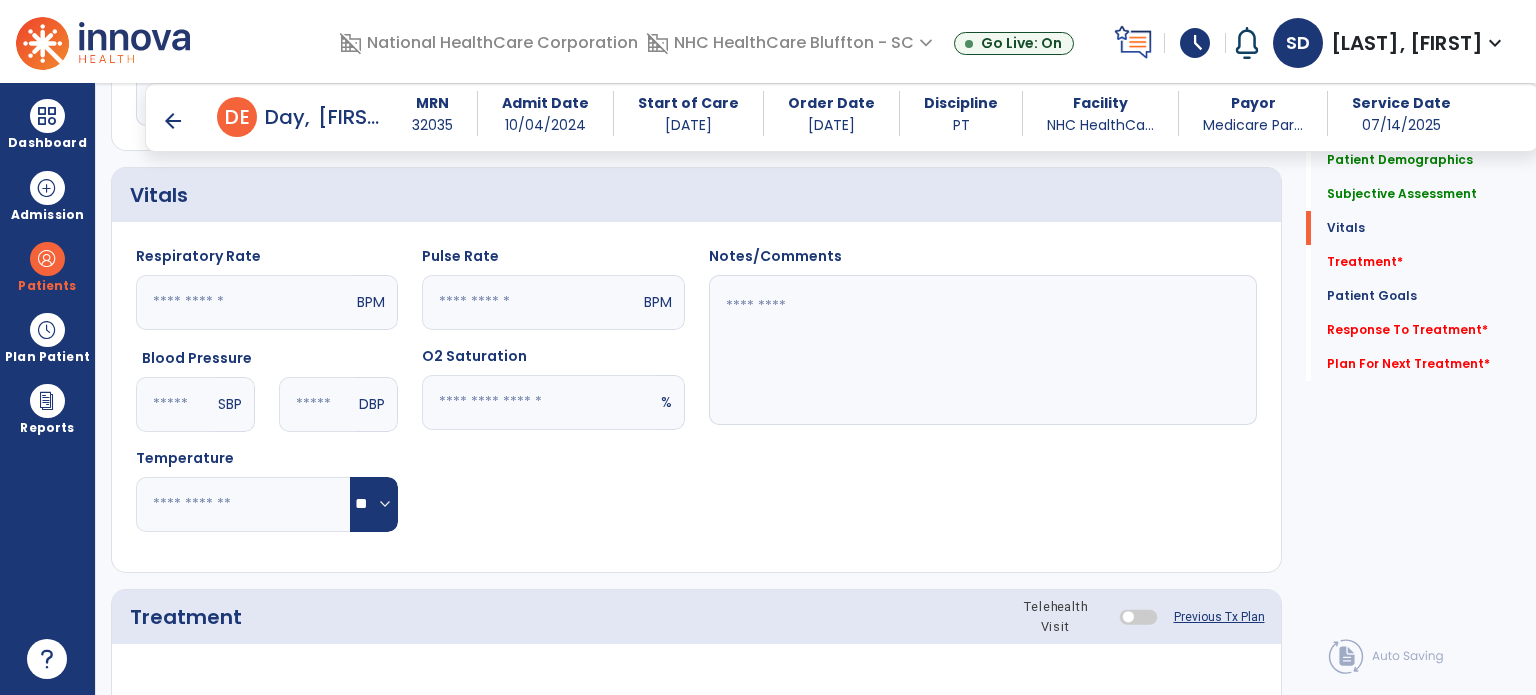 type on "**********" 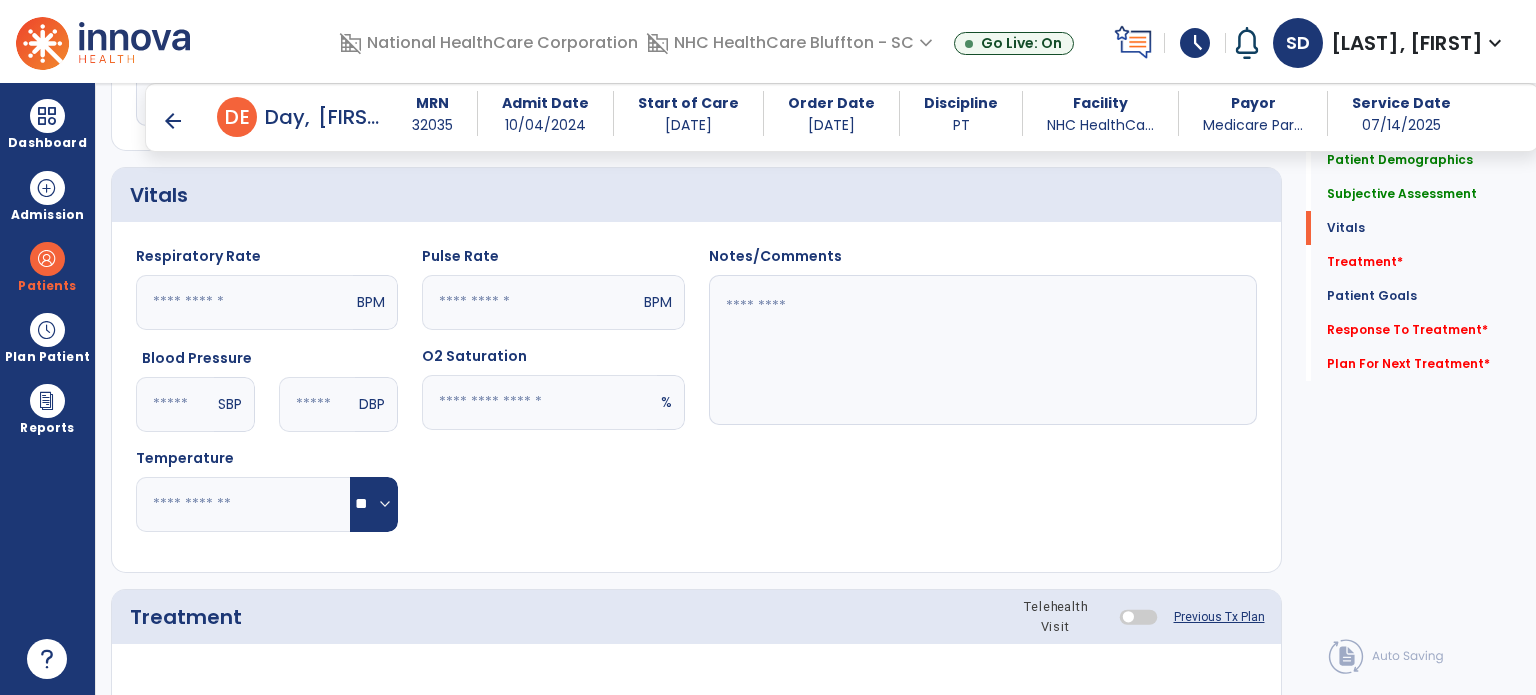 click 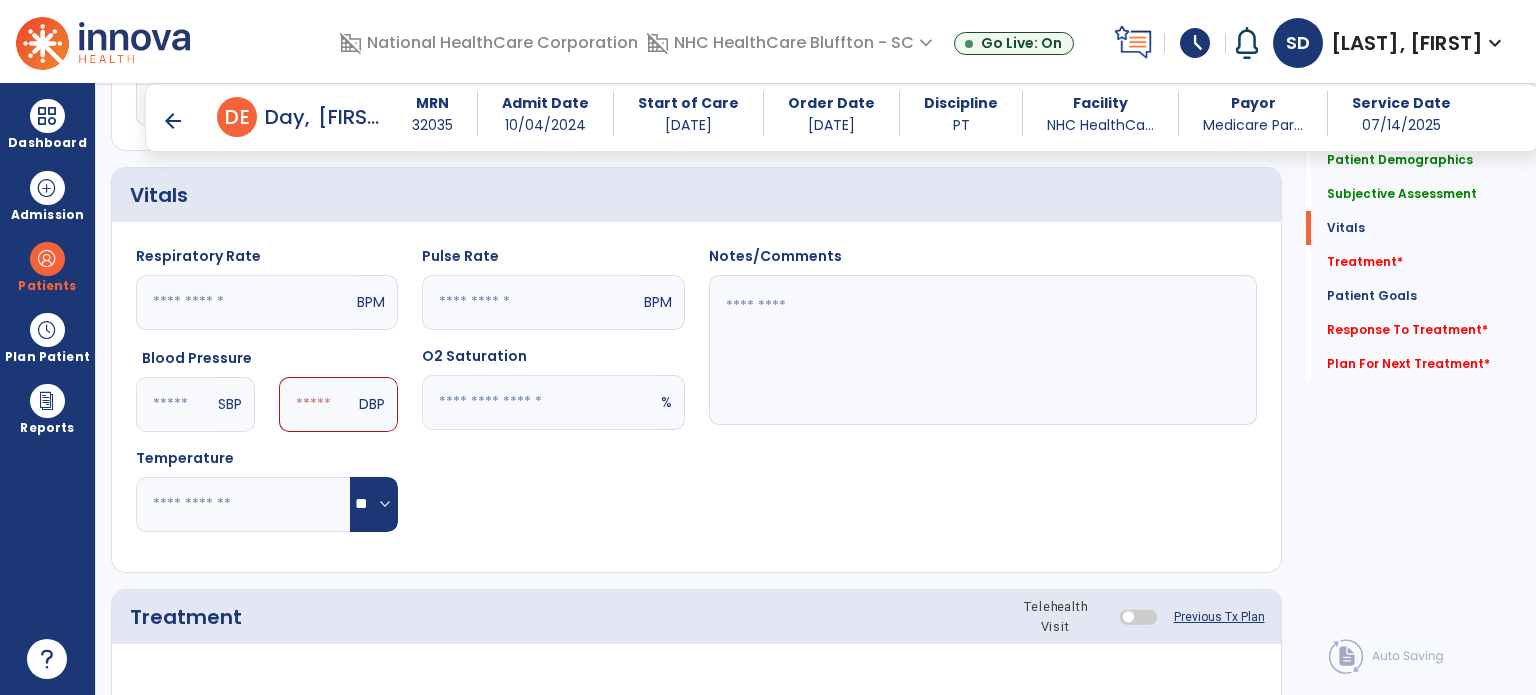 type on "***" 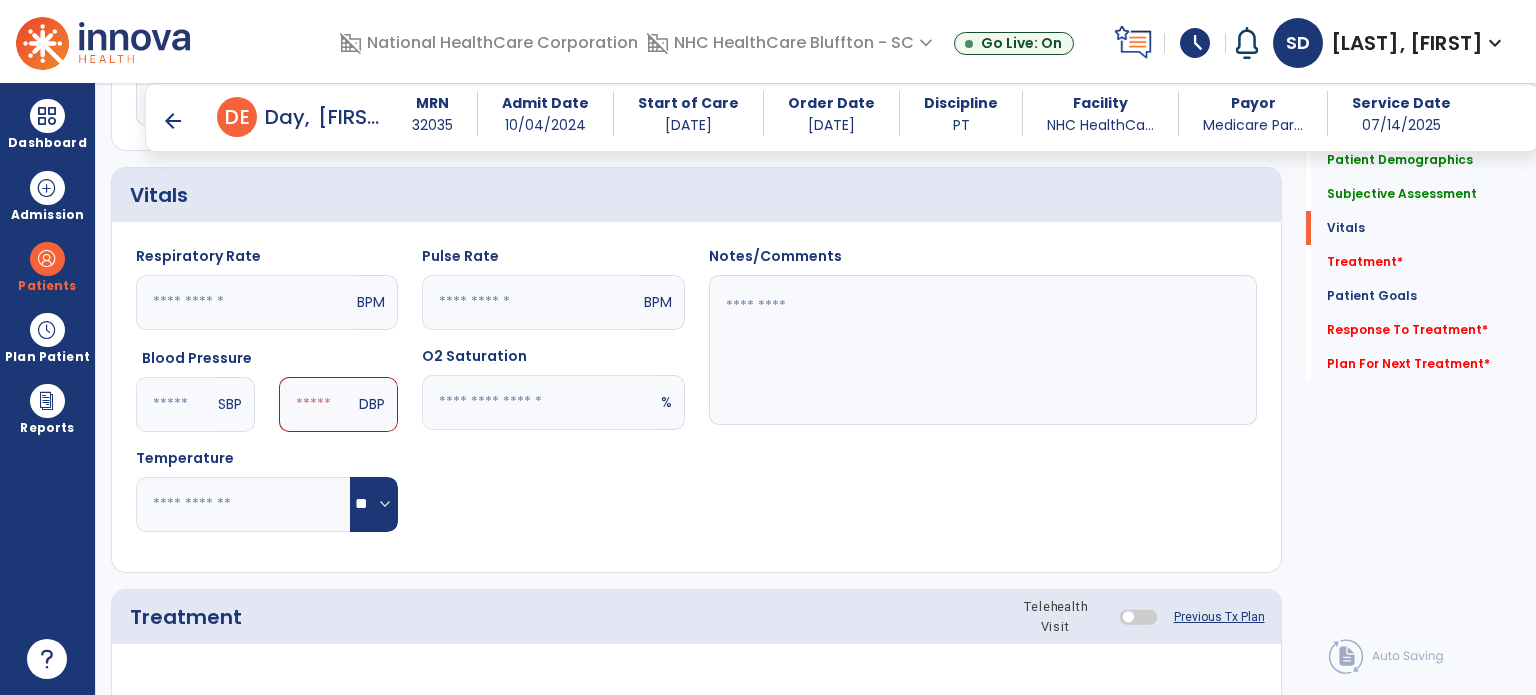click 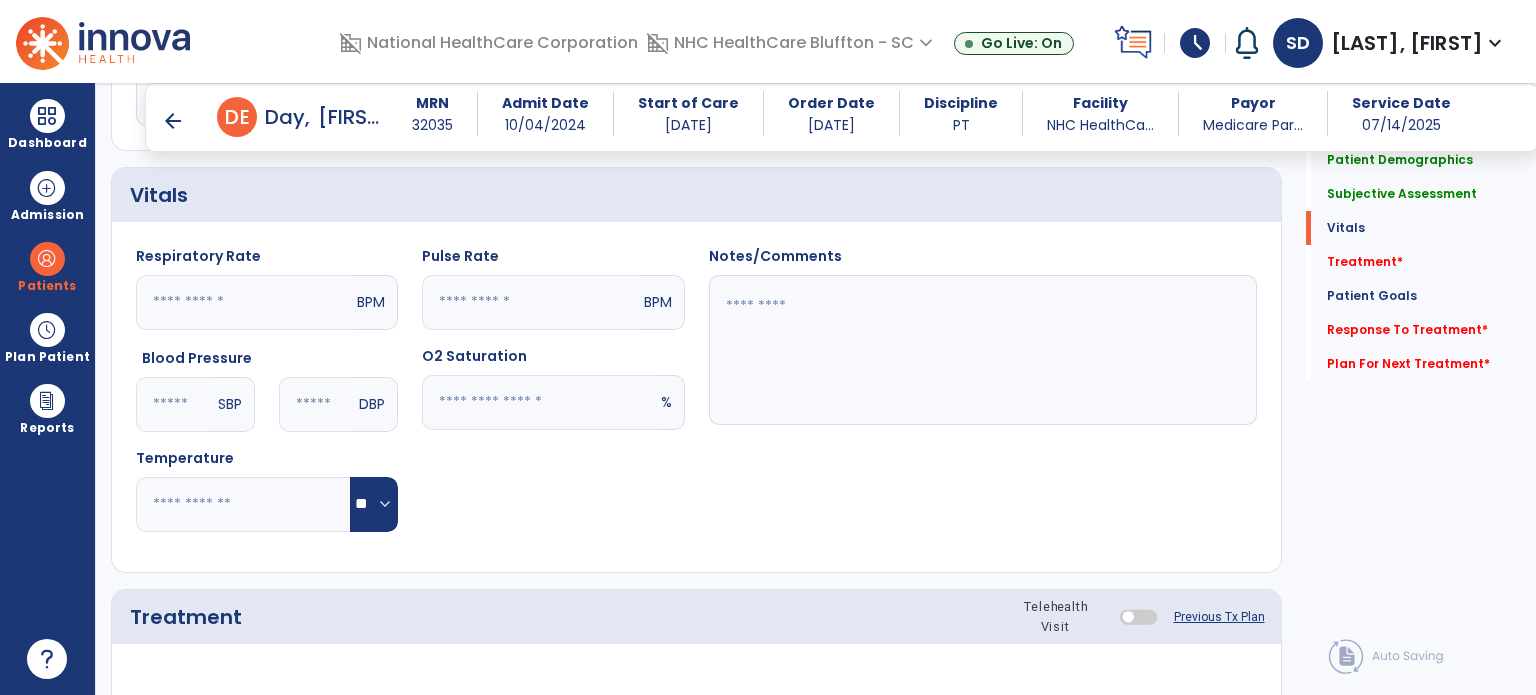 type on "**" 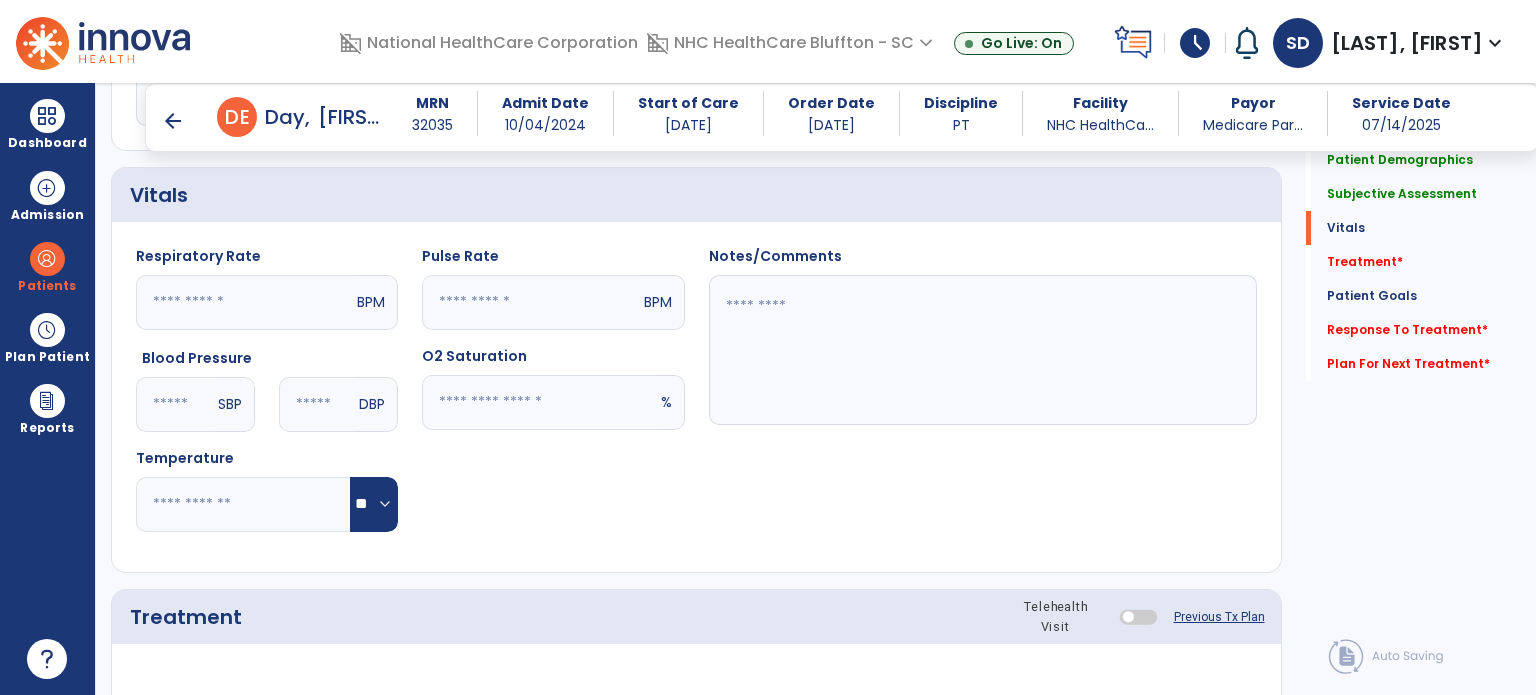 click 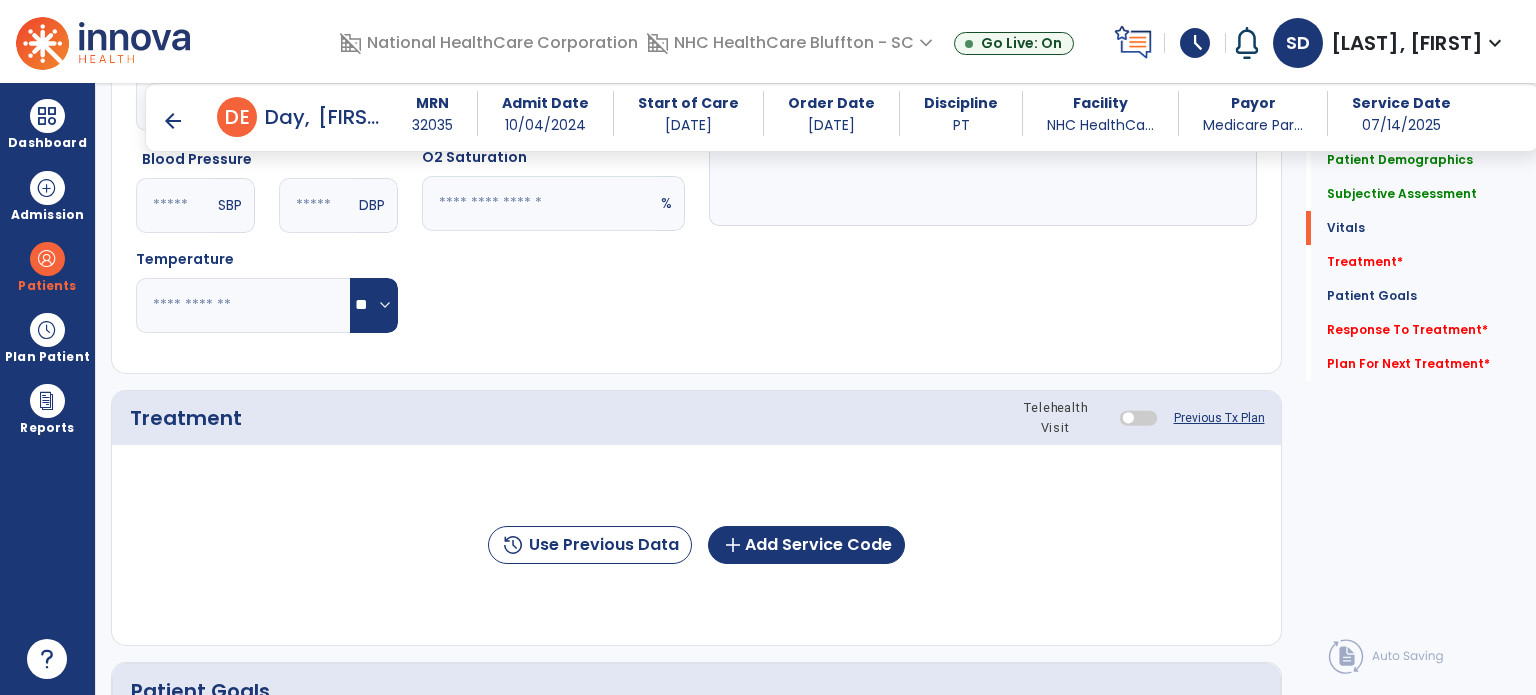 scroll, scrollTop: 900, scrollLeft: 0, axis: vertical 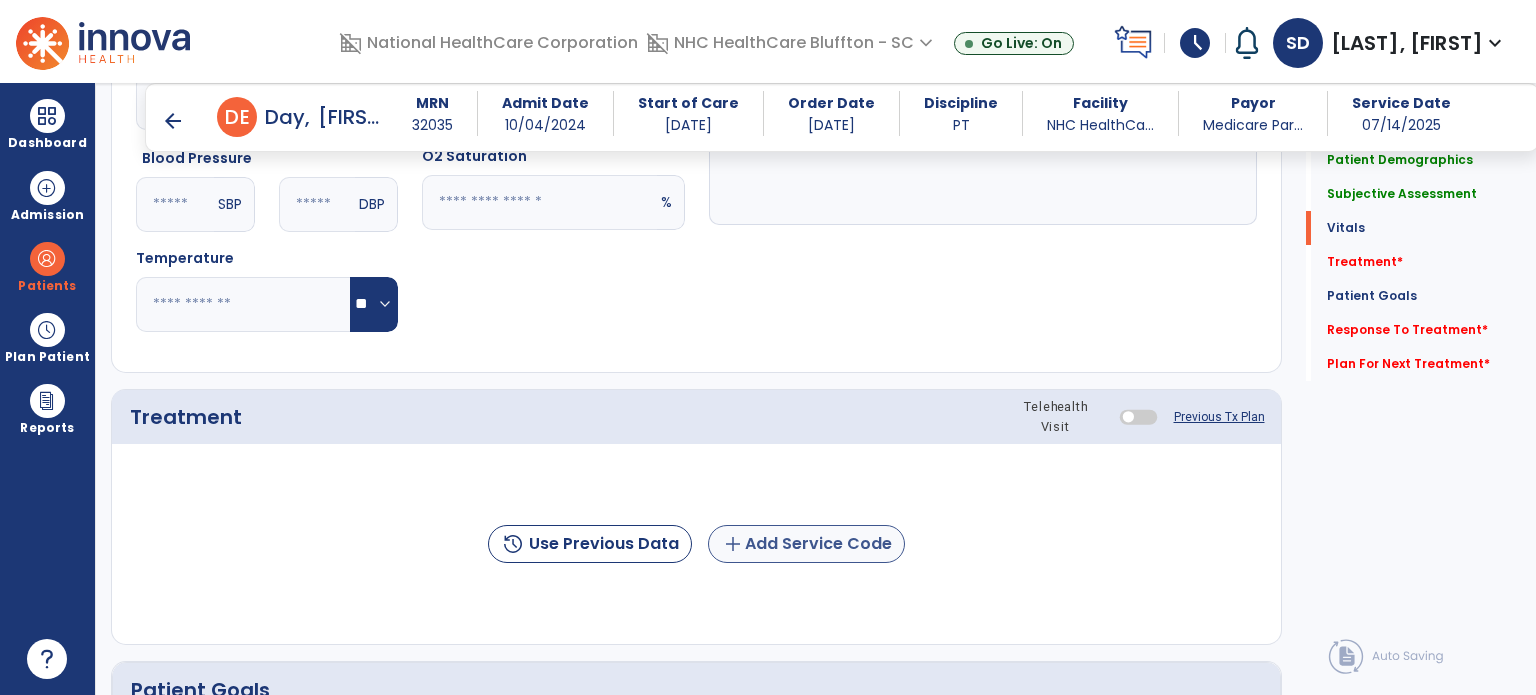 type on "**" 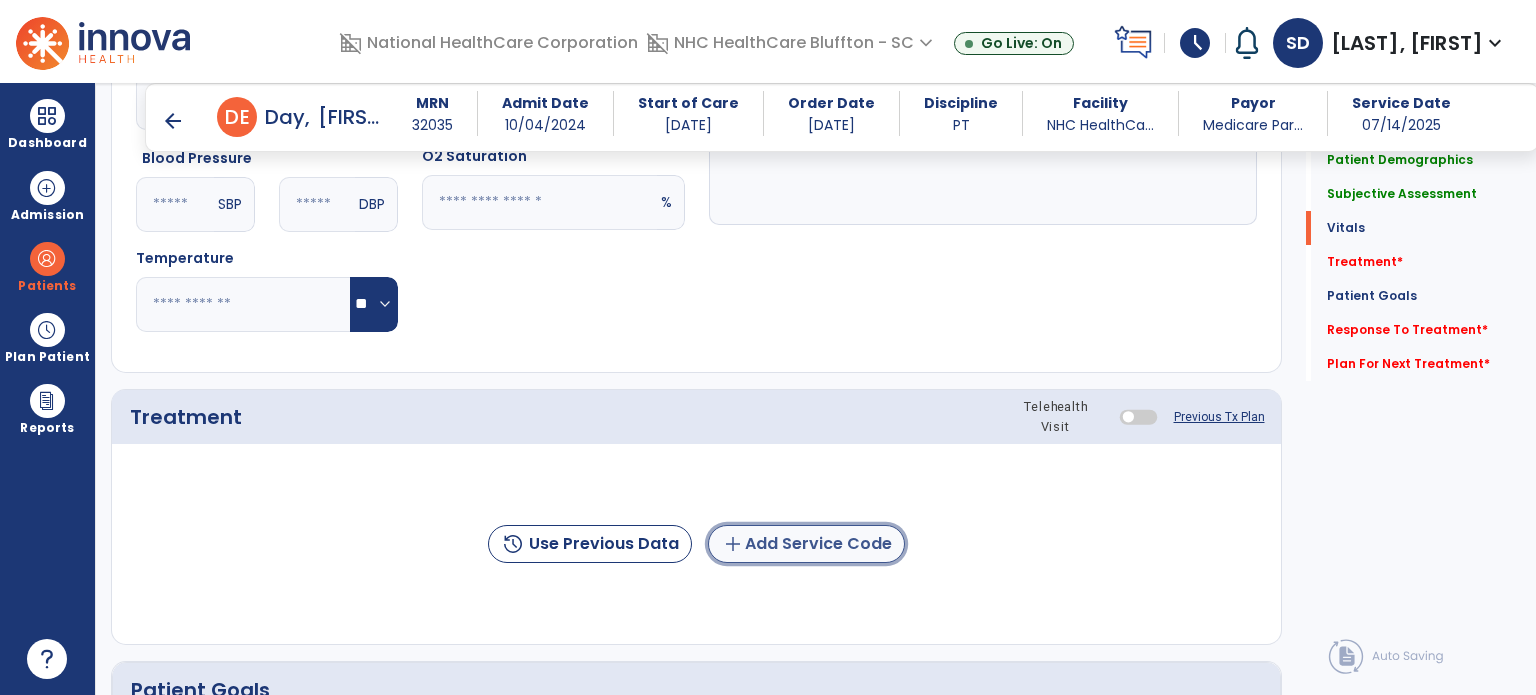 click on "add  Add Service Code" 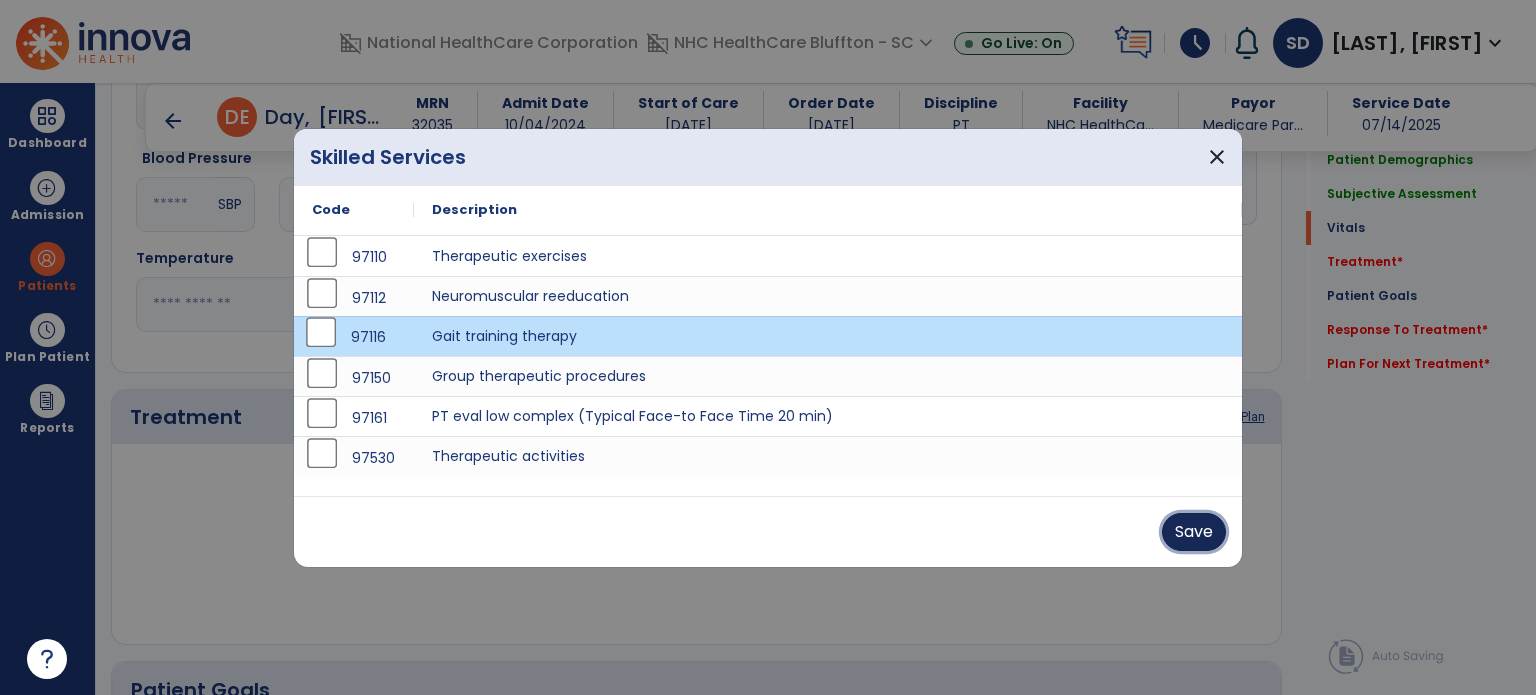 click on "Save" at bounding box center [1194, 532] 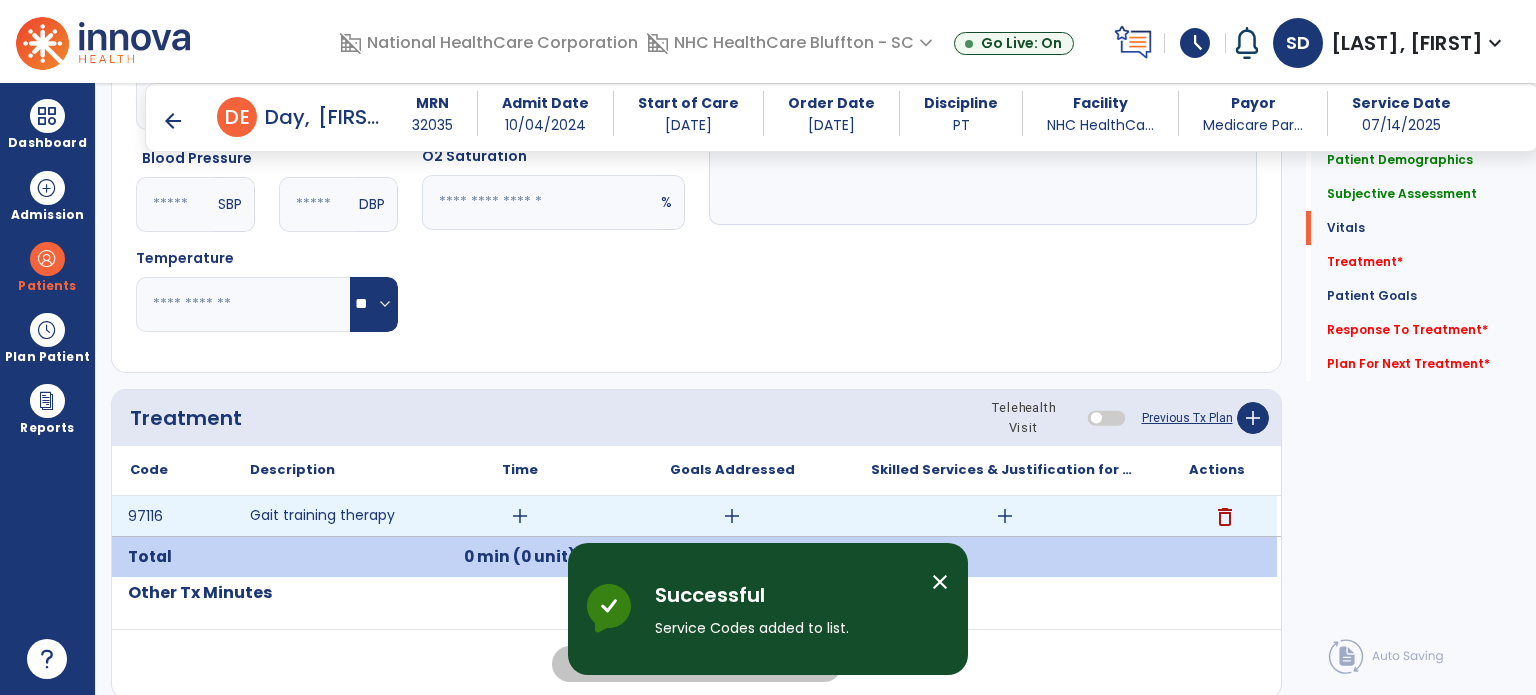 click on "add" at bounding box center (1005, 516) 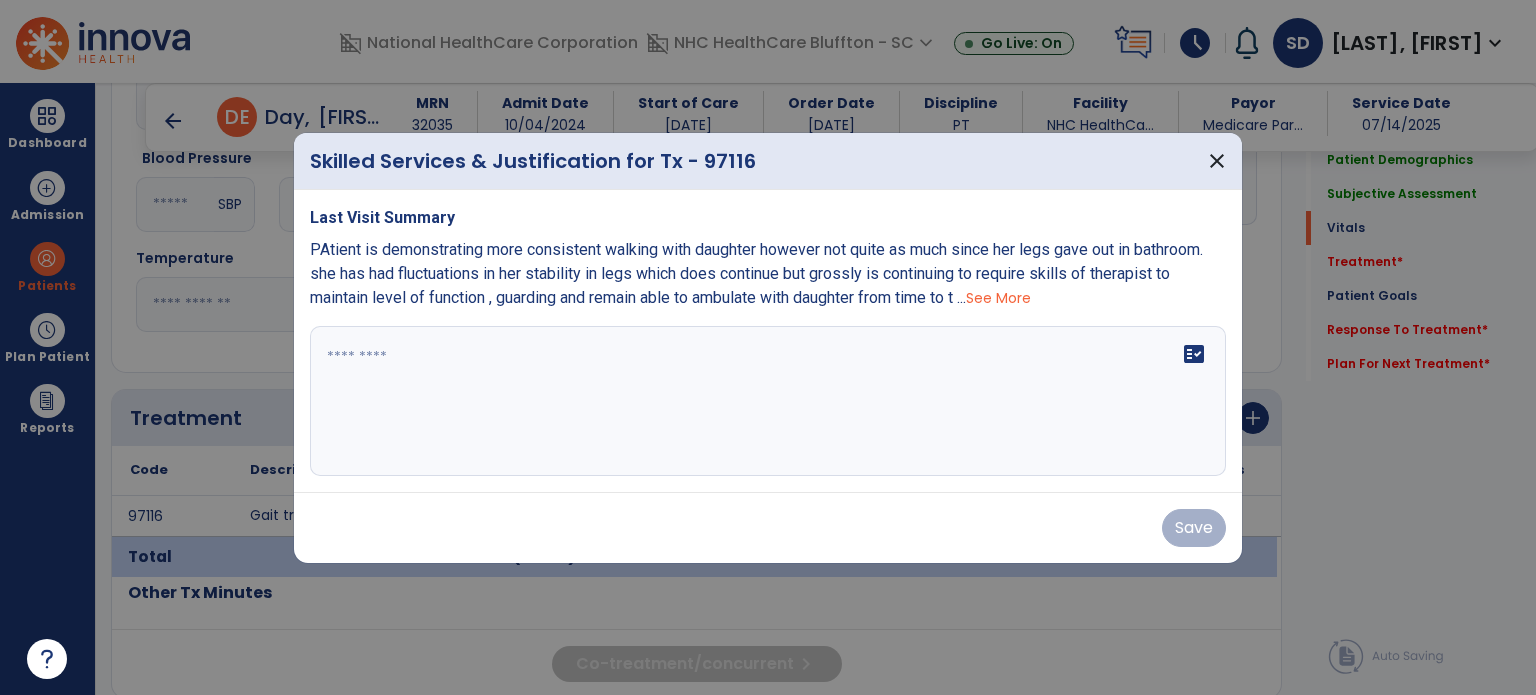 click on "See More" at bounding box center [998, 298] 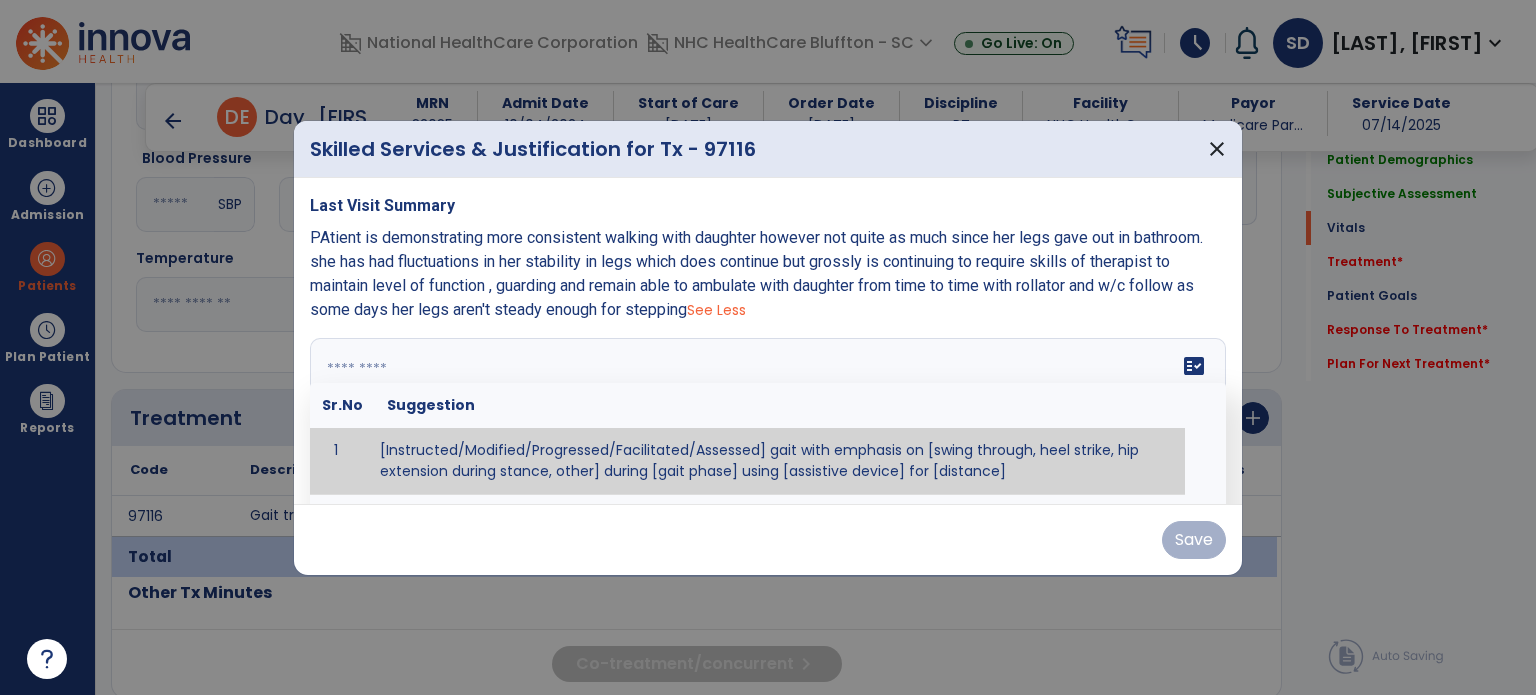 click at bounding box center (766, 413) 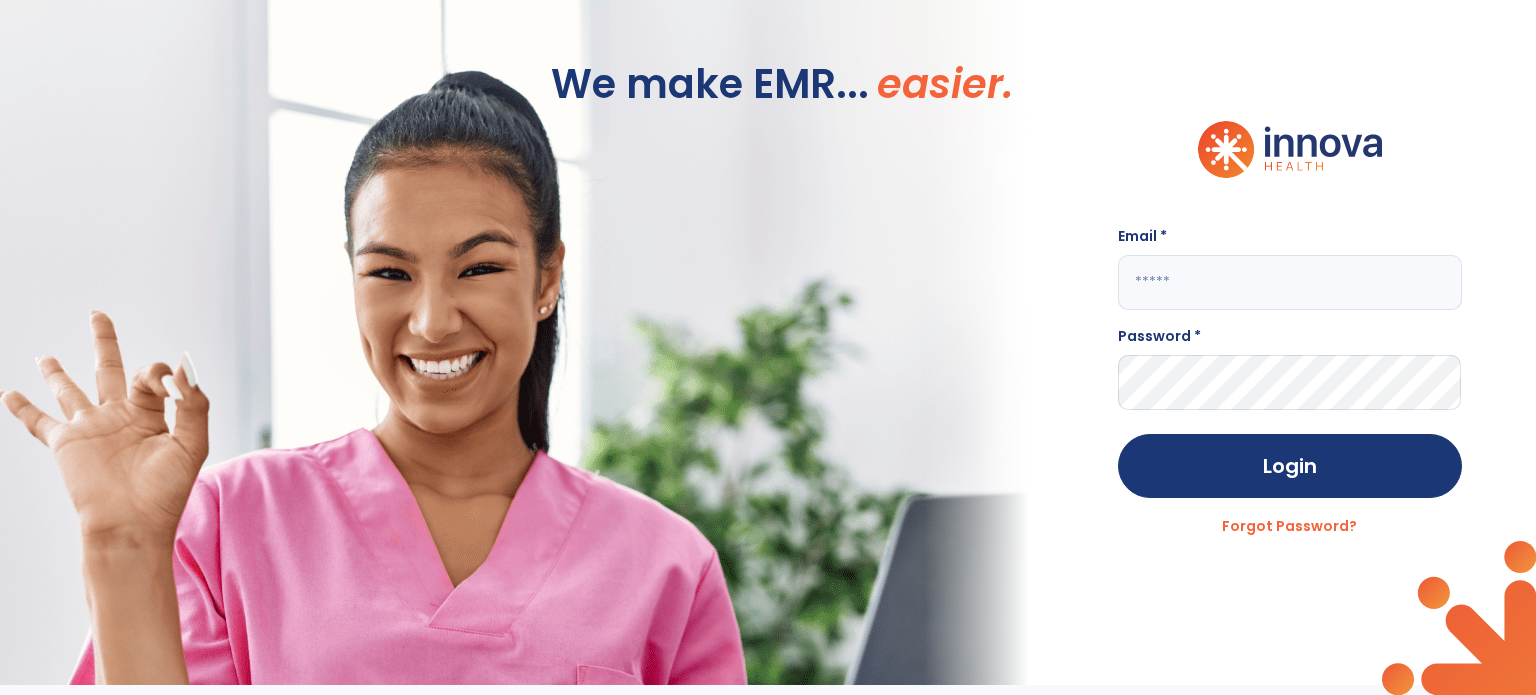 scroll, scrollTop: 0, scrollLeft: 0, axis: both 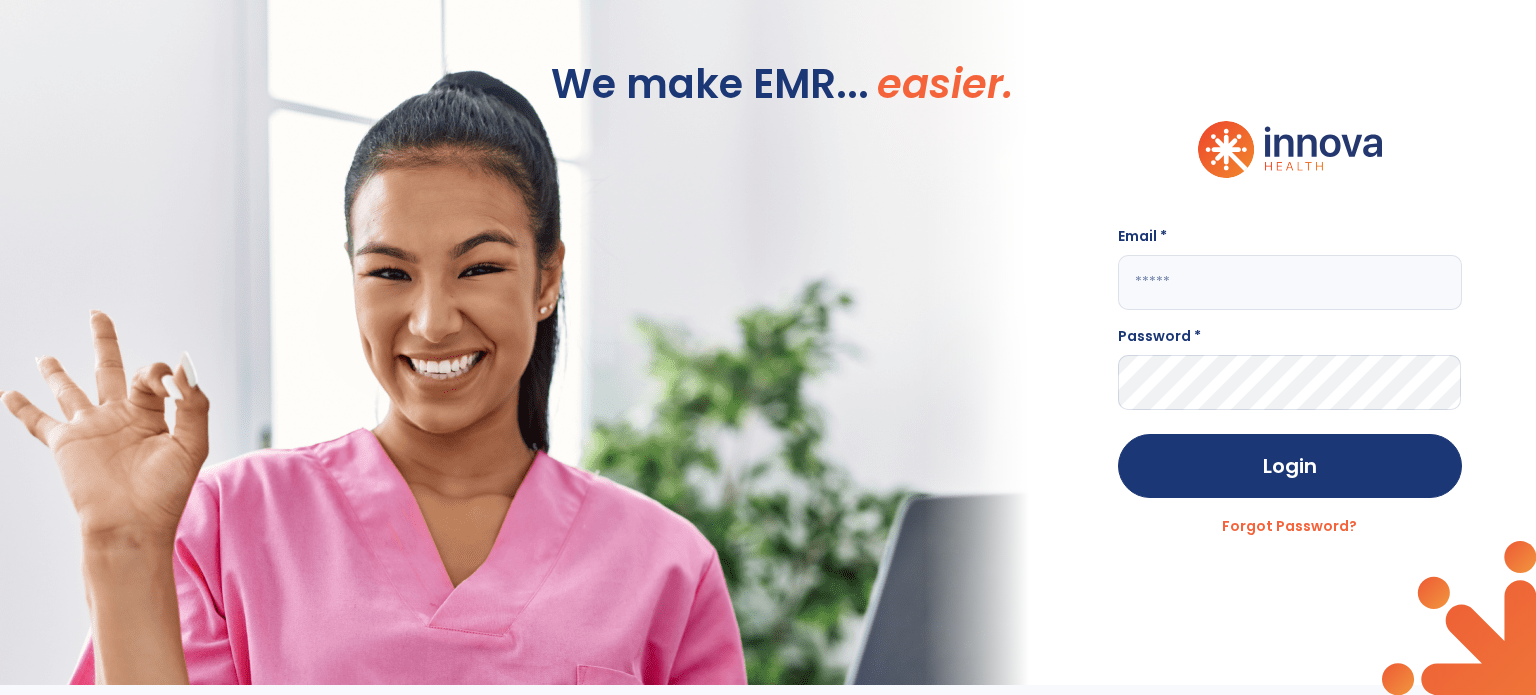 type on "**********" 